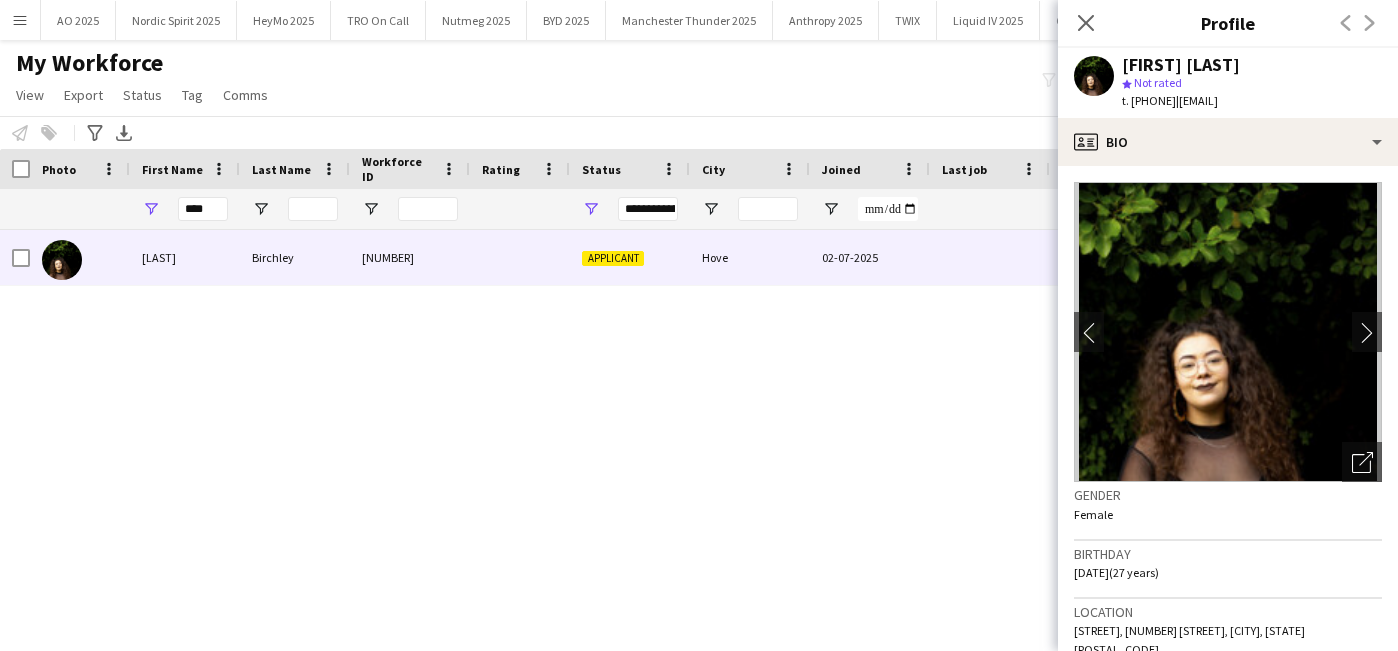 scroll, scrollTop: 0, scrollLeft: 0, axis: both 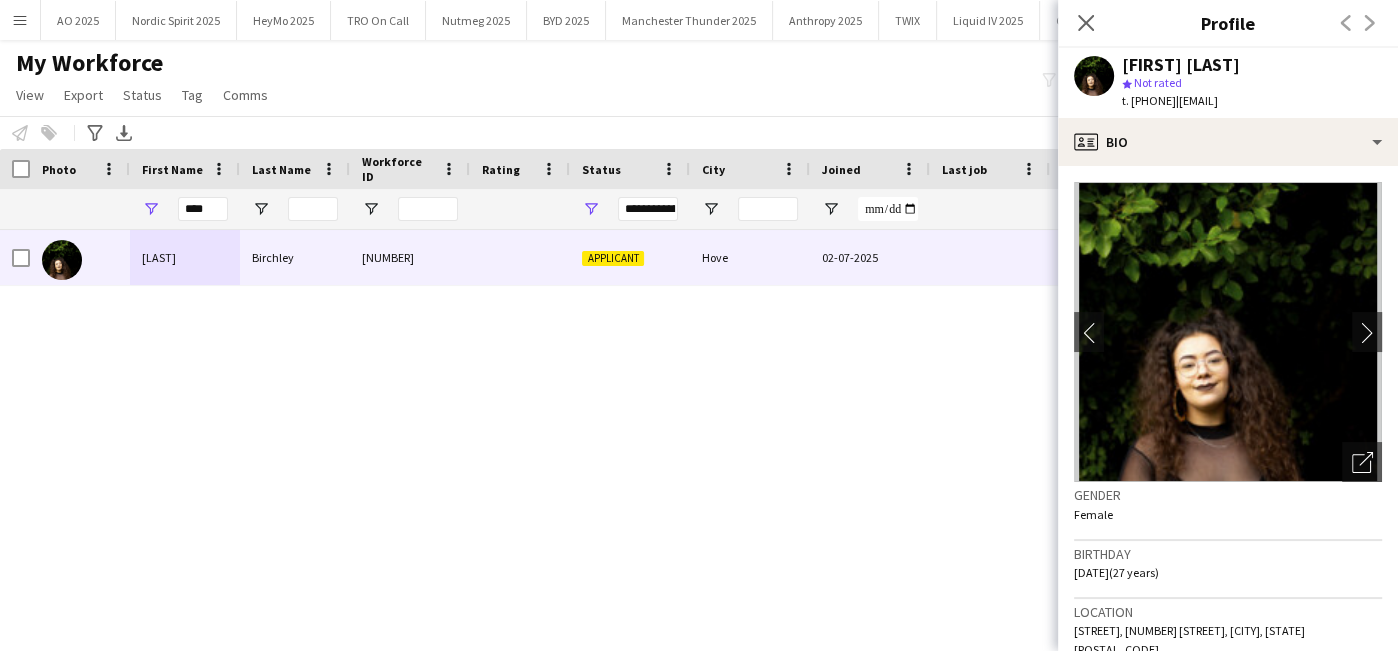 click on "My Workforce   View   Views  Default view Compliance Log New view Update view Delete view Edit name Customise view Customise filters Reset Filters Reset View Reset All  Export  New starters report Export as XLSX Export as PDF  Status  Edit  Tag  New tag  Edit tag  Amazon (5) CPM (1151) Genesis (25) MINI Plant (0) Nordic Spirit (1) Ploom (222) Test (0) TRO (9) TRS (20) Under Armour (1)  Add to tag  Amazon (5) CPM (1151) Genesis (25) MINI Plant (0) Nordic Spirit (1) Ploom (222) Test (0) TRO (9) TRS (20) Under Armour (1)  Untag  Amazon (5) CPM (1151) Genesis (25) MINI Plant (0) Nordic Spirit (1) Ploom (222) Test (0) TRO (9) TRS (20) Under Armour (1)  Tag chat  Amazon (5) CPM (1151) Genesis (25) MINI Plant (0) Nordic Spirit (1) Ploom (222) Test (0) TRO (9) TRS (20) Under Armour (1)  Tag share page  Amazon (5) CPM (1151) Genesis (25) MINI Plant (0) Nordic Spirit (1) Ploom (222) Test (0) TRO (9) TRS (20) Under Armour (1)  Comms  Send notification
filter-1
1,678" 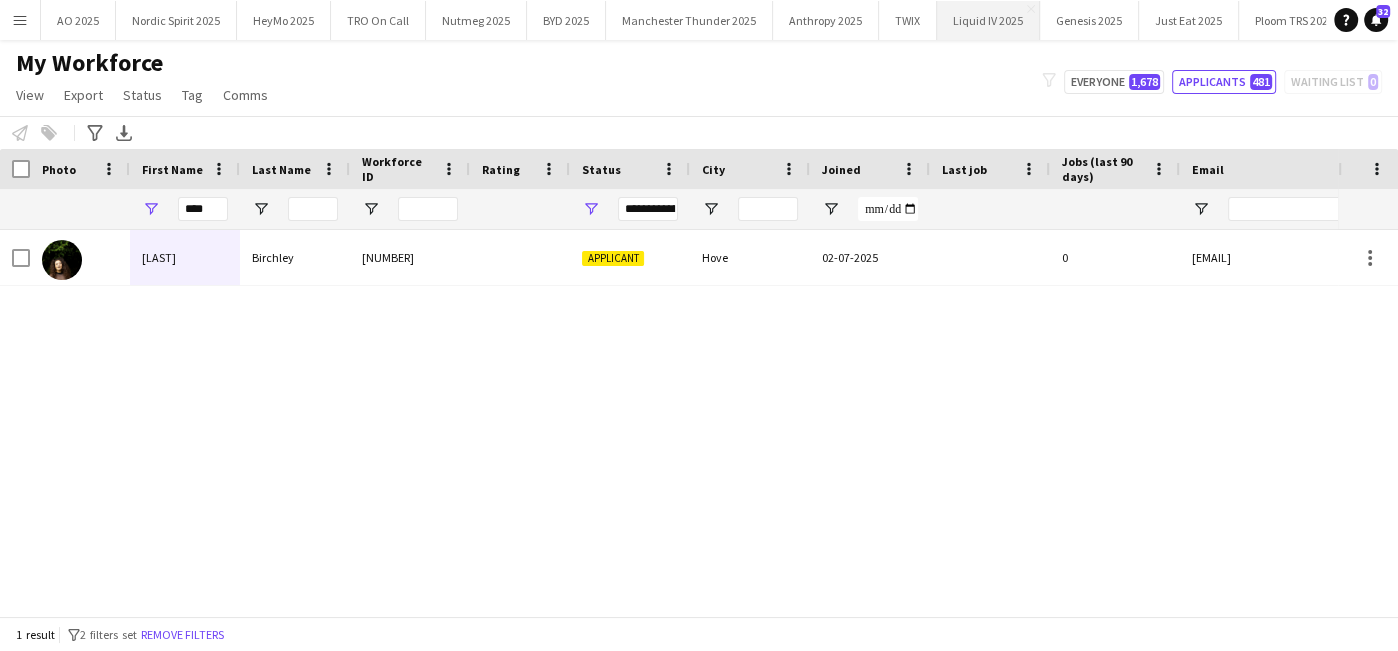 click on "Liquid IV 2025
Close" at bounding box center [988, 20] 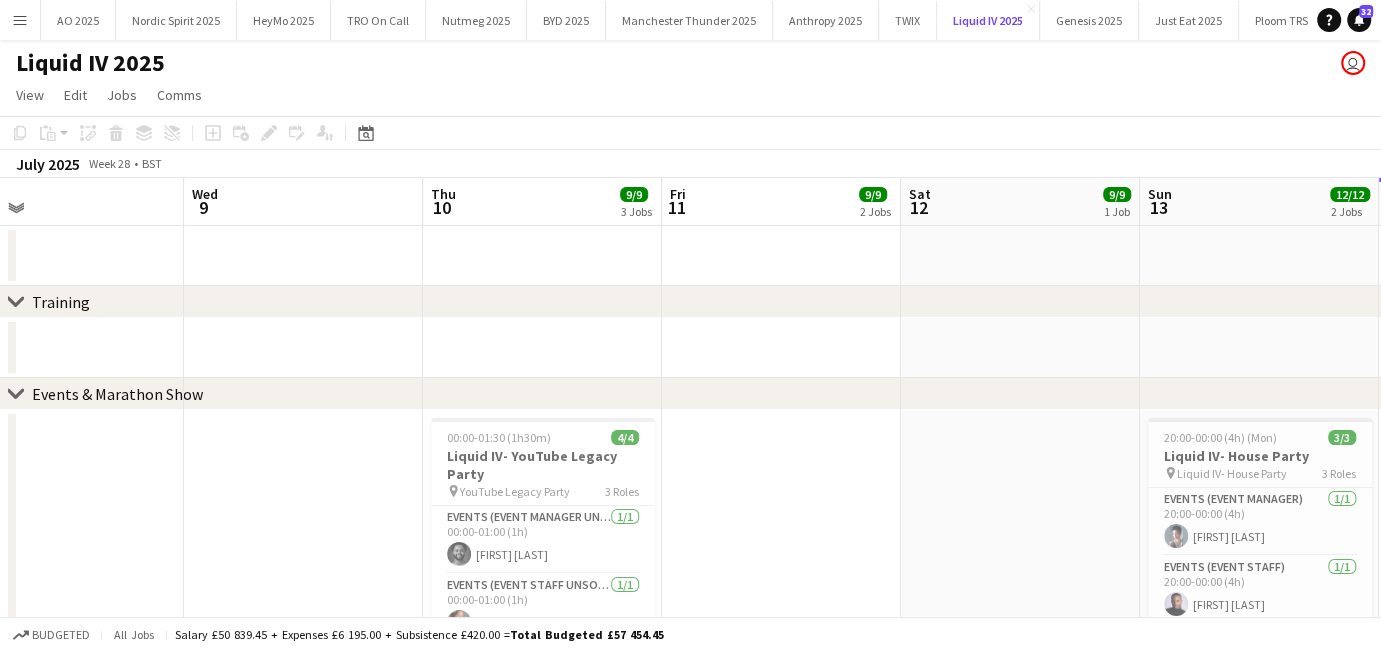 scroll, scrollTop: 0, scrollLeft: 444, axis: horizontal 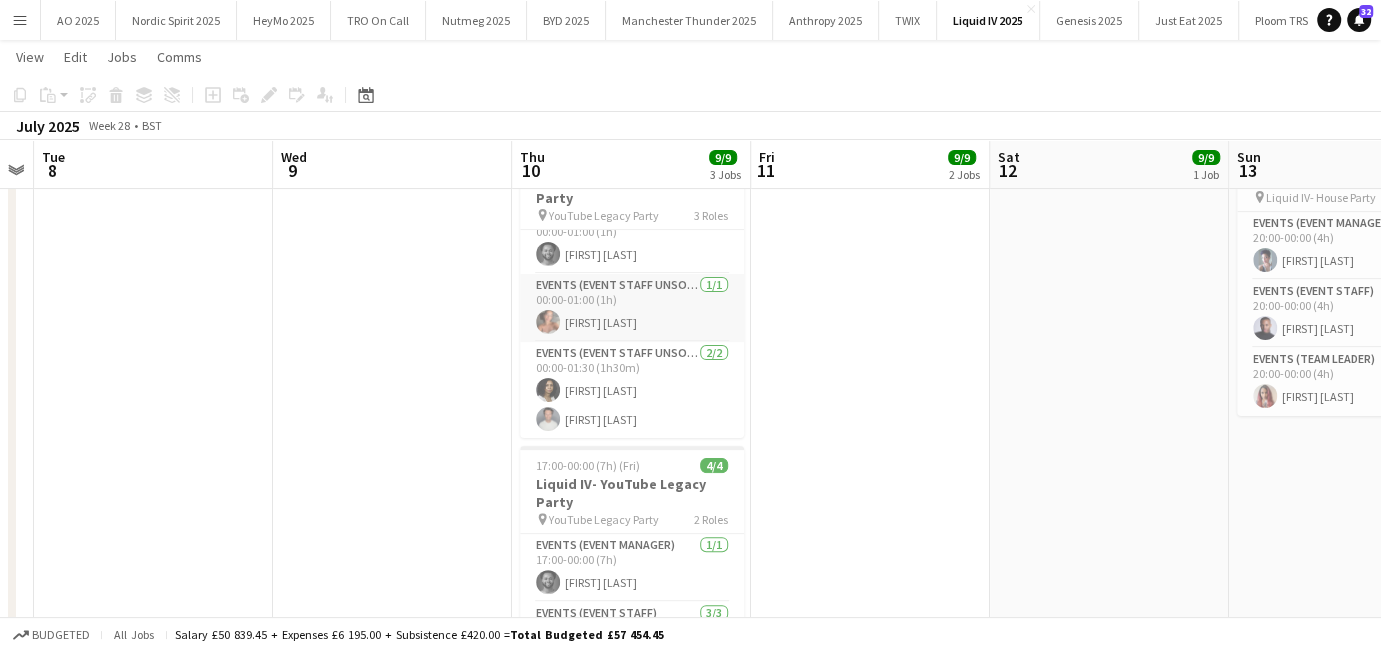 click on "Events (Event Staff Unsocial)   1/1   00:00-01:00 (1h)
Amber Abrahams" at bounding box center (632, 308) 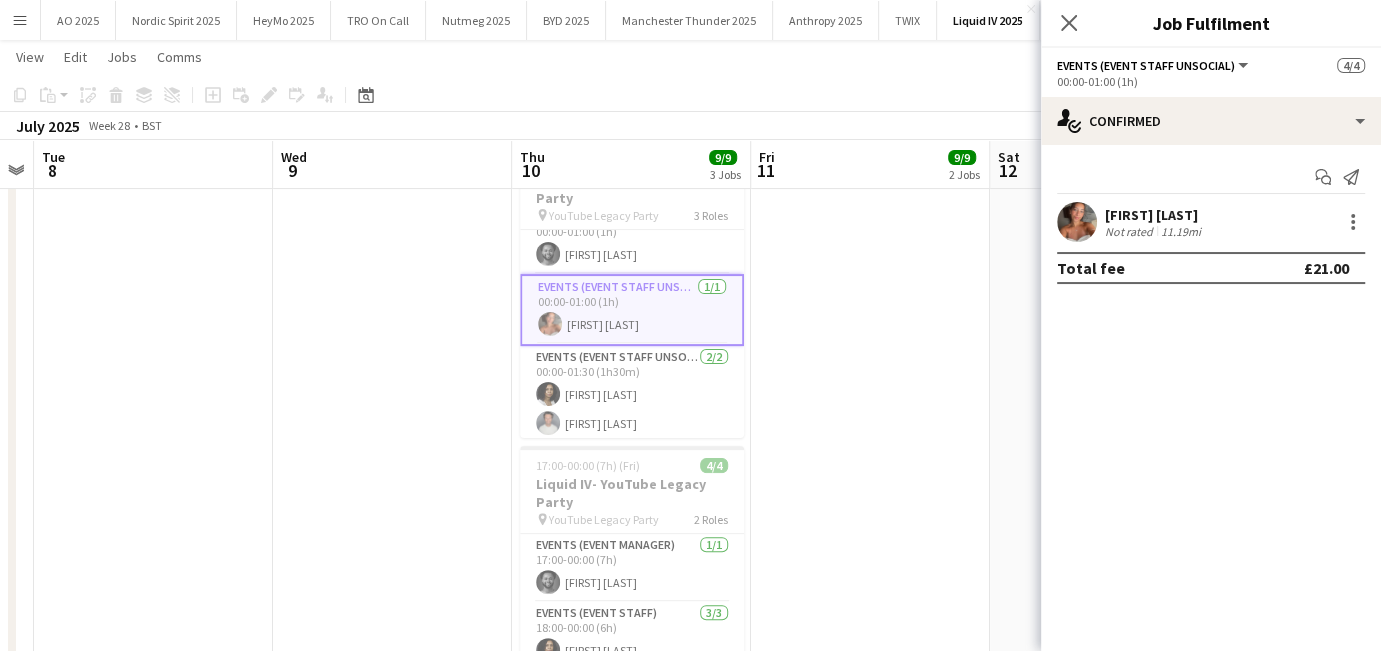 drag, startPoint x: 1045, startPoint y: 212, endPoint x: 1066, endPoint y: 215, distance: 21.213203 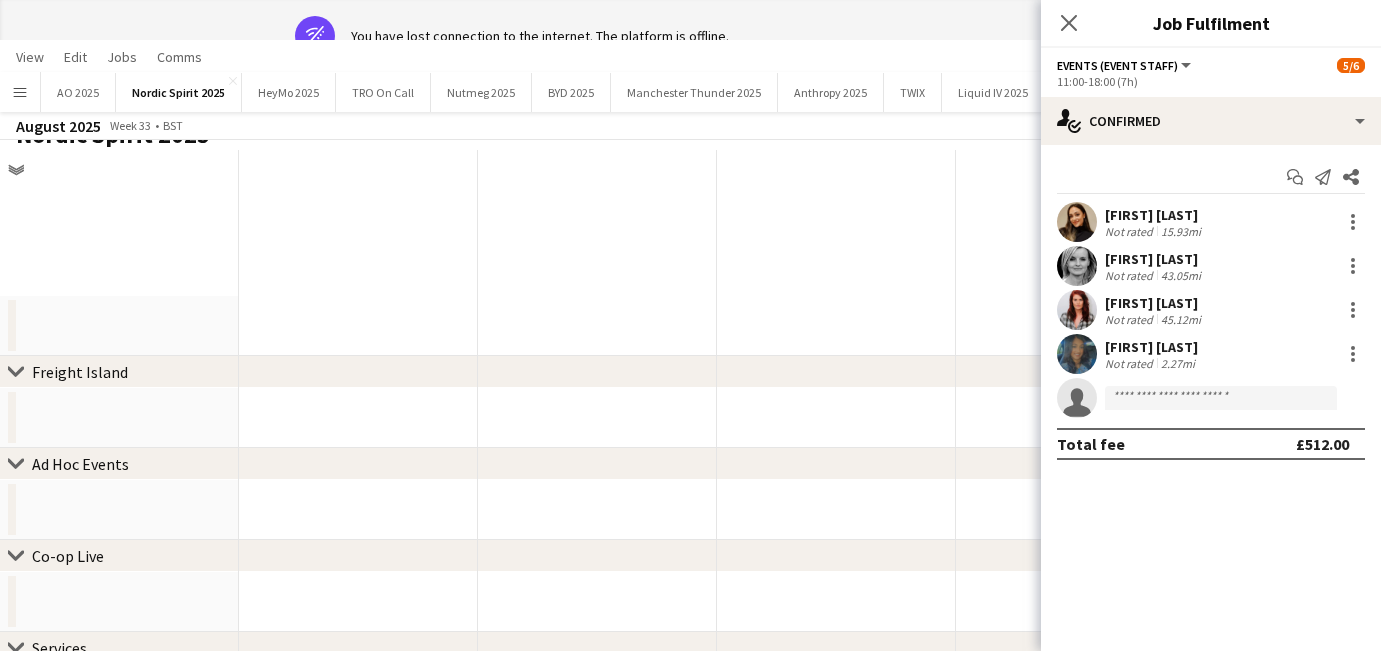 scroll, scrollTop: 1918, scrollLeft: 0, axis: vertical 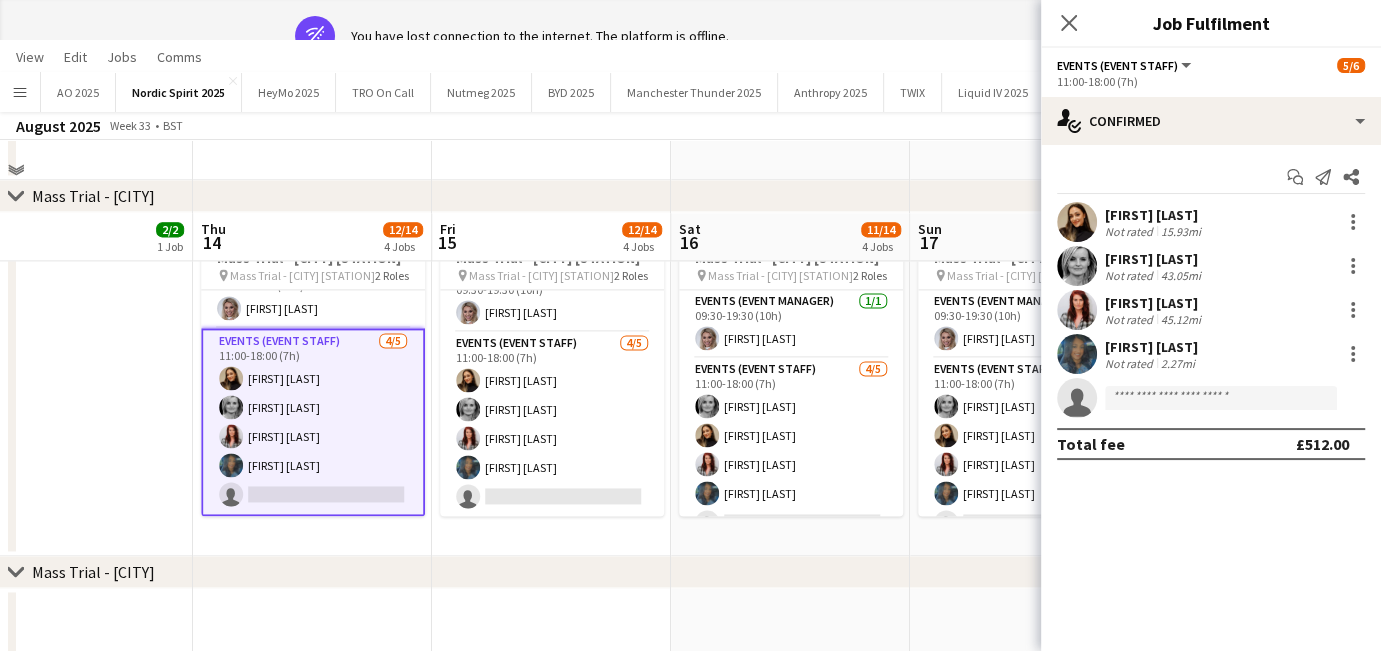 click at bounding box center [73, 384] 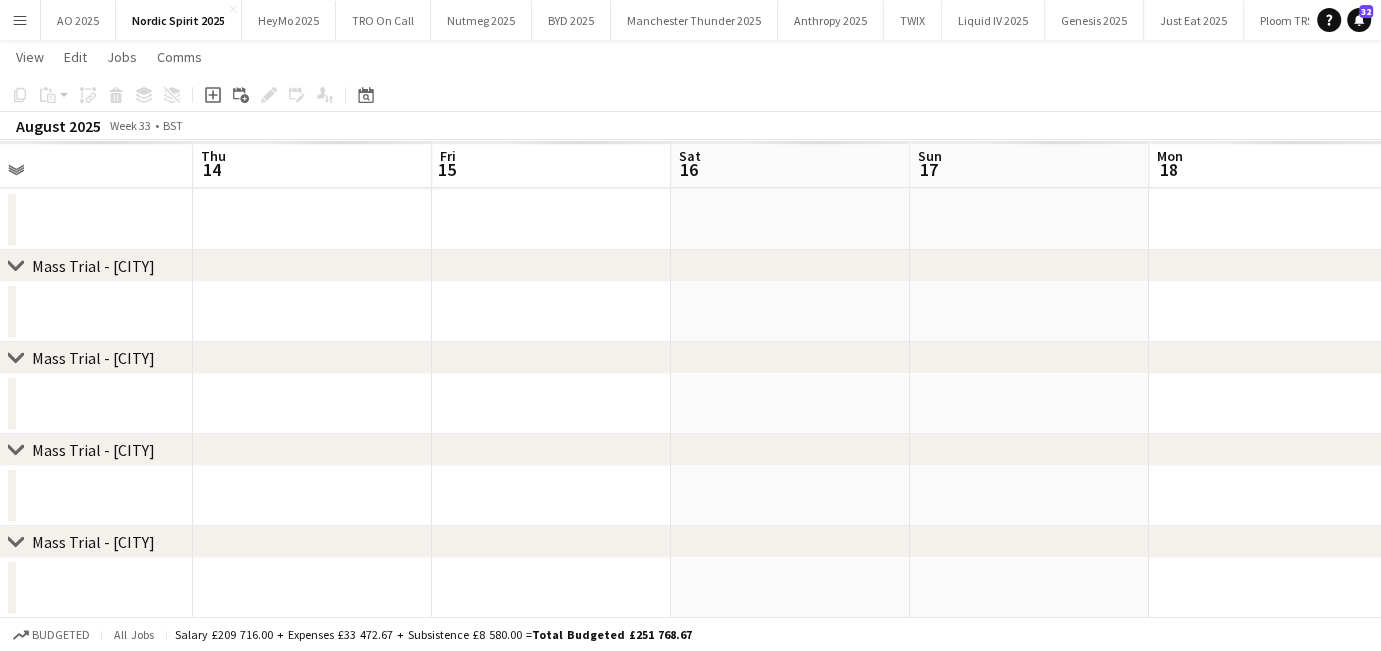 scroll, scrollTop: 1918, scrollLeft: 0, axis: vertical 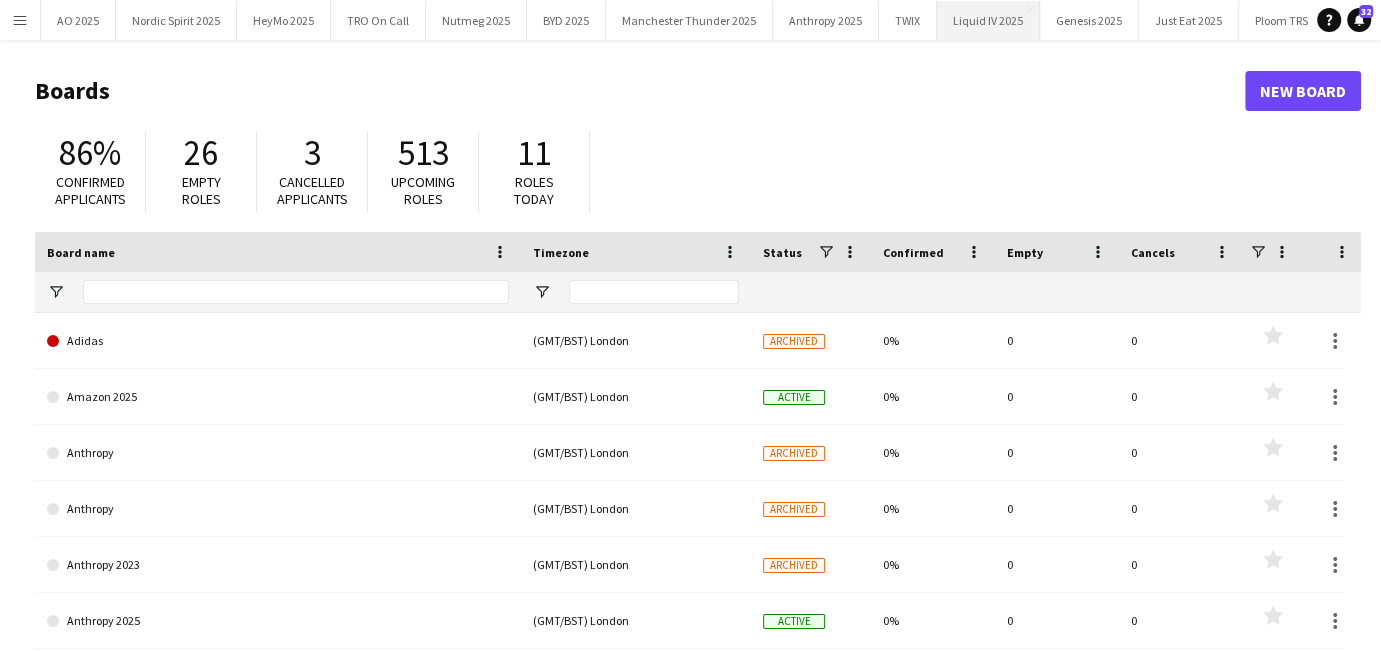 click on "Liquid IV 2025
Close" at bounding box center [988, 20] 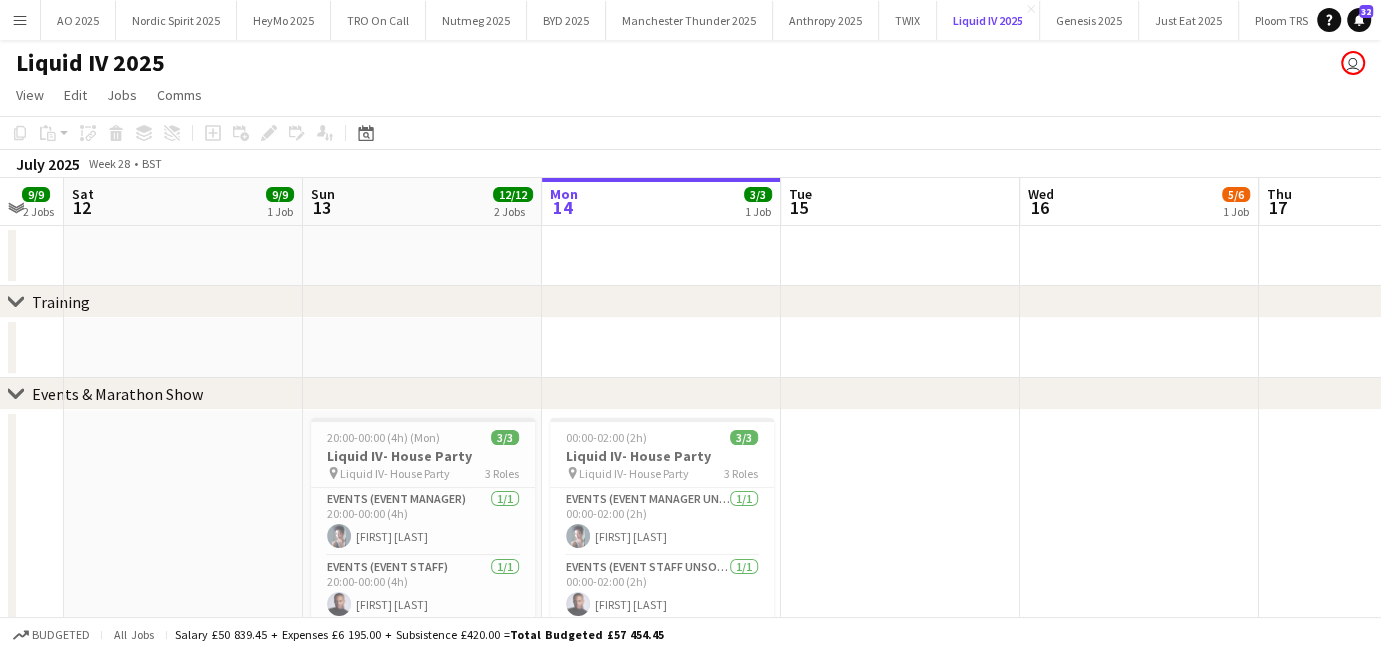 scroll, scrollTop: 0, scrollLeft: 412, axis: horizontal 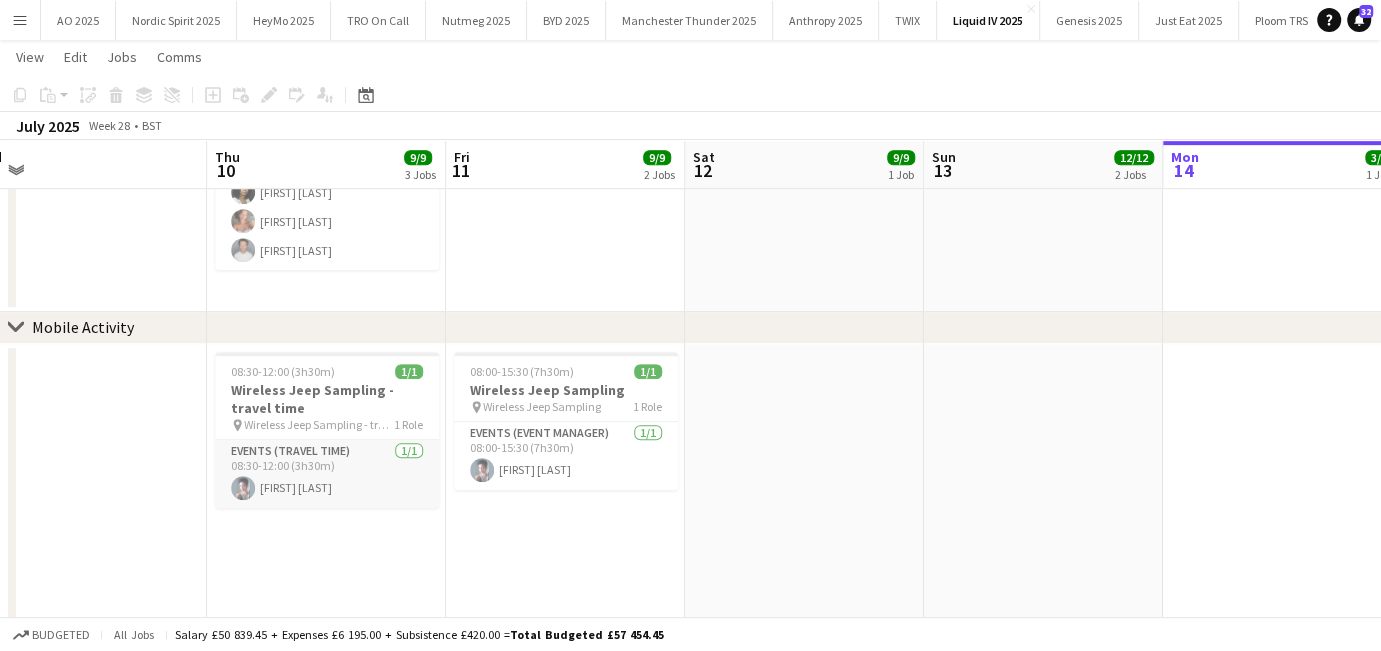 click on "Events (Travel Time)   1/1   08:30-12:00 (3h30m)
[FIRST] [LAST]" at bounding box center (327, 474) 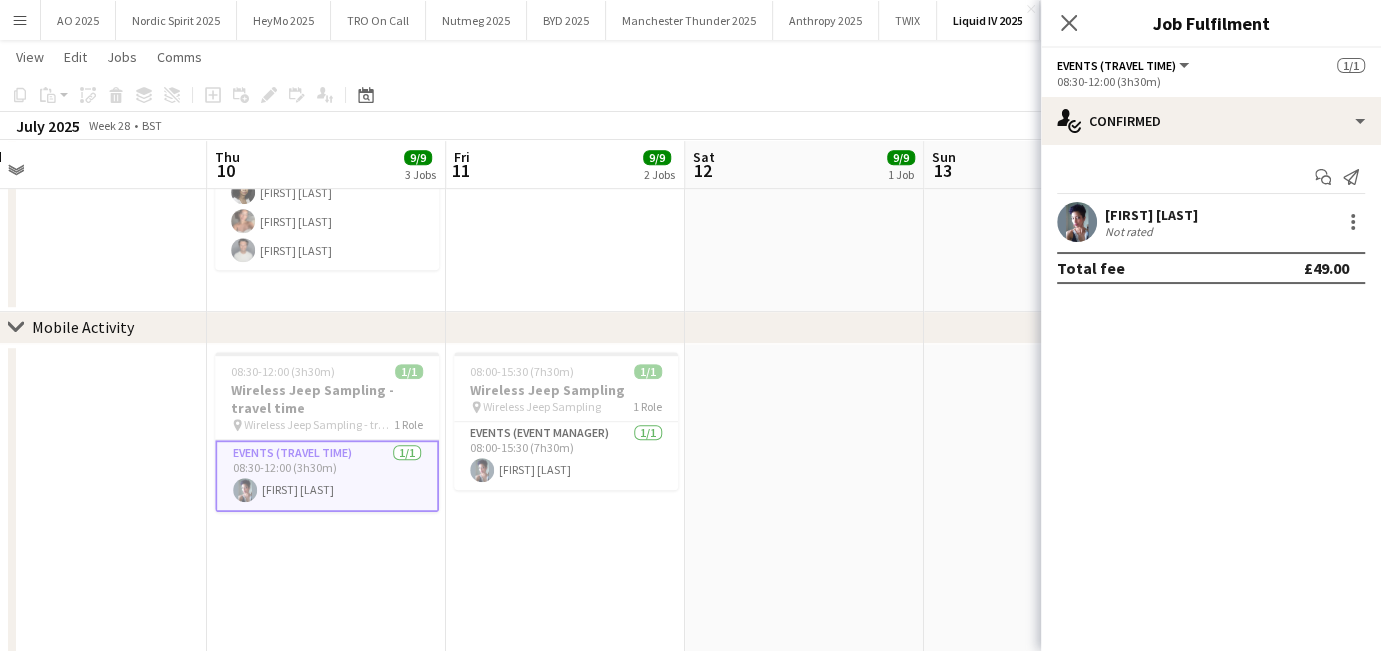 click at bounding box center (1077, 222) 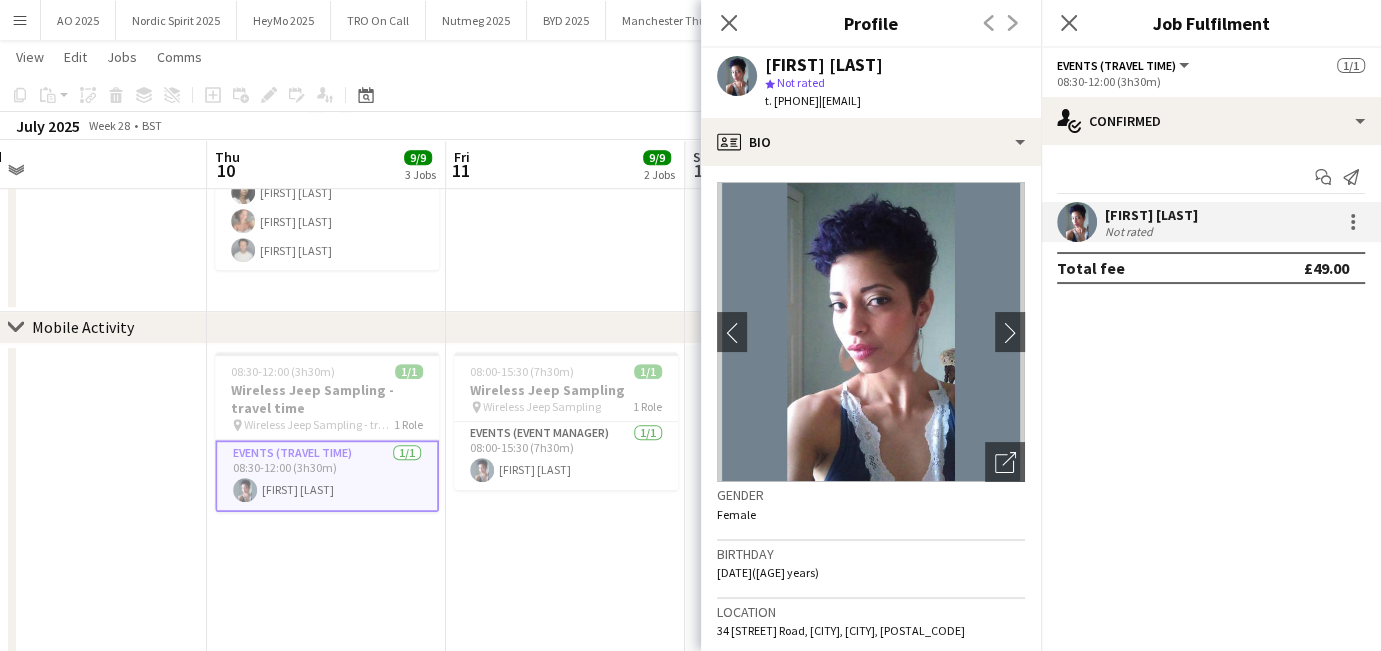 click on "[TIME]    1/1   Wireless Jeep Sampling
pin
Wireless Jeep Sampling   1 Role   Events (Event Manager)   1/1   08:00-15:30 (7h30m)
[FIRST] [LAST]" at bounding box center (565, 516) 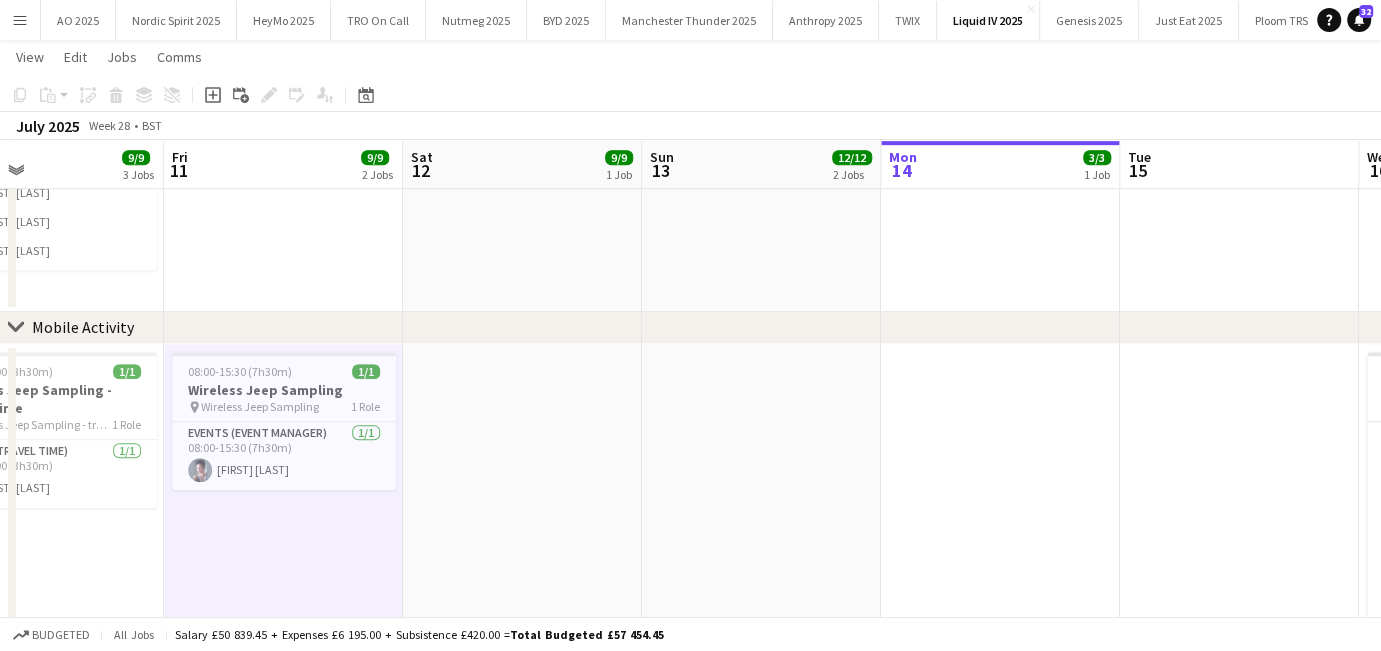 scroll, scrollTop: 0, scrollLeft: 794, axis: horizontal 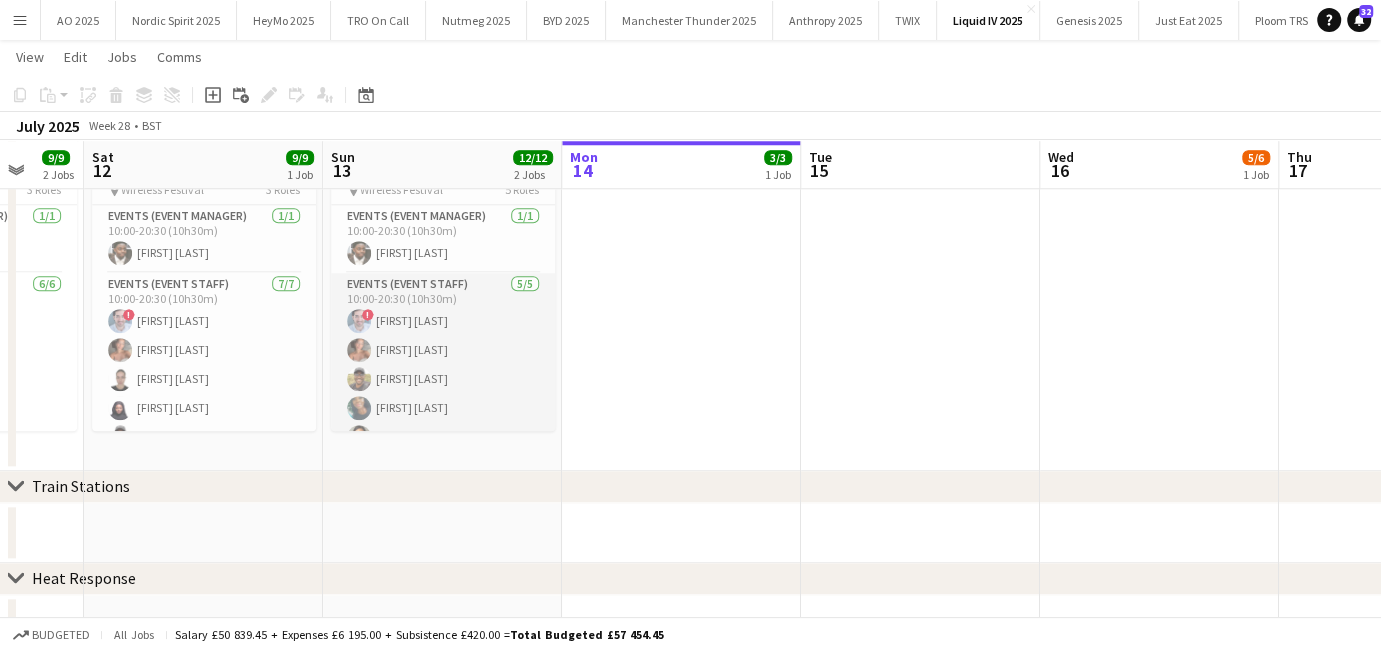 click on "Events (Event Staff)   5/5   10:00-20:30 (10h30m)
! [FIRST] [LAST] [FIRST] [LAST] [FIRST] [LAST] [FIRST] [LAST] [FIRST] [LAST]" at bounding box center (443, 365) 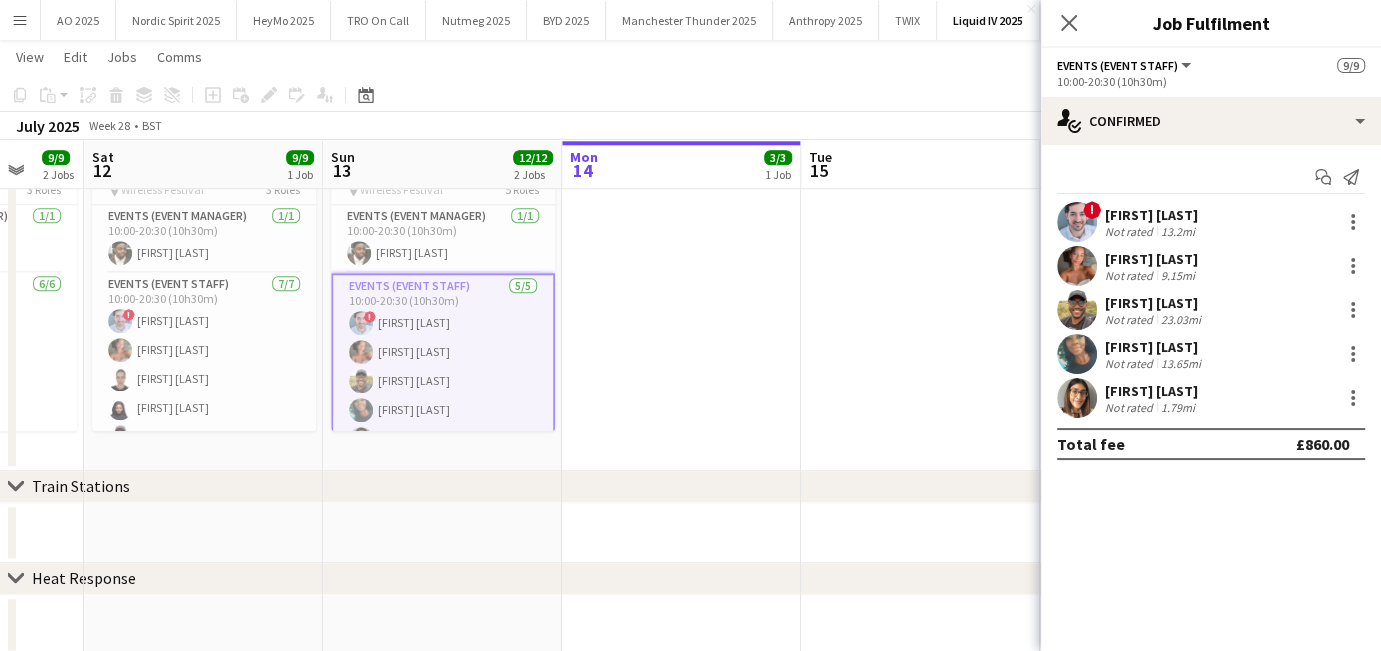 click on "[FIRST] [LAST]" at bounding box center (1152, 215) 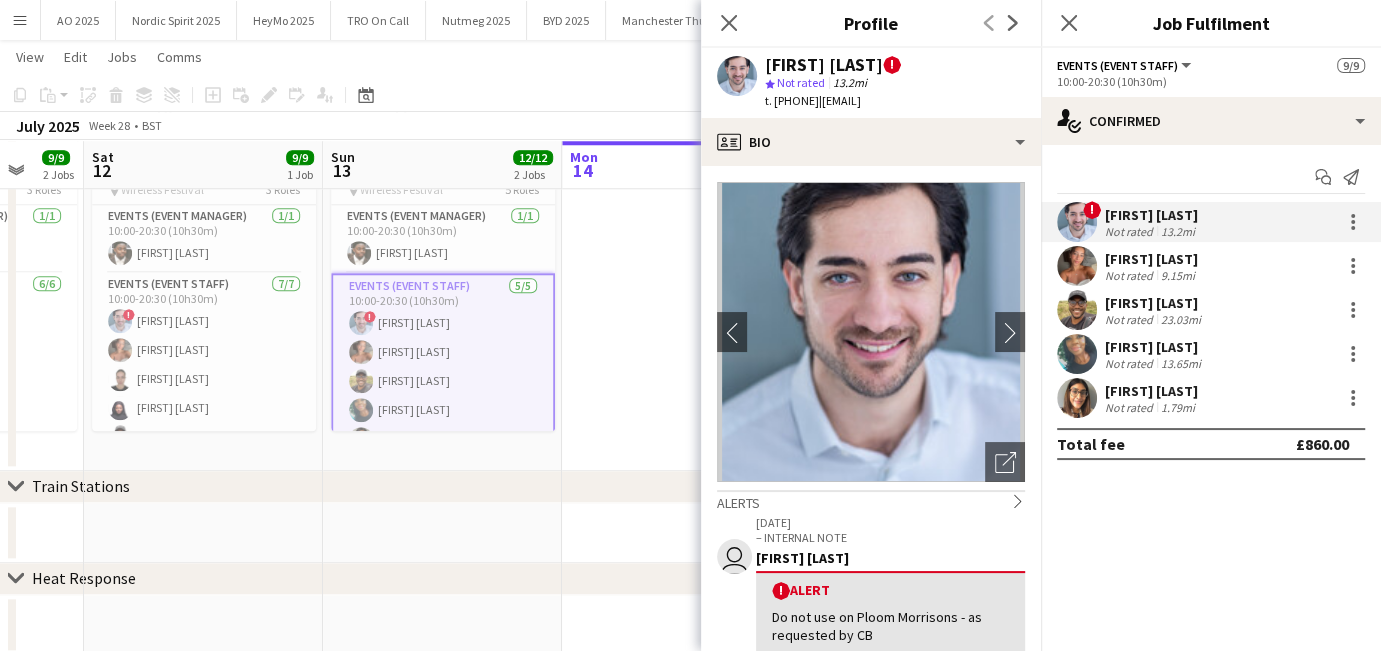 click on "[FIRST] [LAST]" at bounding box center [1152, 259] 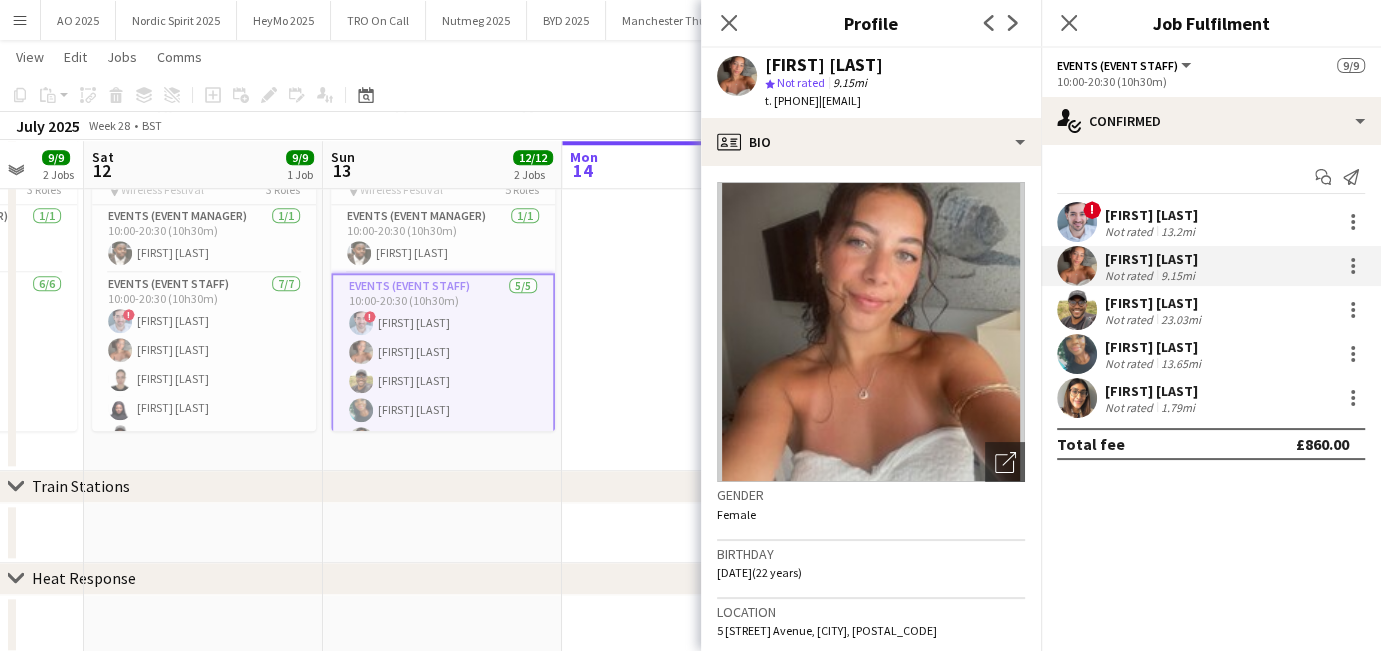 click on "[FIRST] [LAST]" at bounding box center [1155, 303] 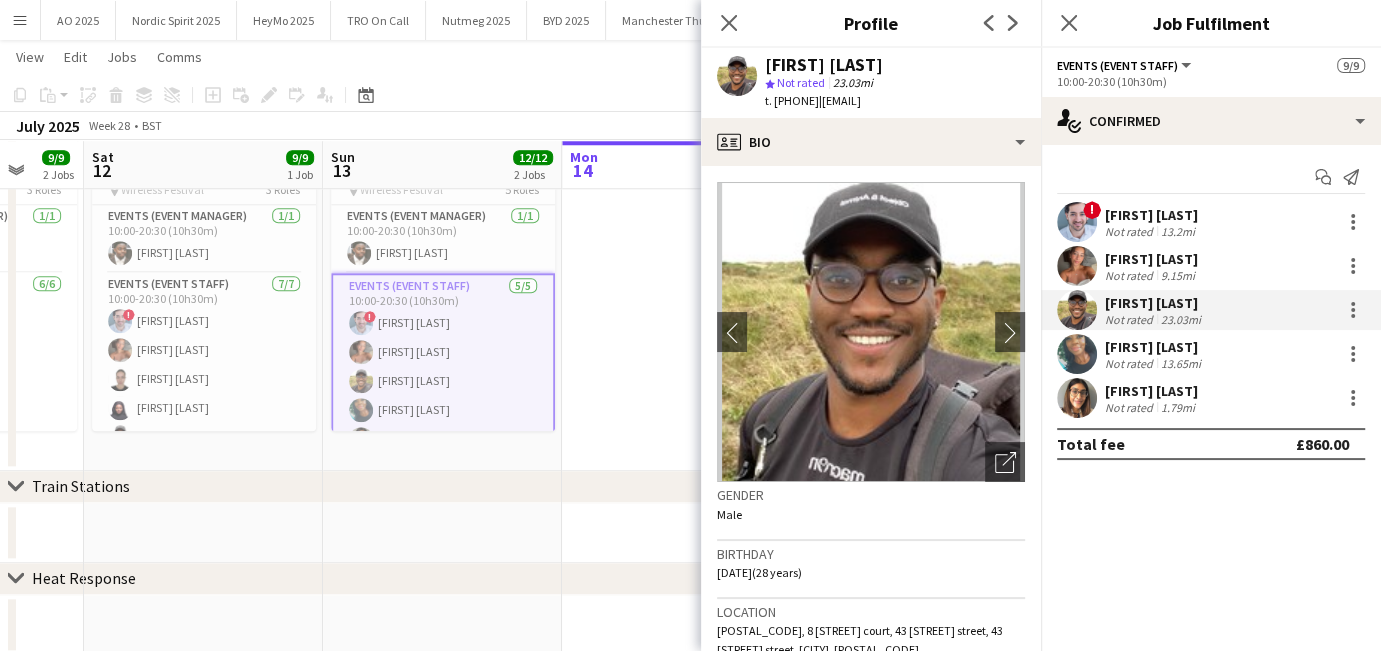 click on "[FIRST] [LAST]" at bounding box center [1155, 347] 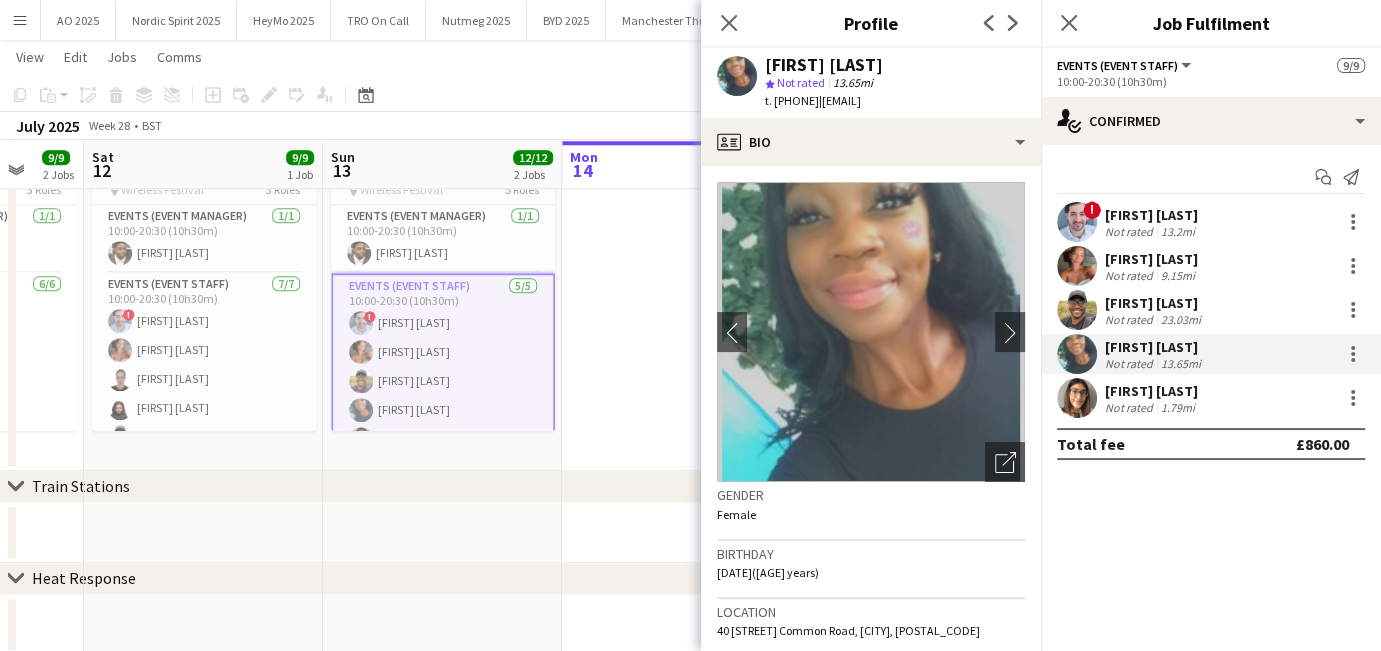 click on "[FIRST] [LAST]" at bounding box center [1152, 391] 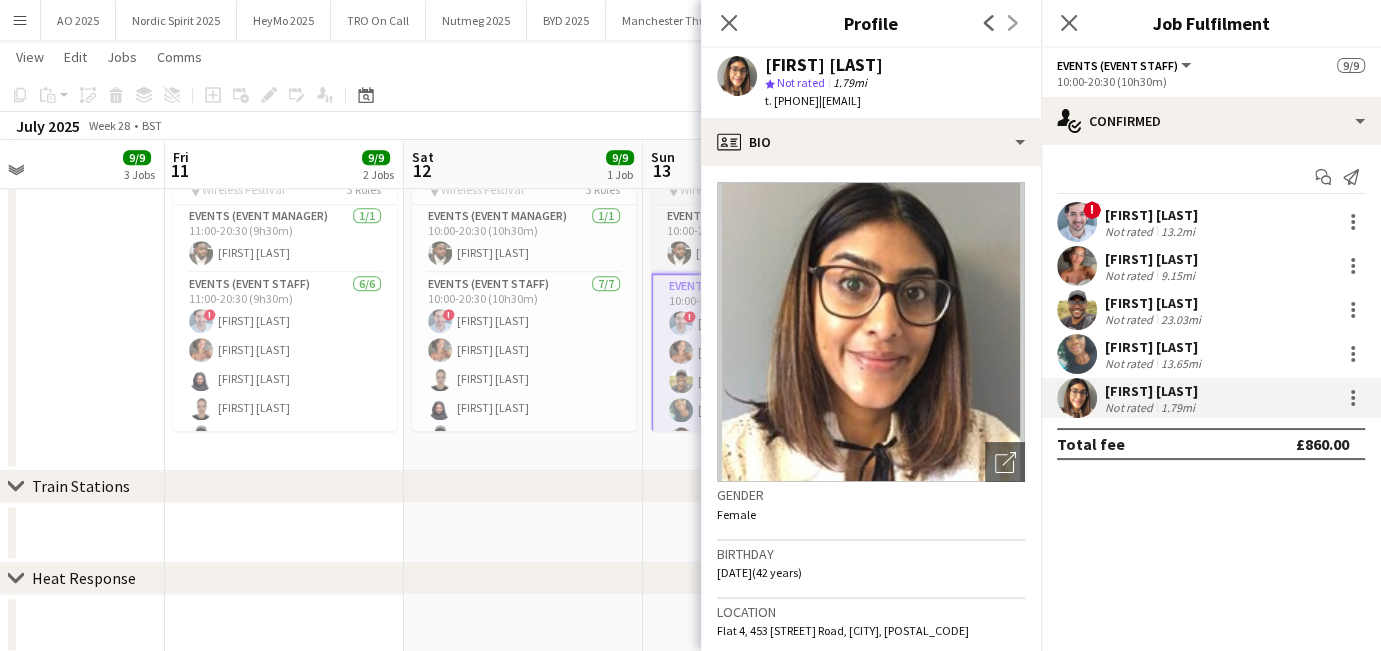 scroll, scrollTop: 0, scrollLeft: 546, axis: horizontal 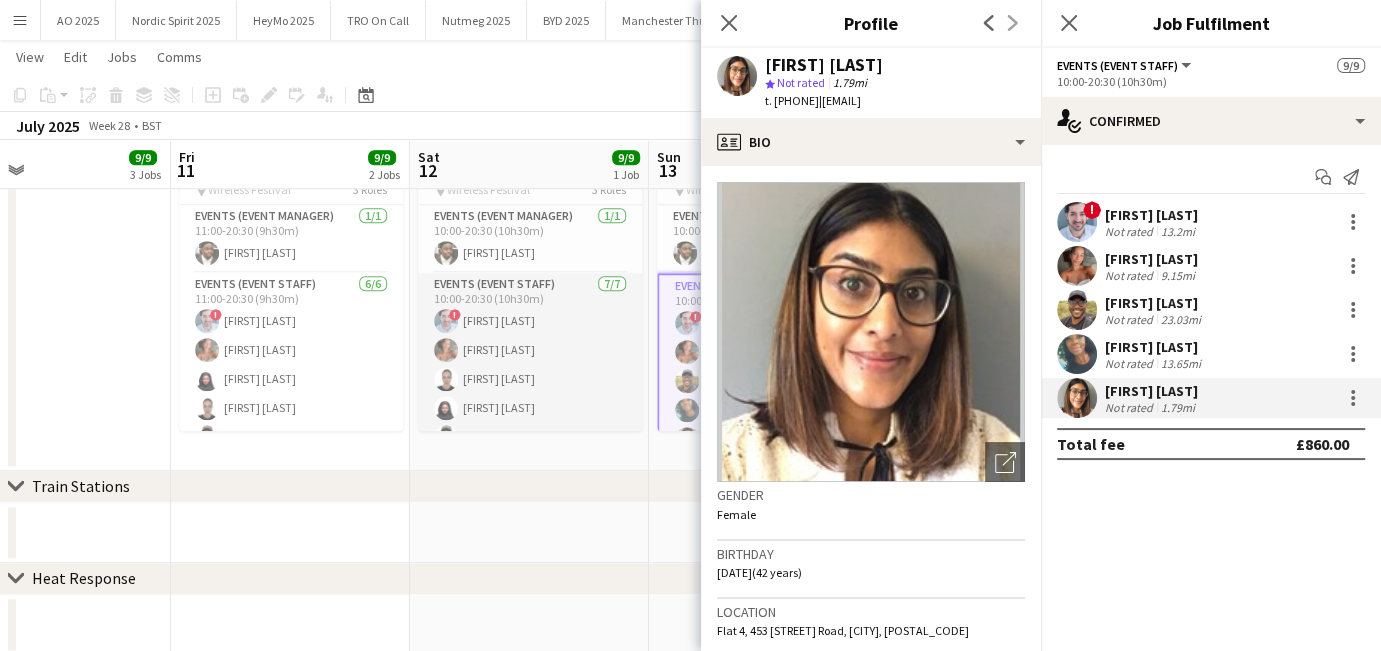 click on "Events (Event Staff)   7/7   10:00-20:30 (10h30m)
! [FIRST] [LAST] [FIRST] [LAST] [FIRST] [LAST] [FIRST] [LAST] [FIRST] [LAST]" at bounding box center [530, 394] 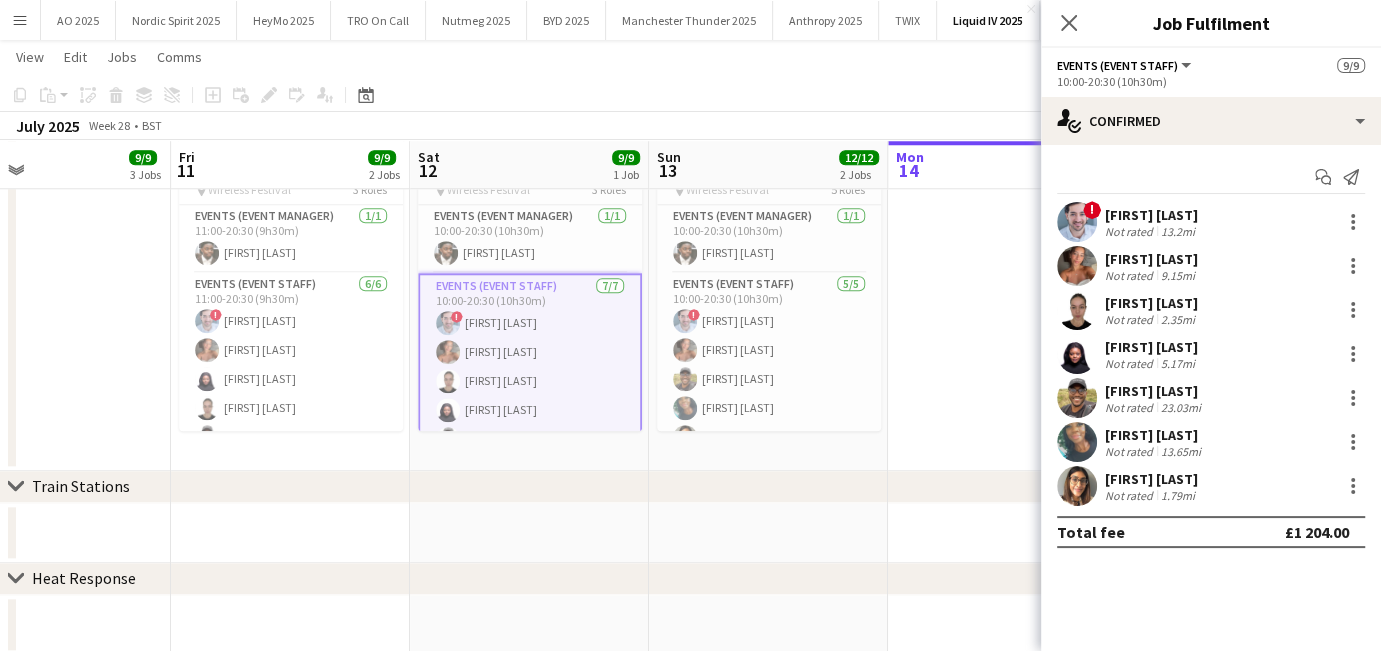 scroll, scrollTop: 1362, scrollLeft: 0, axis: vertical 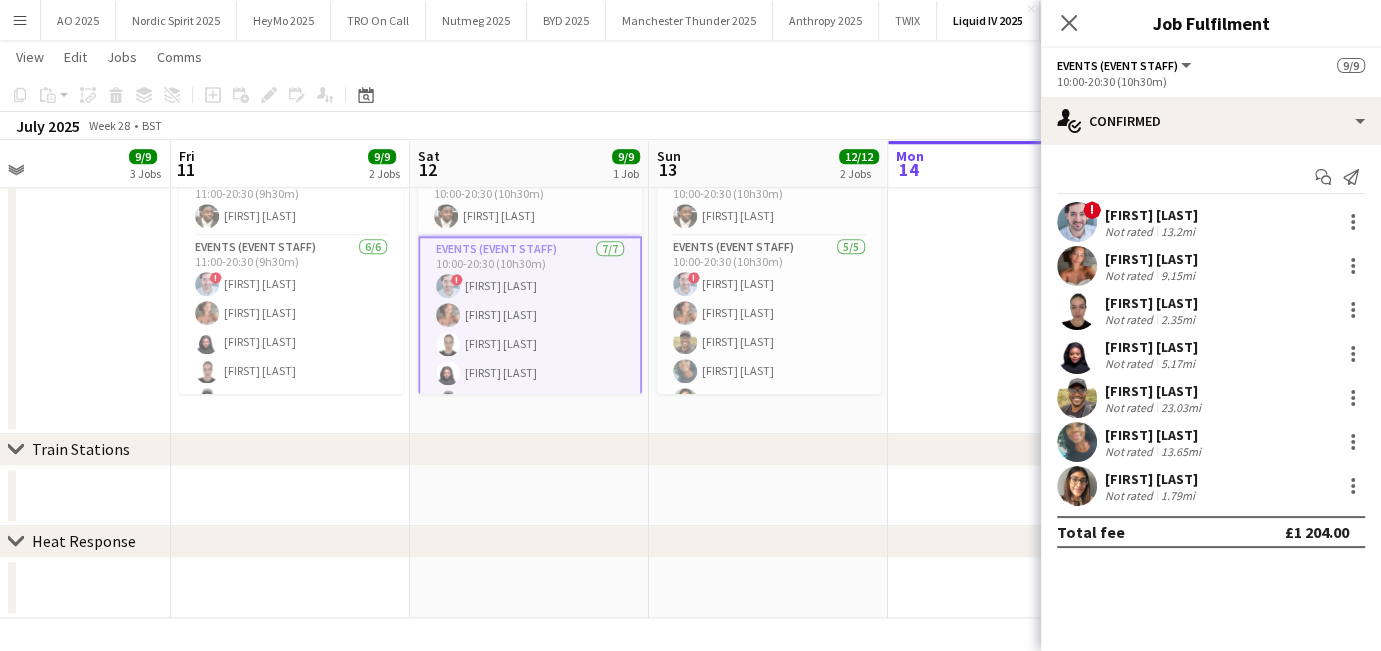 click on "Not rated" at bounding box center (1131, 363) 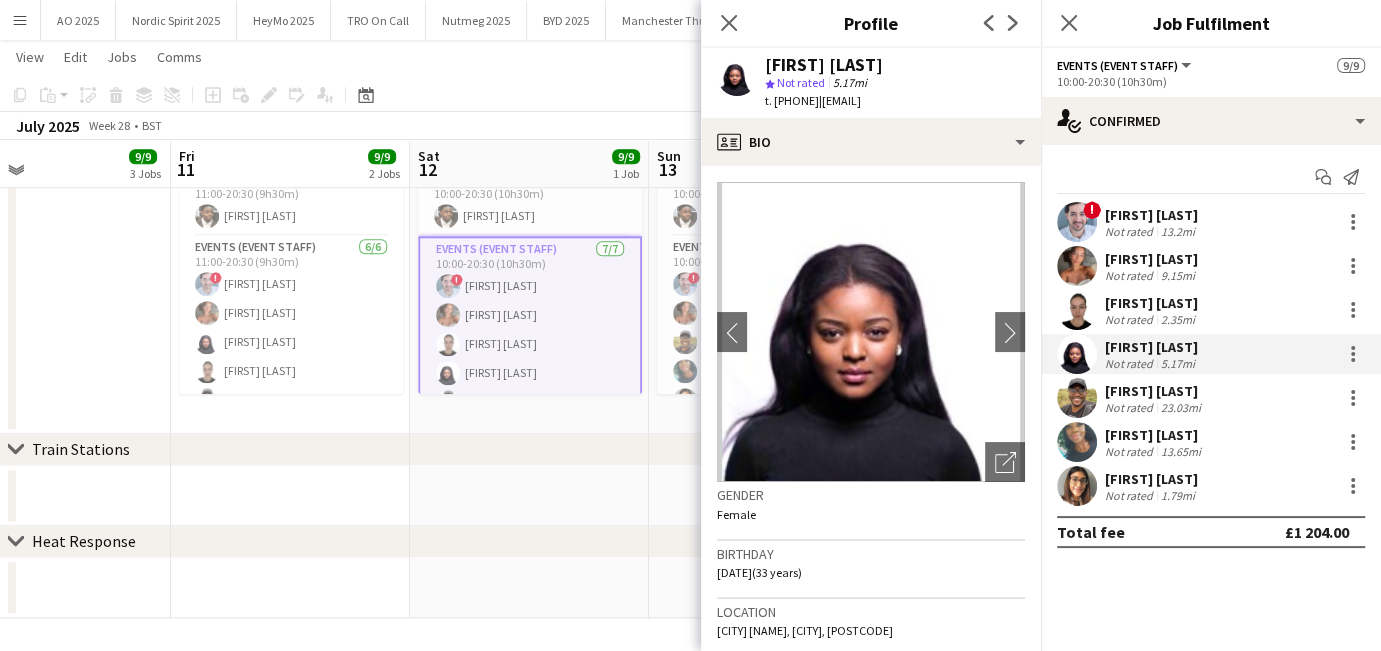 click on "[FIRST] [LAST]" at bounding box center [1152, 259] 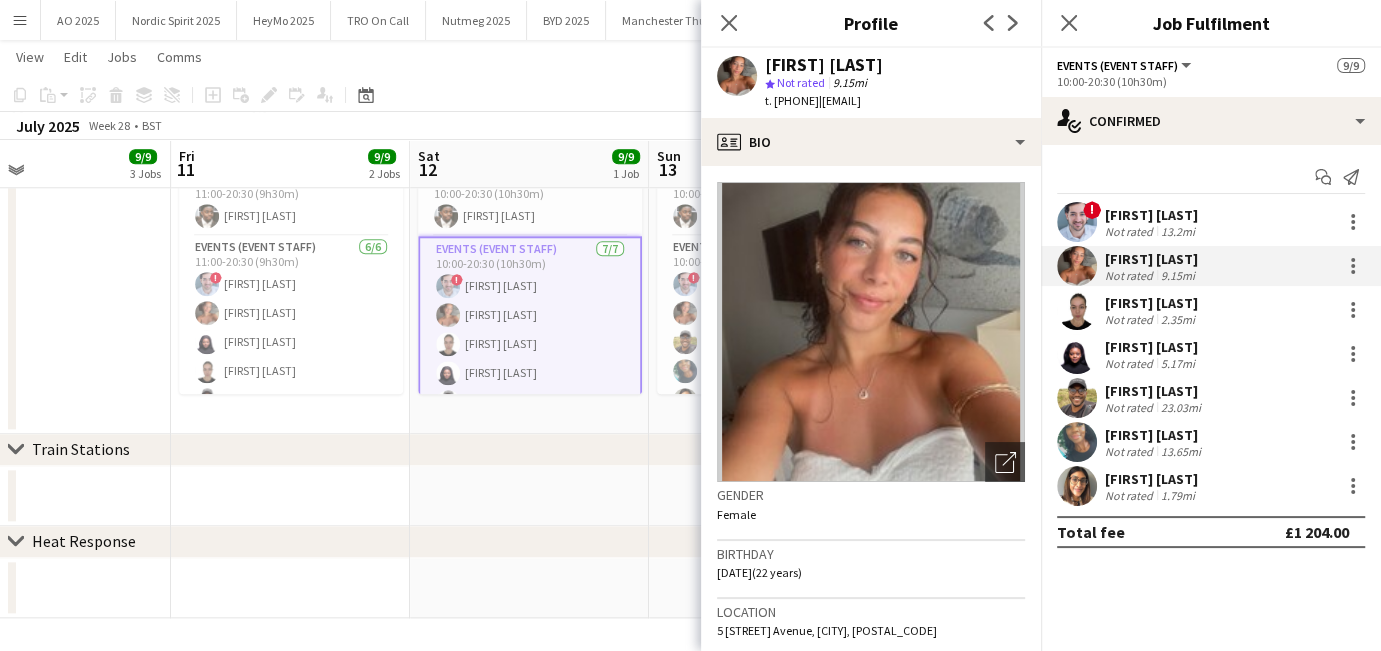 click on "[FIRST] [LAST]" at bounding box center (1152, 303) 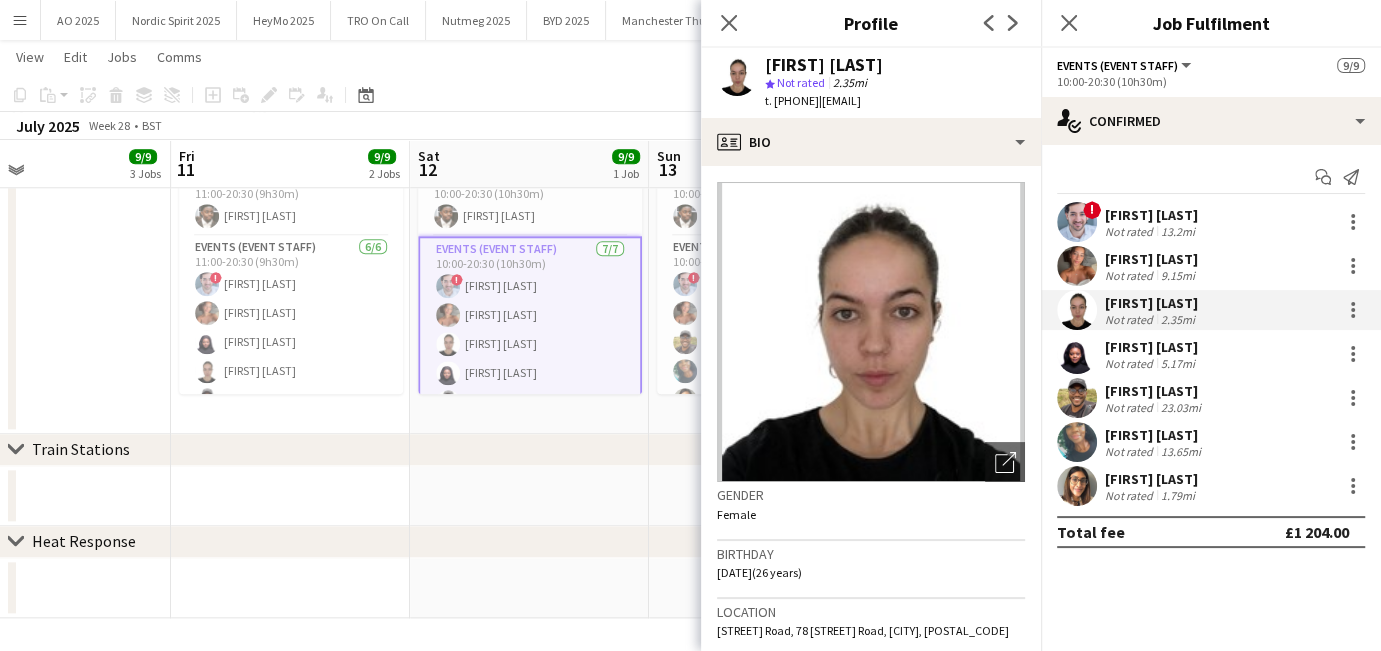 click on "Not rated" at bounding box center (1131, 363) 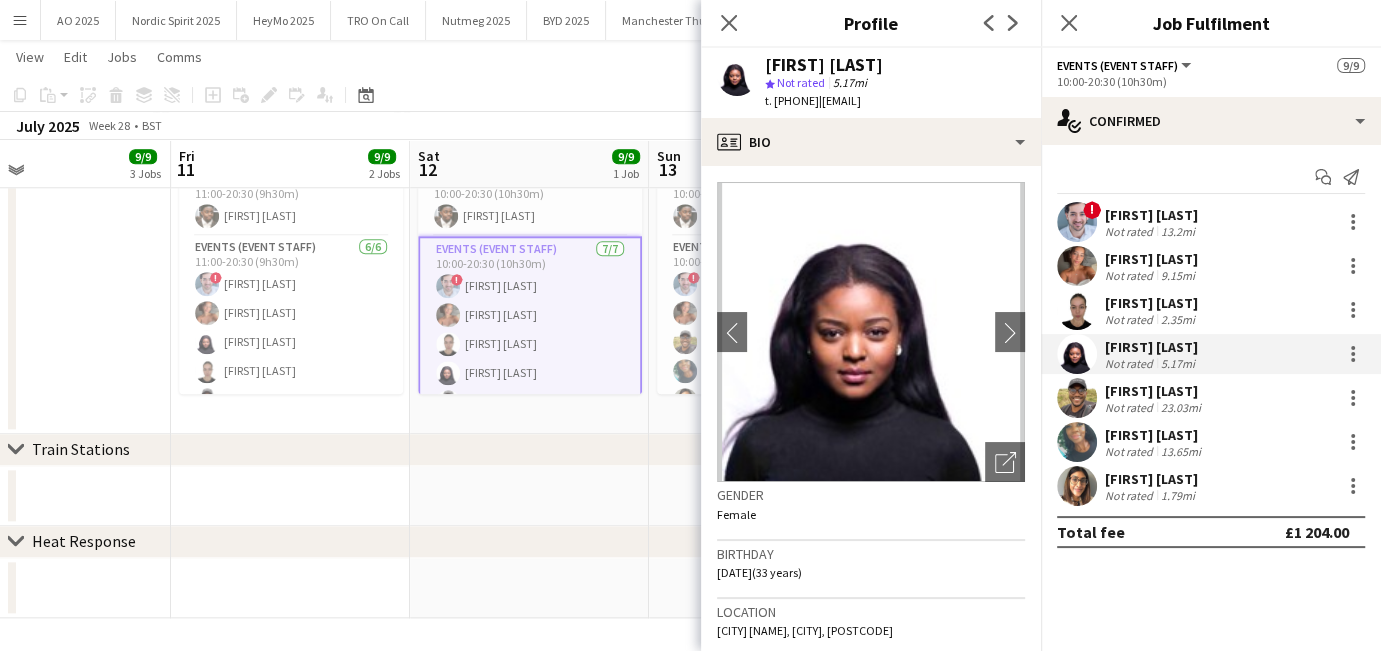 click on "Not rated" at bounding box center (1131, 407) 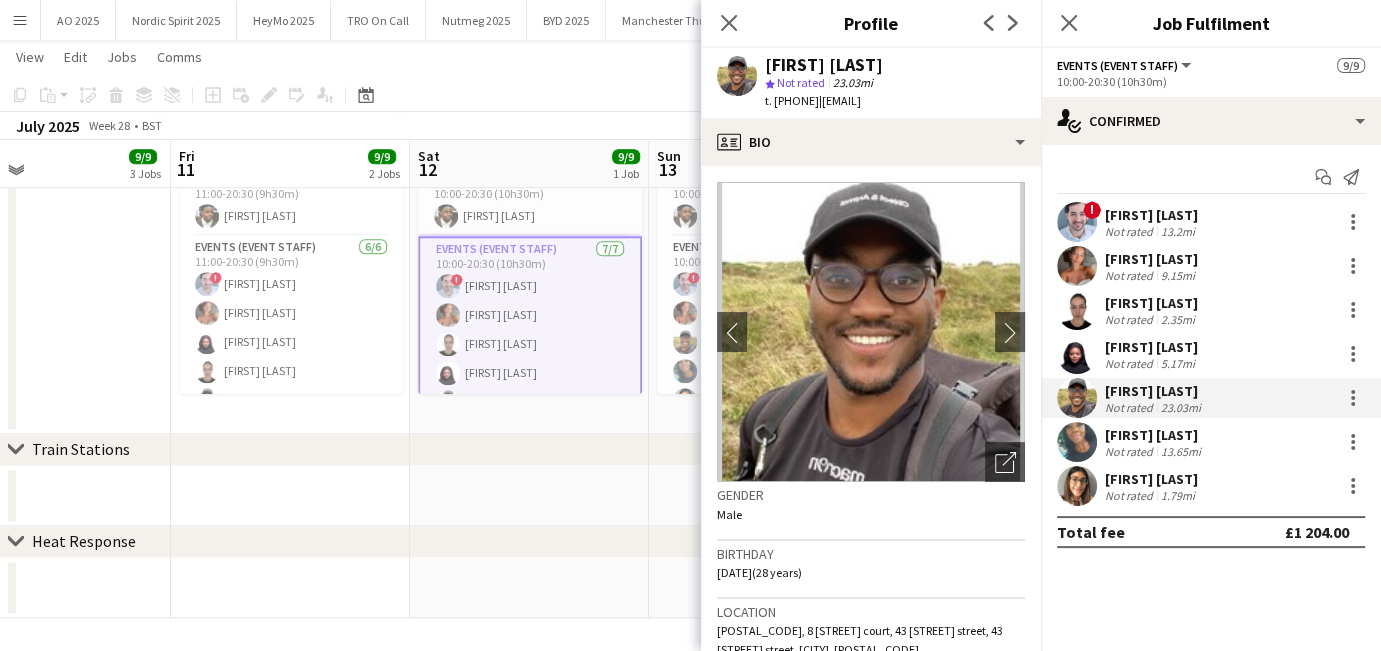 click on "Not rated" at bounding box center (1131, 451) 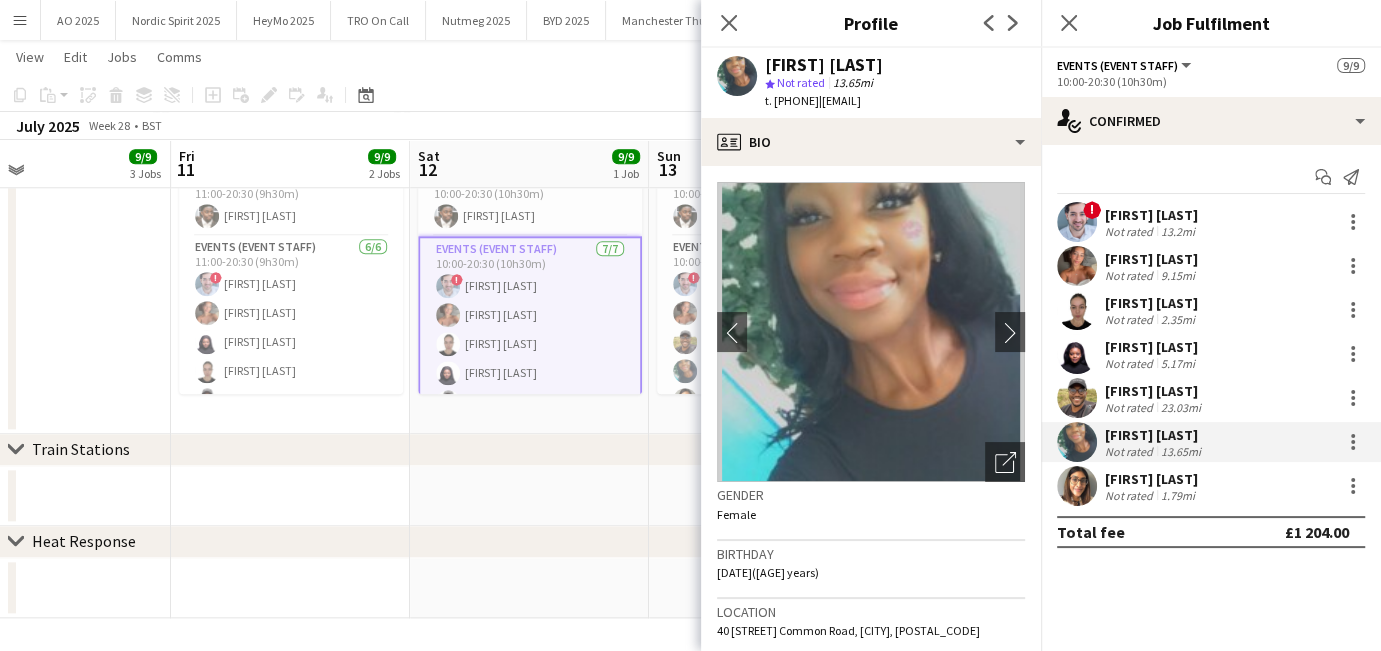 click on "[FIRST] [LAST]" at bounding box center [1152, 479] 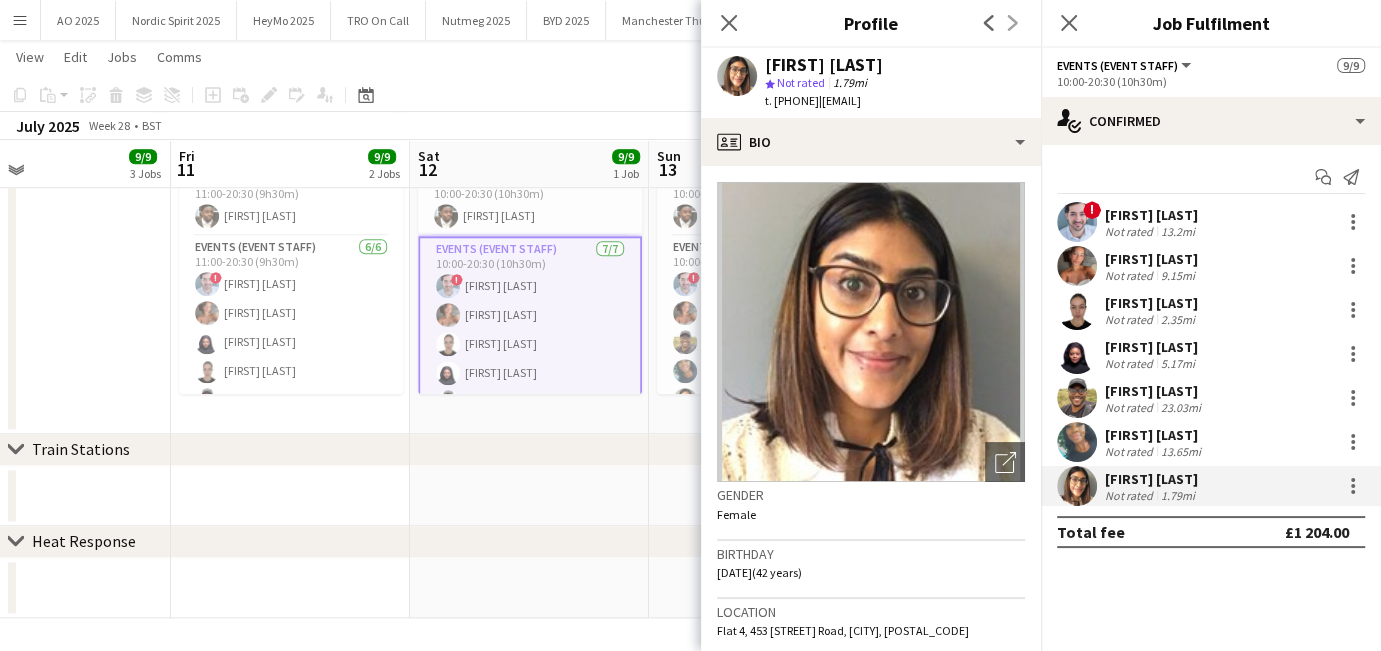 click on "chevron-right
Train Stations" 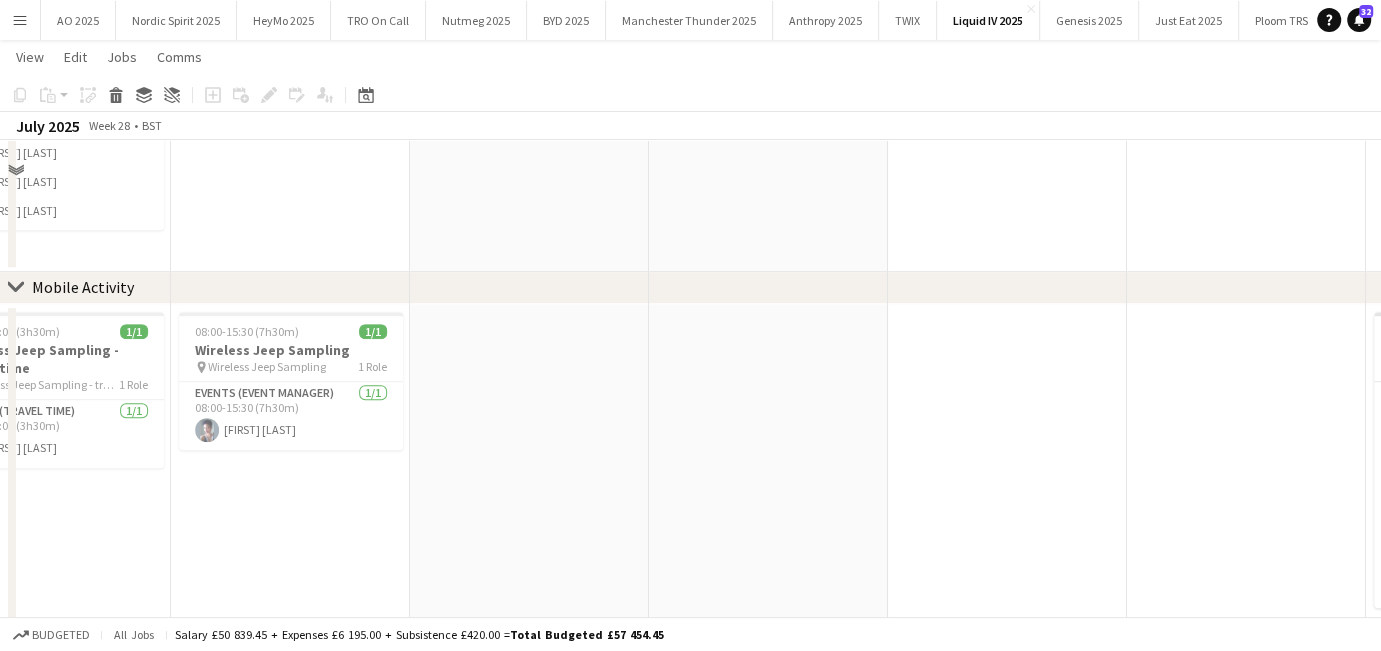 scroll, scrollTop: 714, scrollLeft: 0, axis: vertical 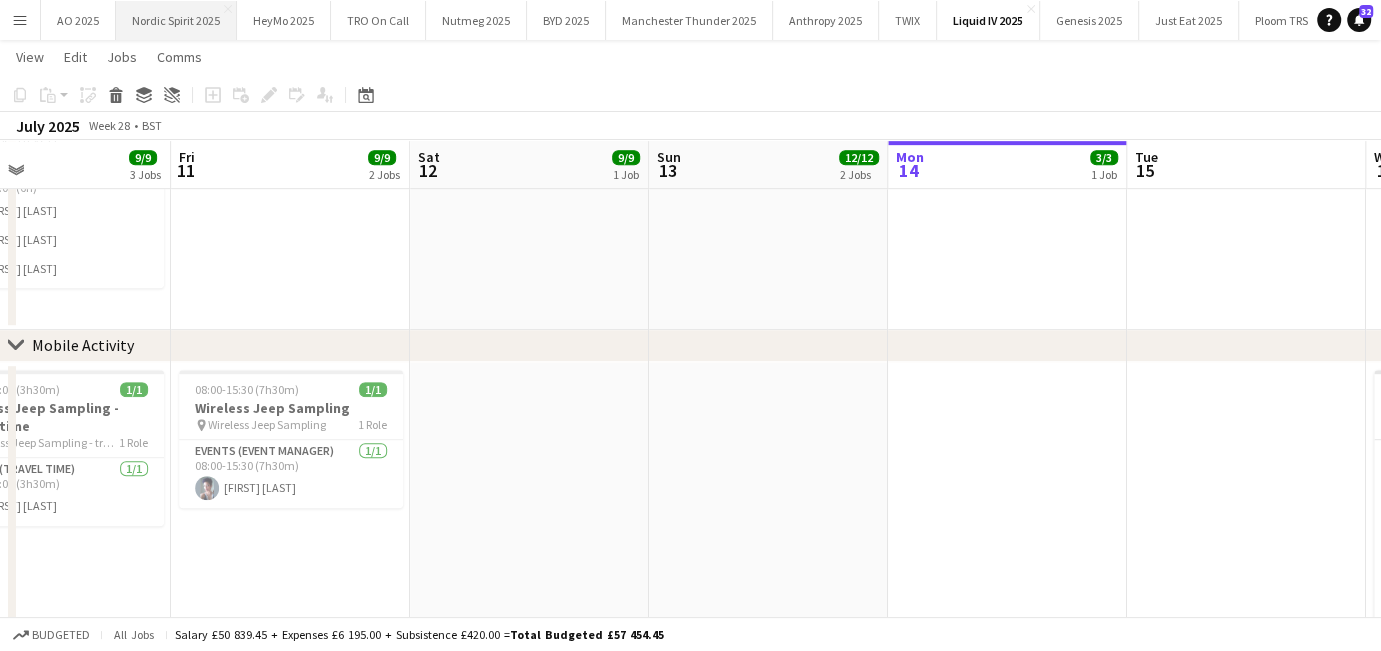 click on "Nordic Spirit 2025
Close" at bounding box center [176, 20] 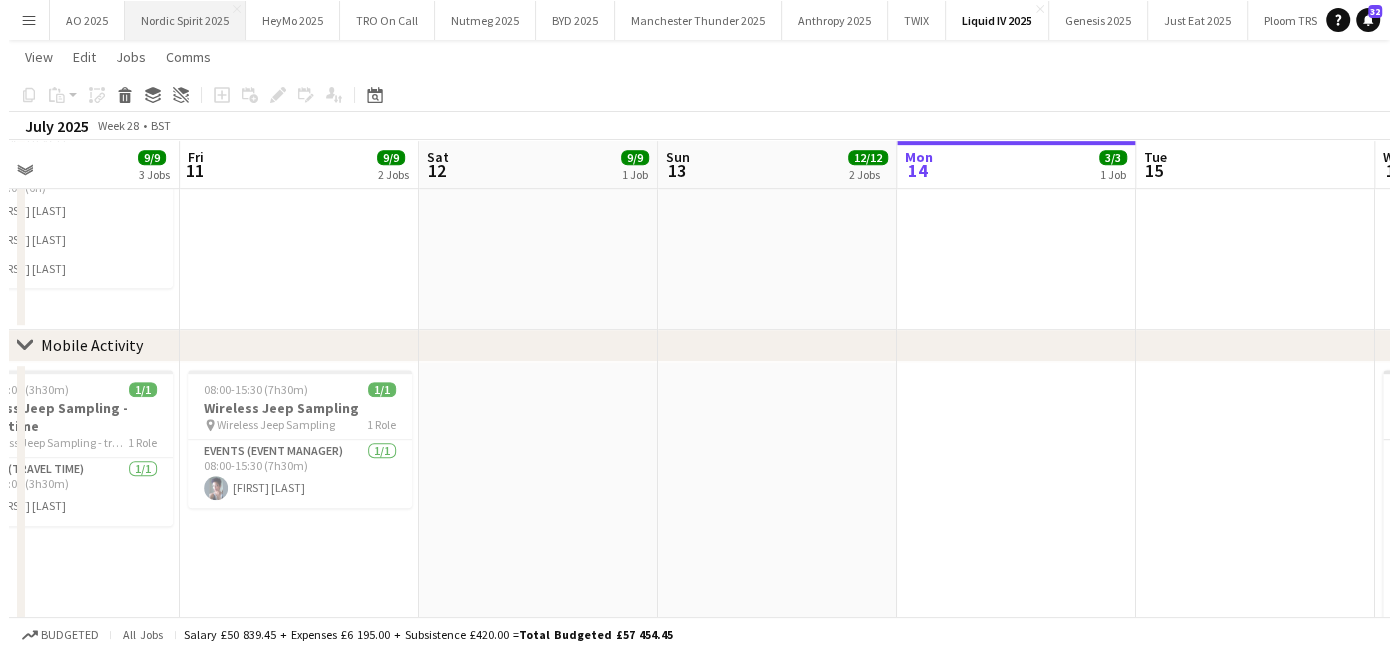 scroll, scrollTop: 0, scrollLeft: 0, axis: both 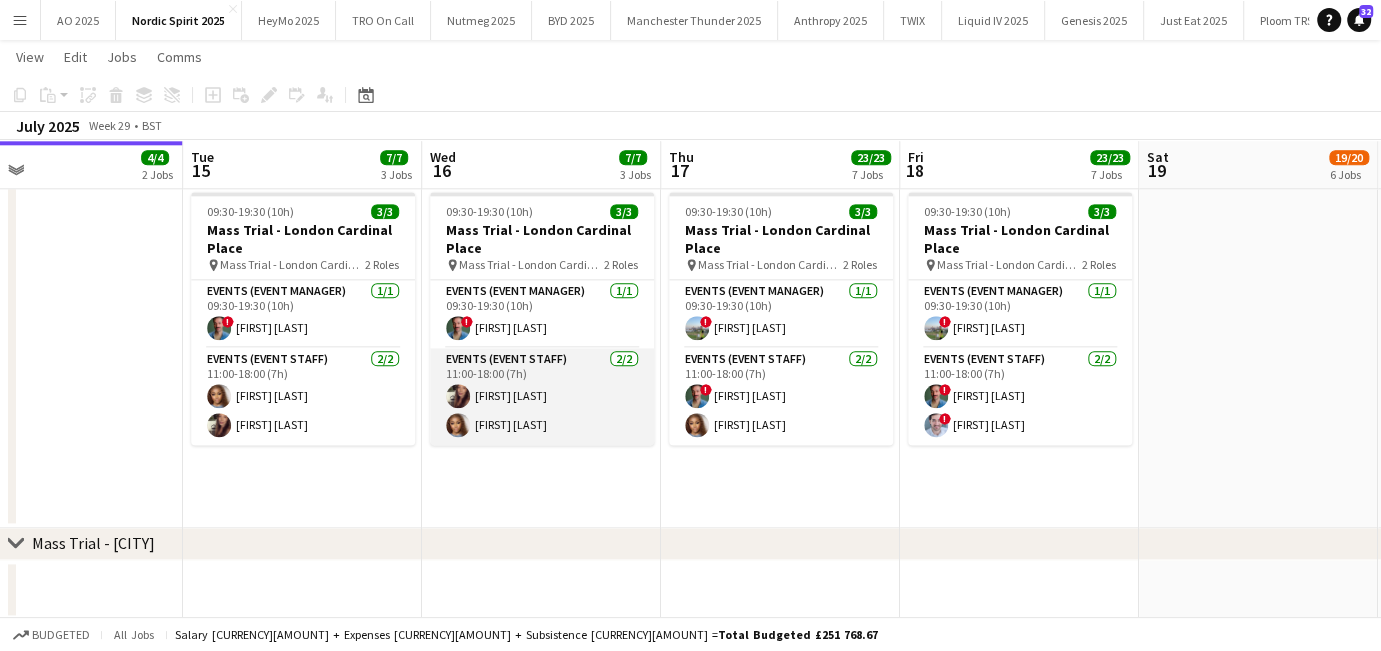 click on "Events (Event Staff)   2/2   11:00-18:00 (7h)
[FIRST] [LAST] [FIRST] [LAST] [FIRST] [LAST]" at bounding box center [542, 396] 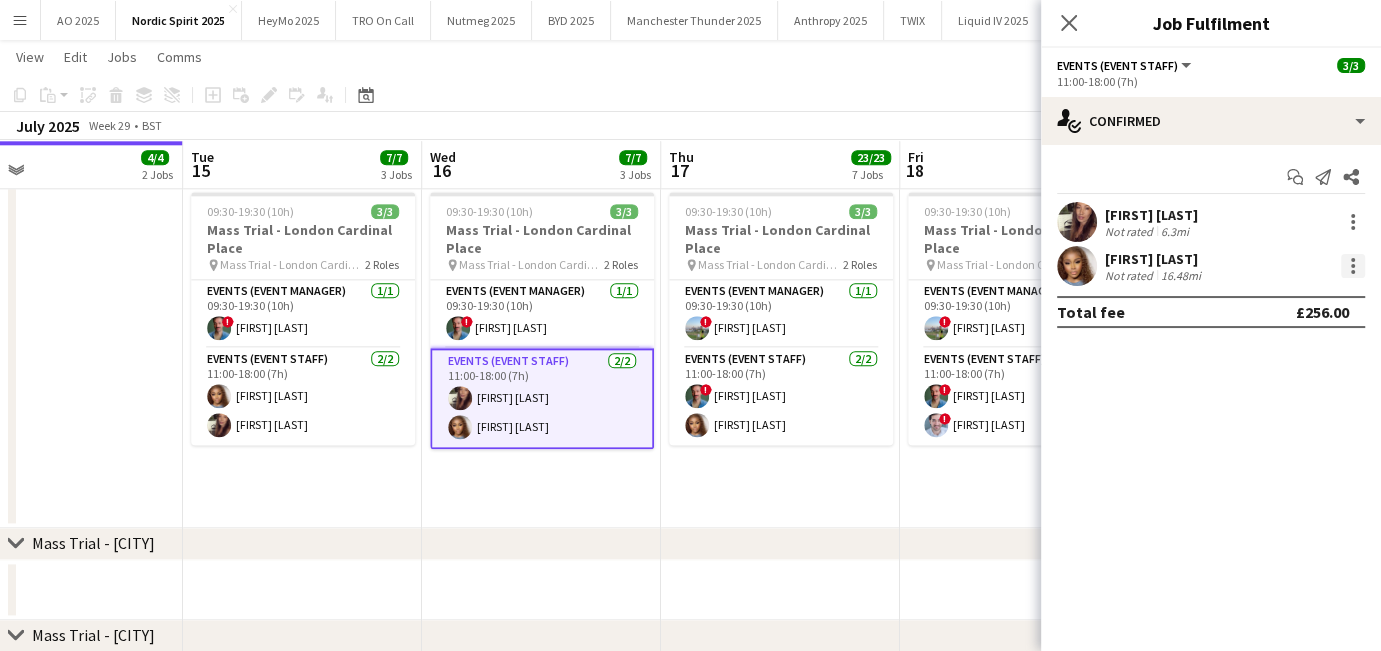 click at bounding box center (1353, 266) 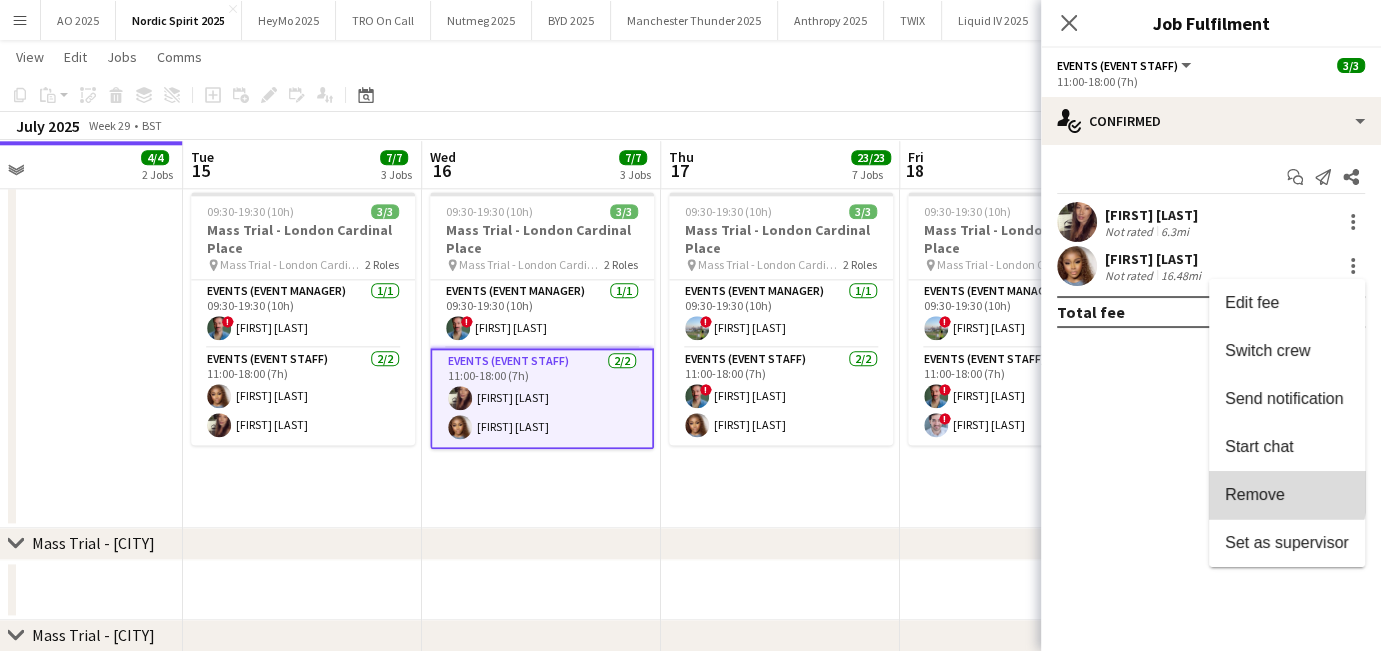 click on "Remove" at bounding box center [1255, 494] 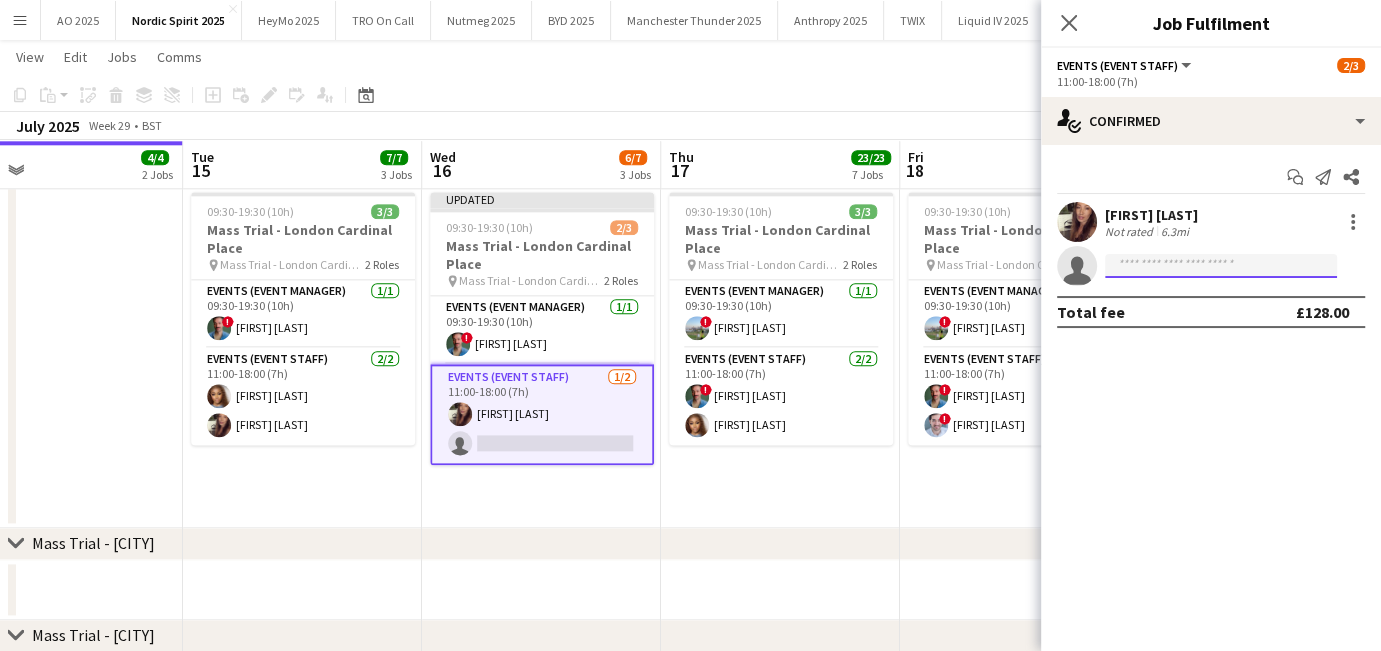click 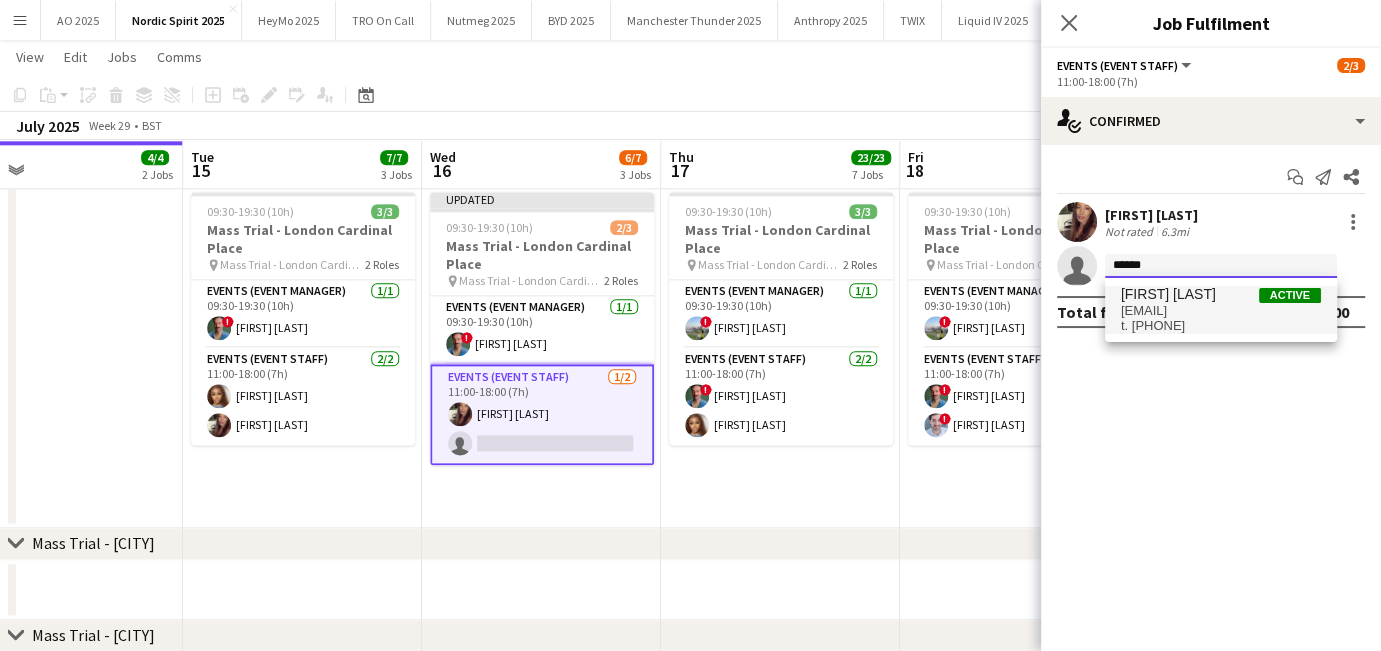 type on "******" 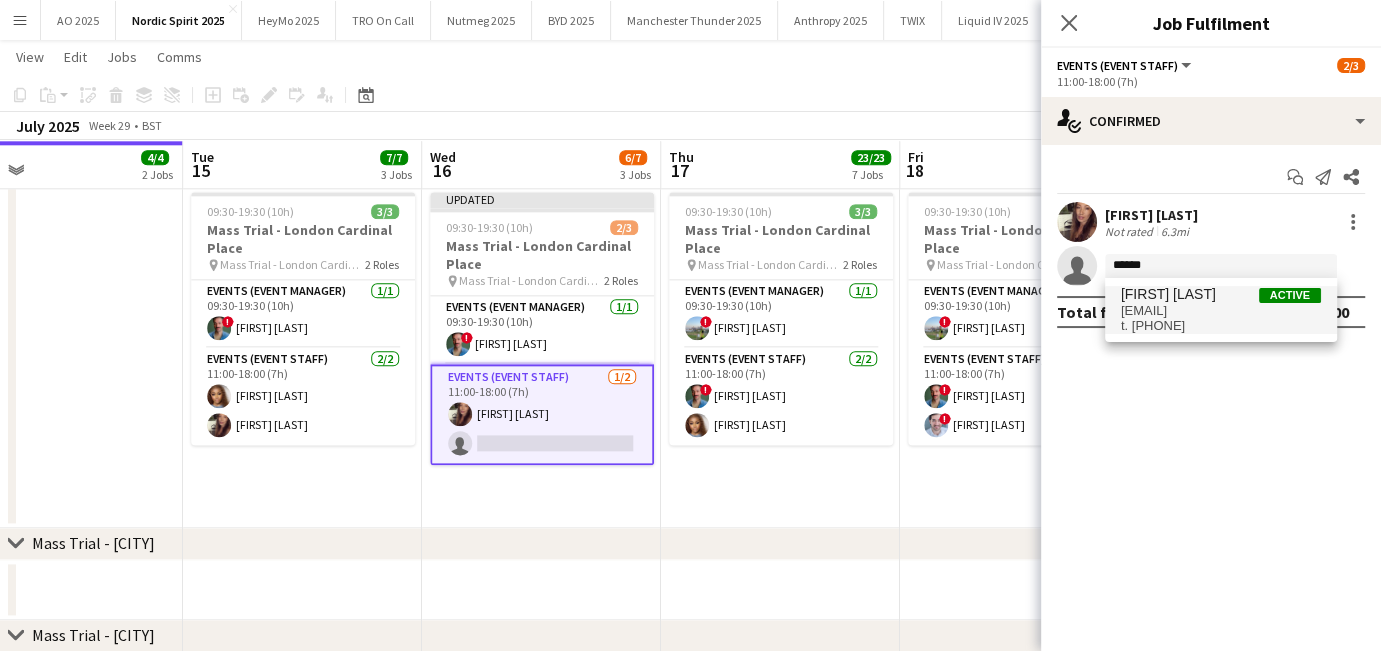 click on "[EMAIL]" at bounding box center (1221, 311) 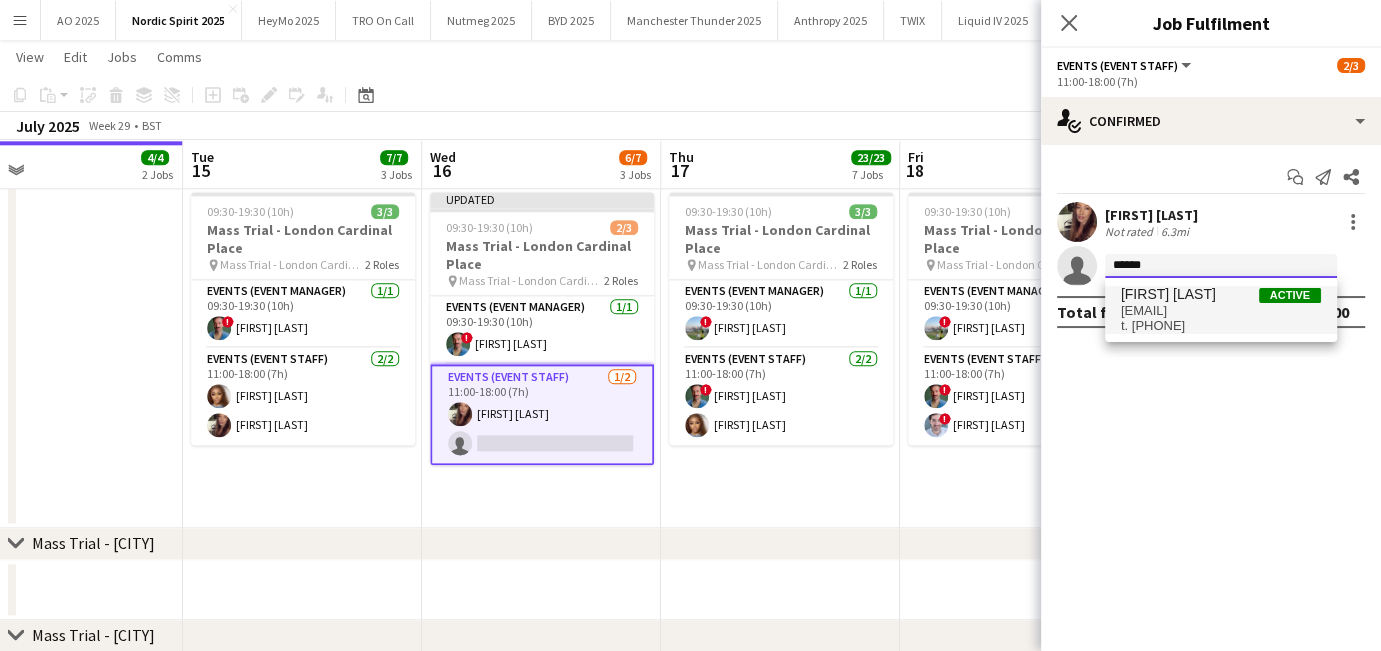 type 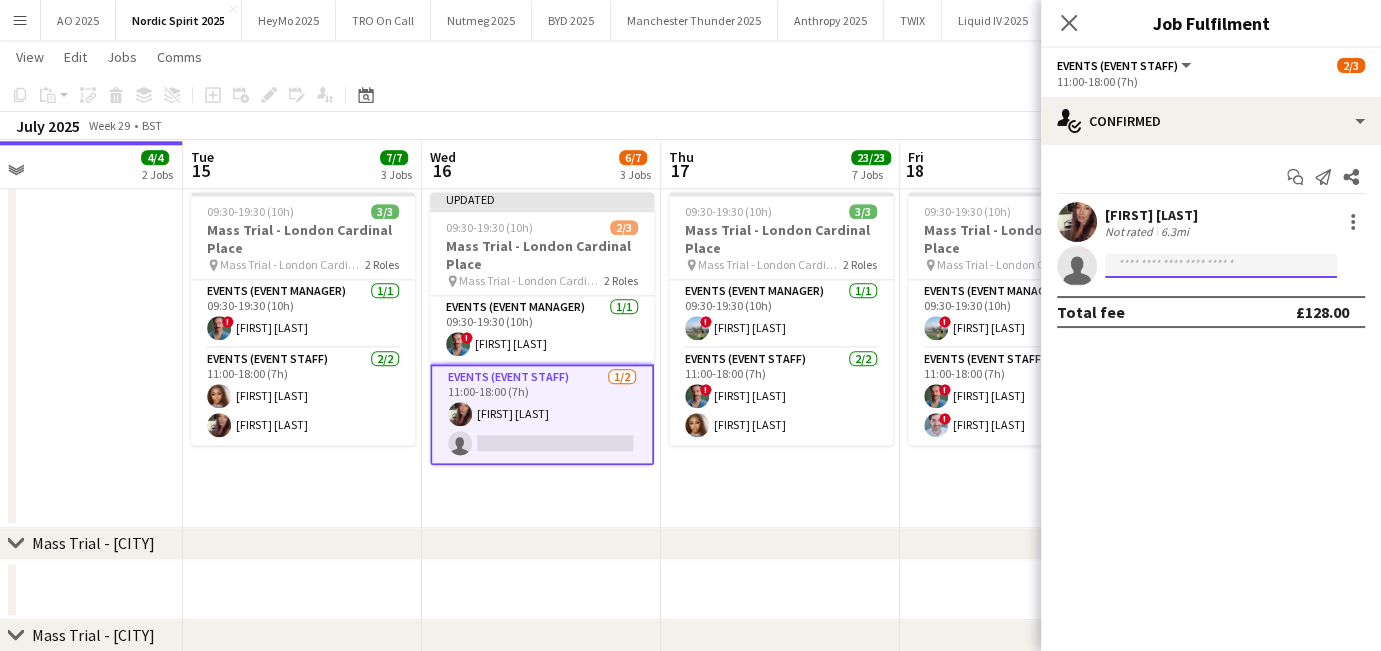 scroll, scrollTop: 0, scrollLeft: 0, axis: both 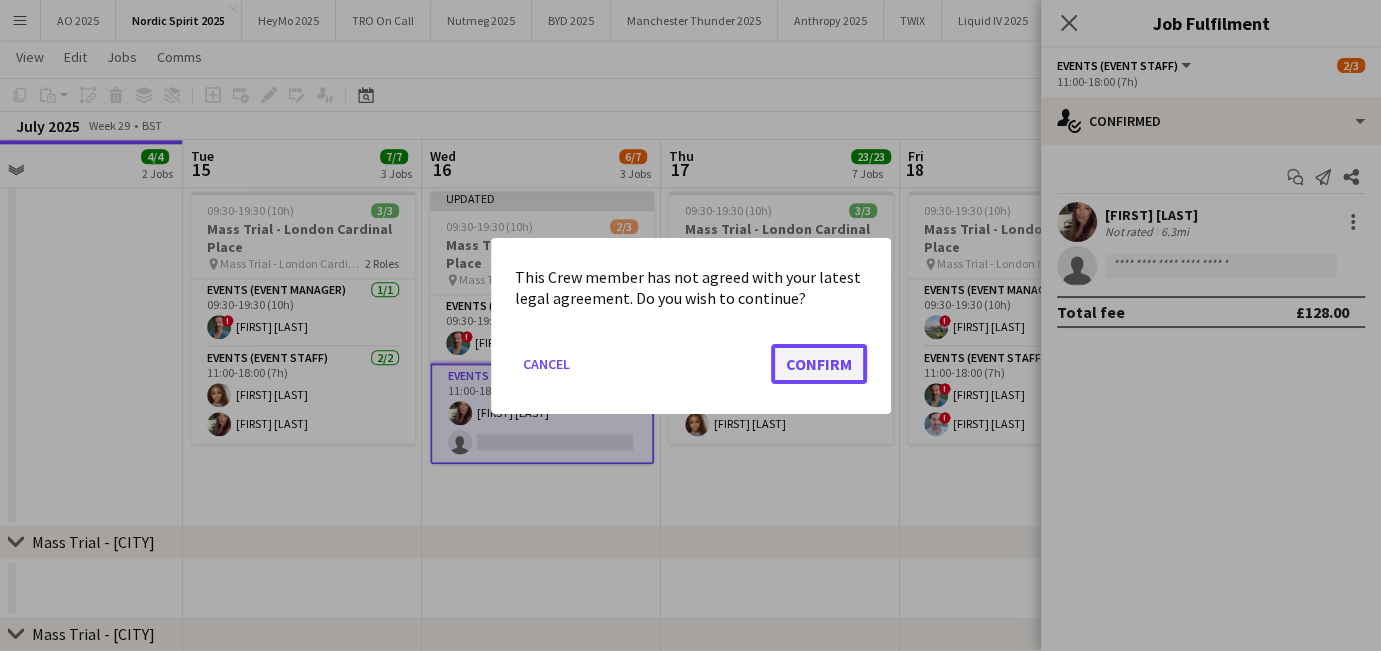 click on "Confirm" 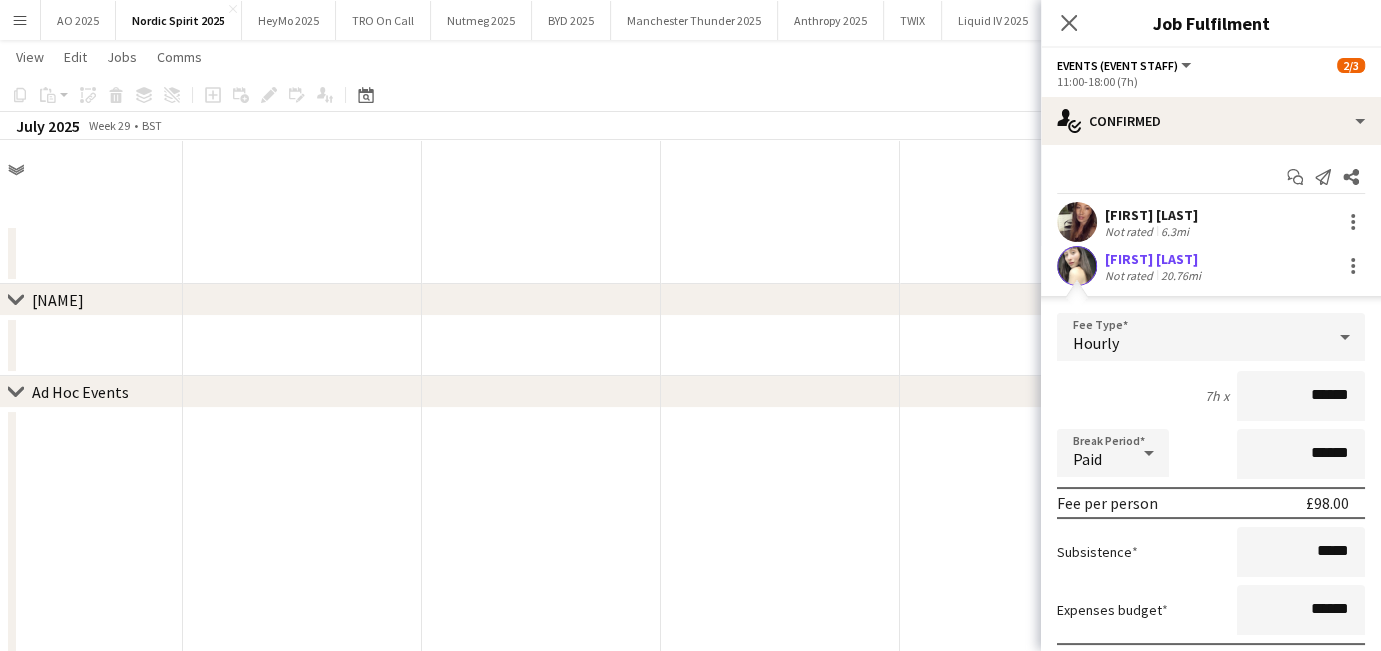 scroll, scrollTop: 1643, scrollLeft: 0, axis: vertical 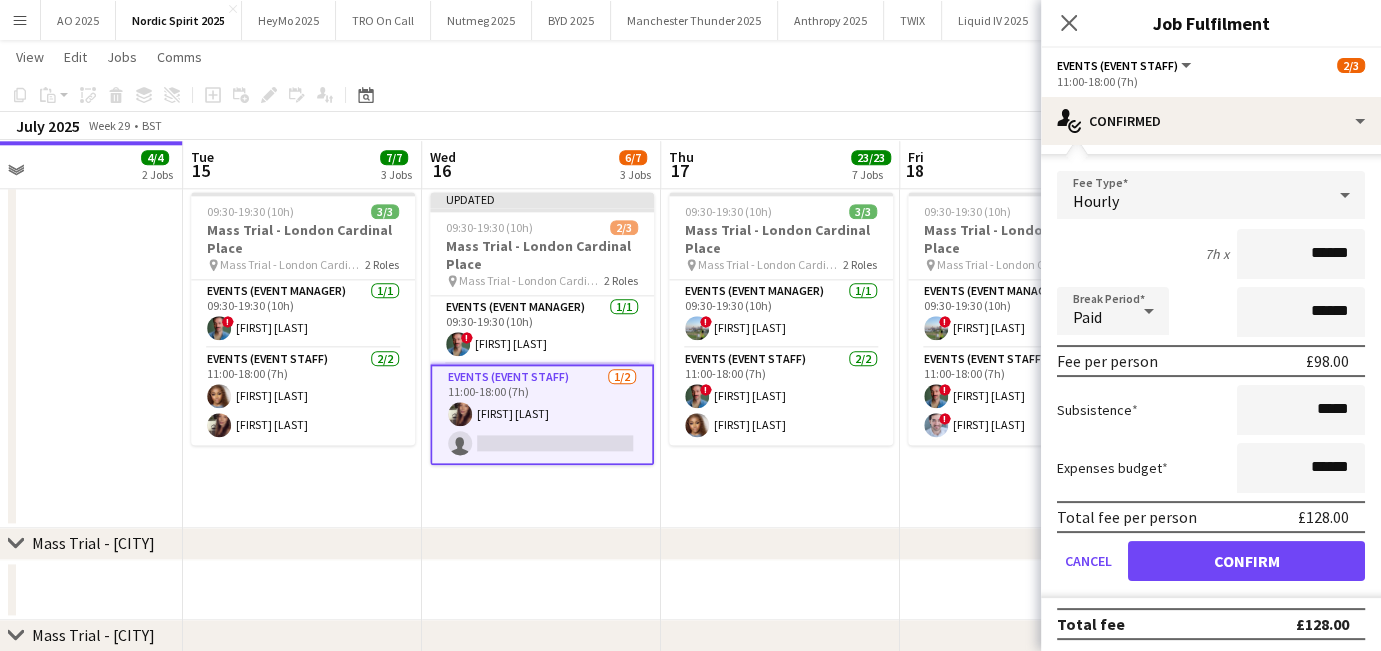 click on "Fee Type  Hourly  7h x  ******  Break Period  Paid ******  Fee per person   £98.00   Subsistence  *****  Expenses budget  ******  Total fee per person   £128.00   Cancel   Confirm" at bounding box center [1211, 384] 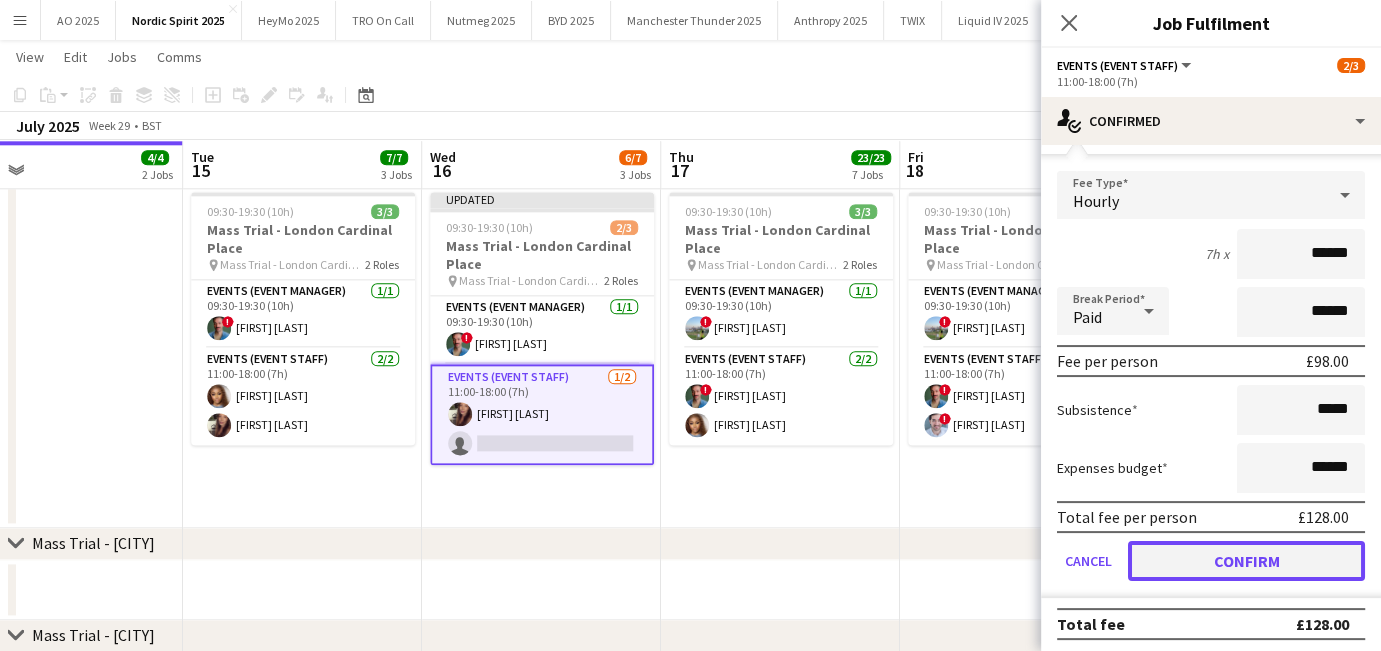 click on "Confirm" at bounding box center [1246, 561] 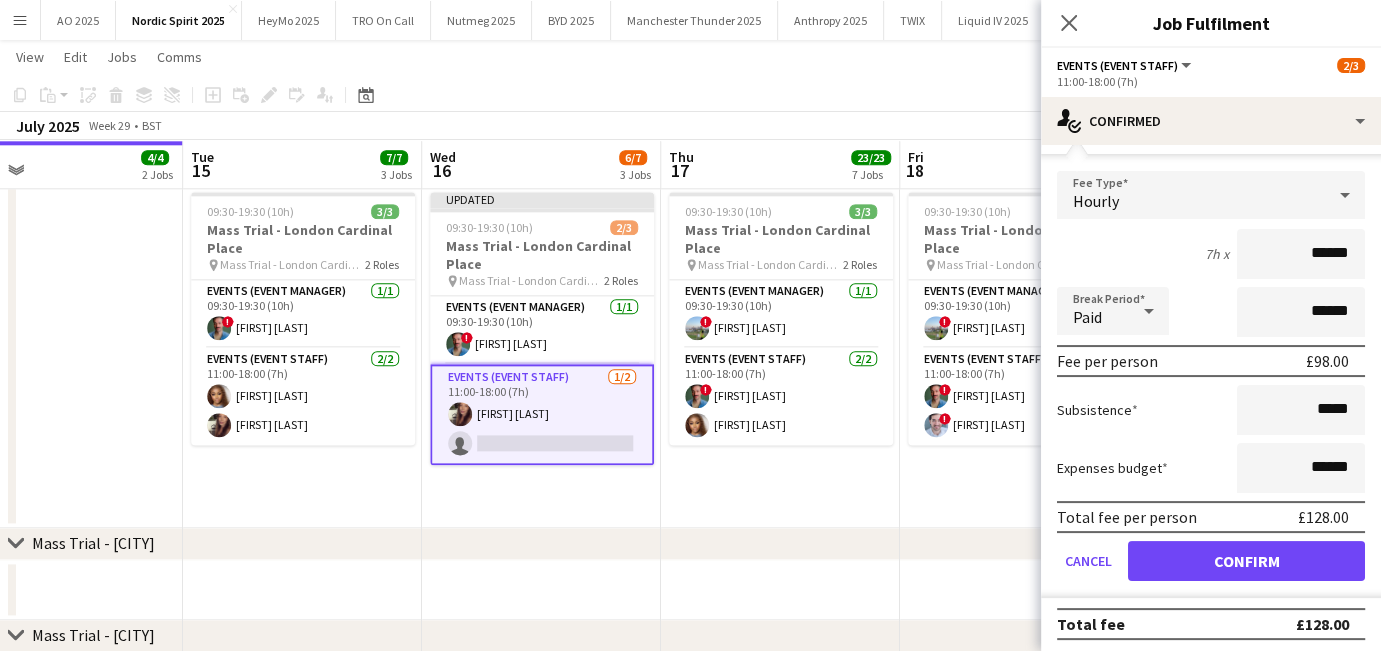 scroll, scrollTop: 0, scrollLeft: 0, axis: both 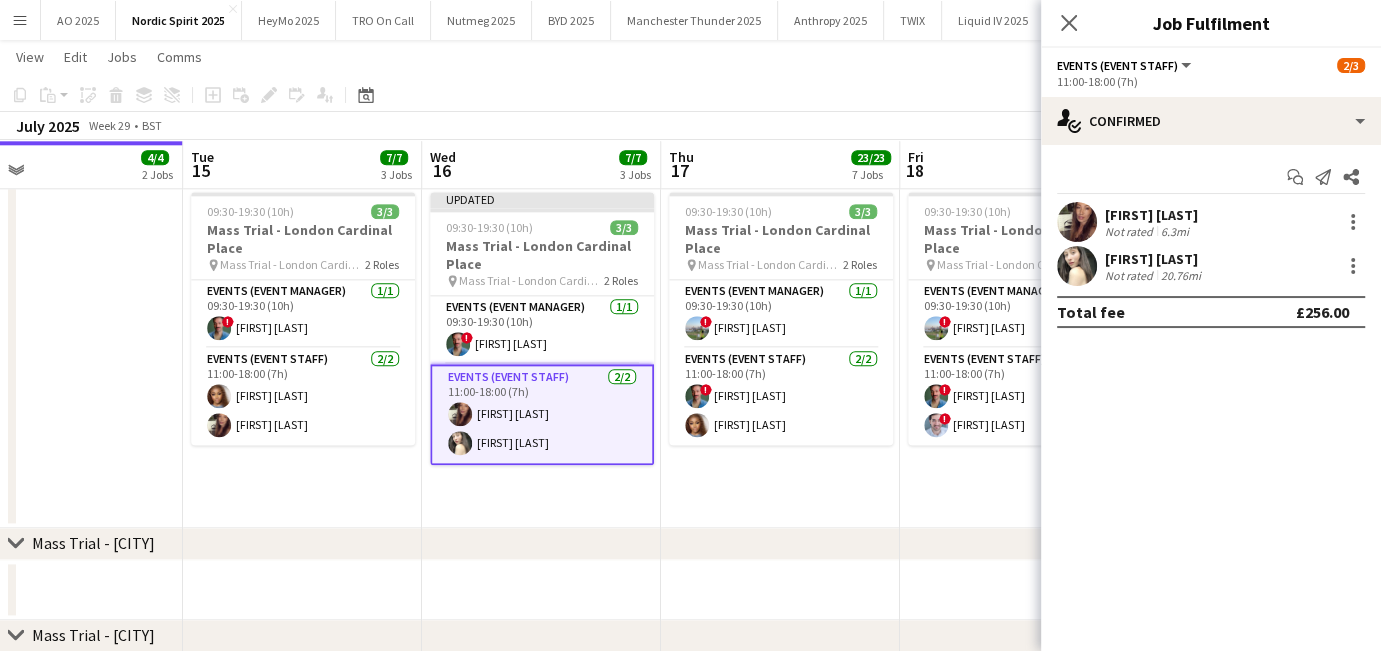 click on "09:30-19:30 (10h)    3/3   Mass Trial - [CITY] [NAME]
pin
Mass Trial - [CITY] [NAME]   2 Roles   Events (Event Manager)   1/1   09:30-19:30 (10h)
! [FIRST] [LAST]  Events (Event Staff)   2/2   11:00-18:00 (7h)
! [FIRST] [LAST] [FIRST] [LAST] [FIRST] [LAST]" at bounding box center [780, 356] 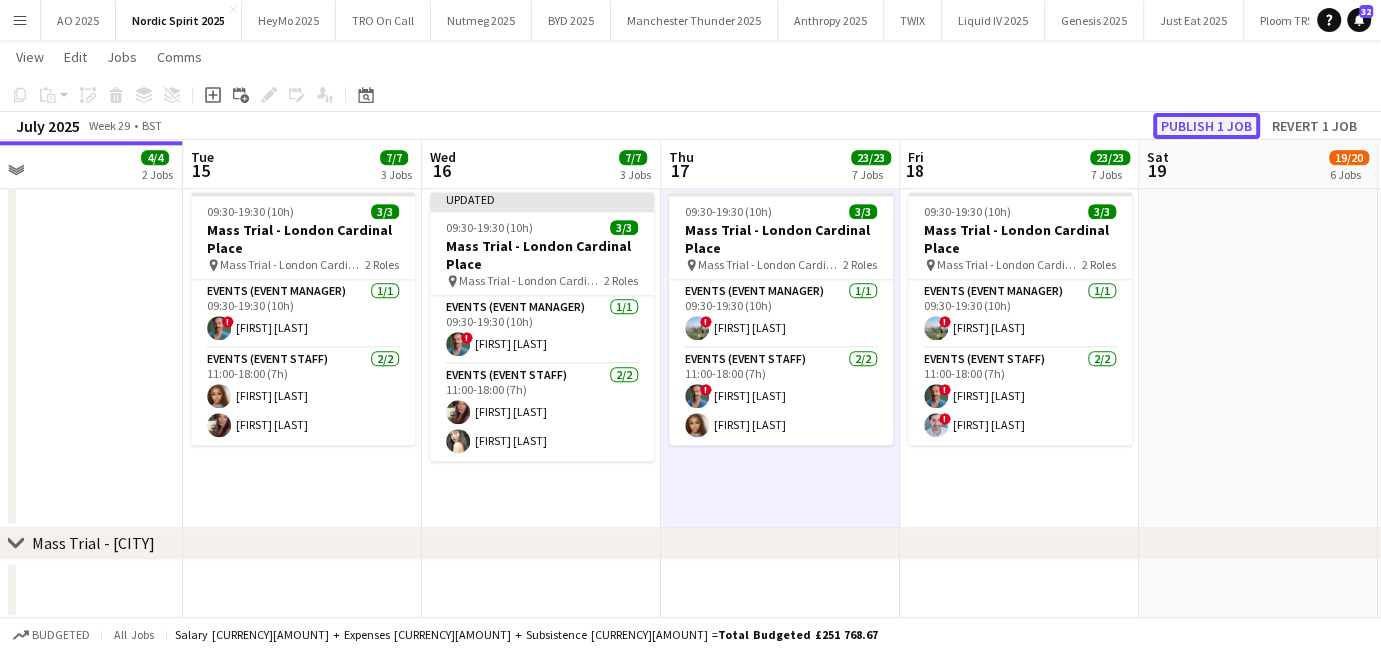 click on "Publish 1 job" 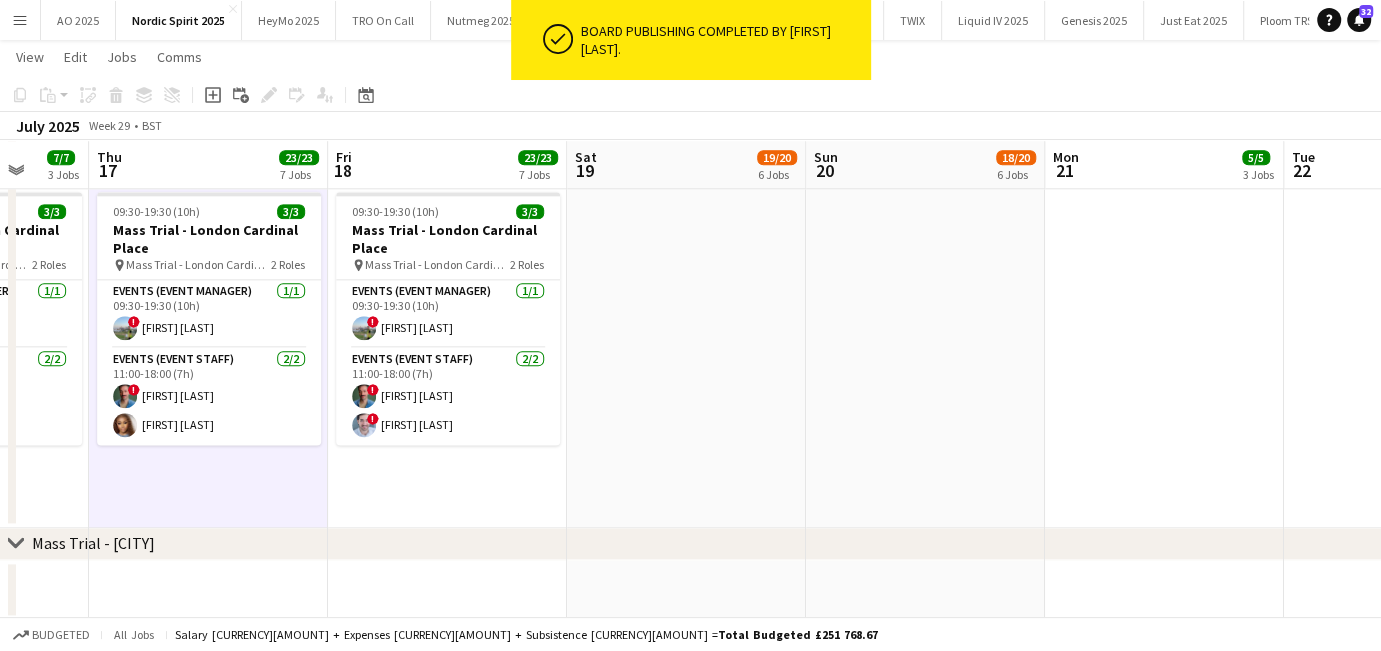 scroll, scrollTop: 0, scrollLeft: 531, axis: horizontal 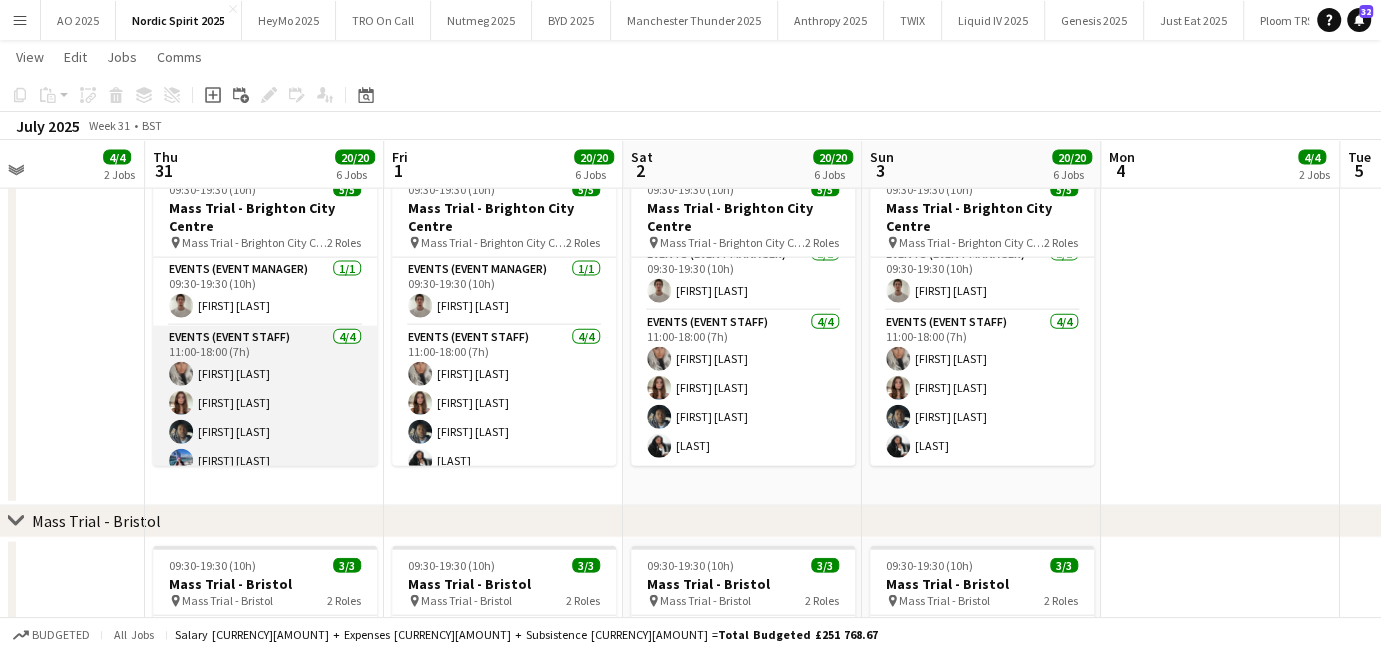 click on "Events (Event Staff)   4/4   11:00-18:00 (7h)
[FIRST] [LAST] [FIRST] [LAST] [FIRST] [LAST] [FIRST] [LAST]" at bounding box center (265, 403) 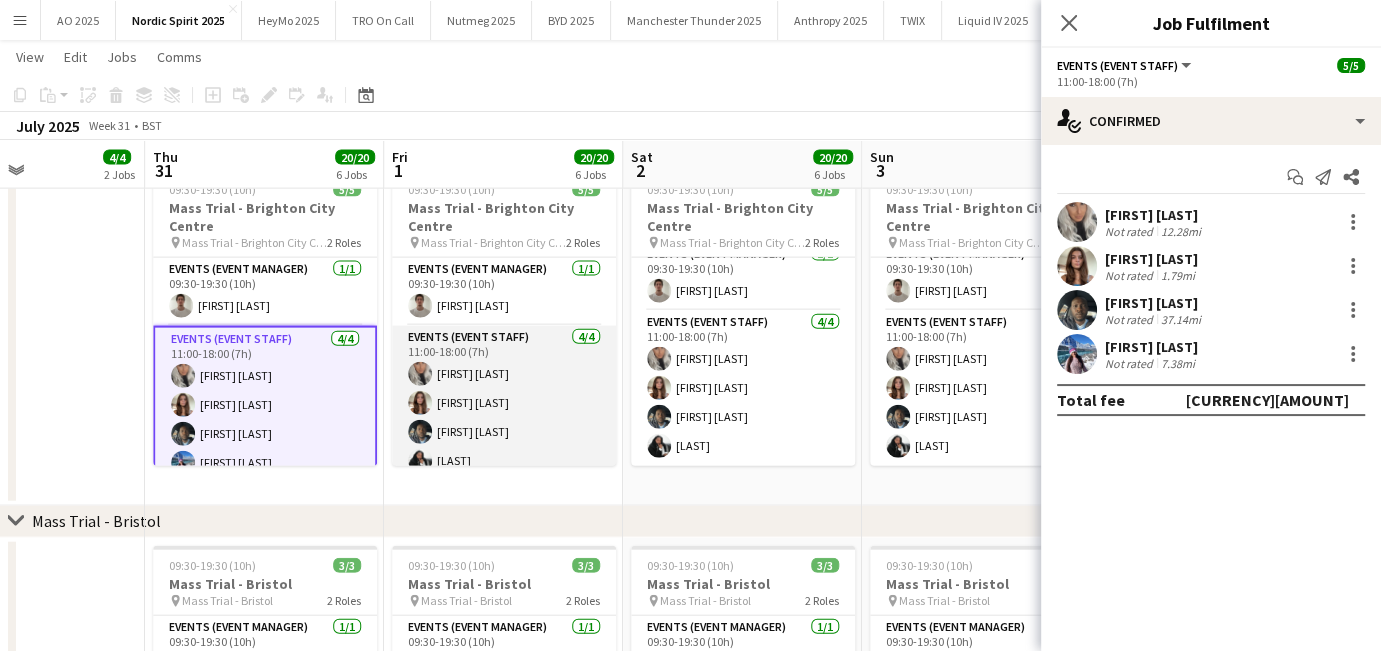 click on "Events (Event Staff)   4/4   11:00-18:00 (7h)
[FIRST] [LAST] [FIRST] [LAST] [FIRST] [LAST] [FIRST] [LAST] [FIRST] [LAST]" at bounding box center (504, 403) 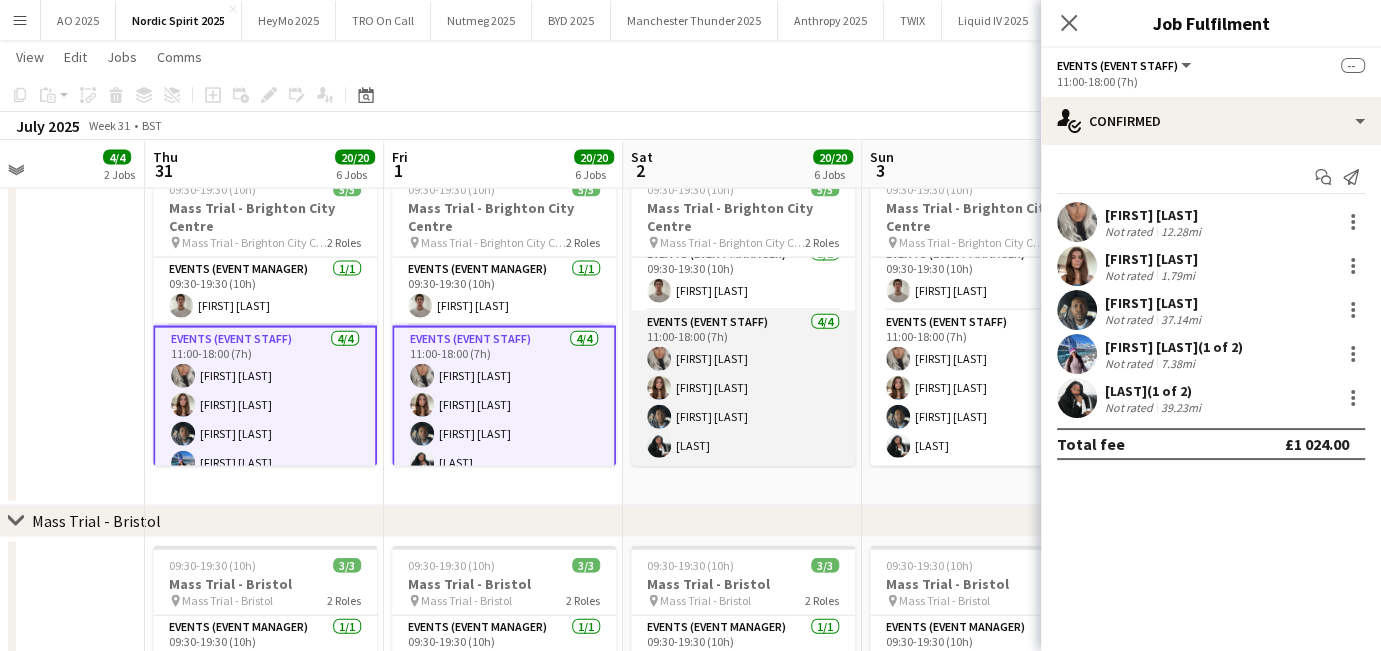 click on "Events (Event Staff)   4/4   11:00-18:00 (7h)
[FIRST] [LAST] [FIRST] [LAST] [FIRST] [LAST] [FIRST] [LAST] [FIRST] [LAST]" at bounding box center [743, 388] 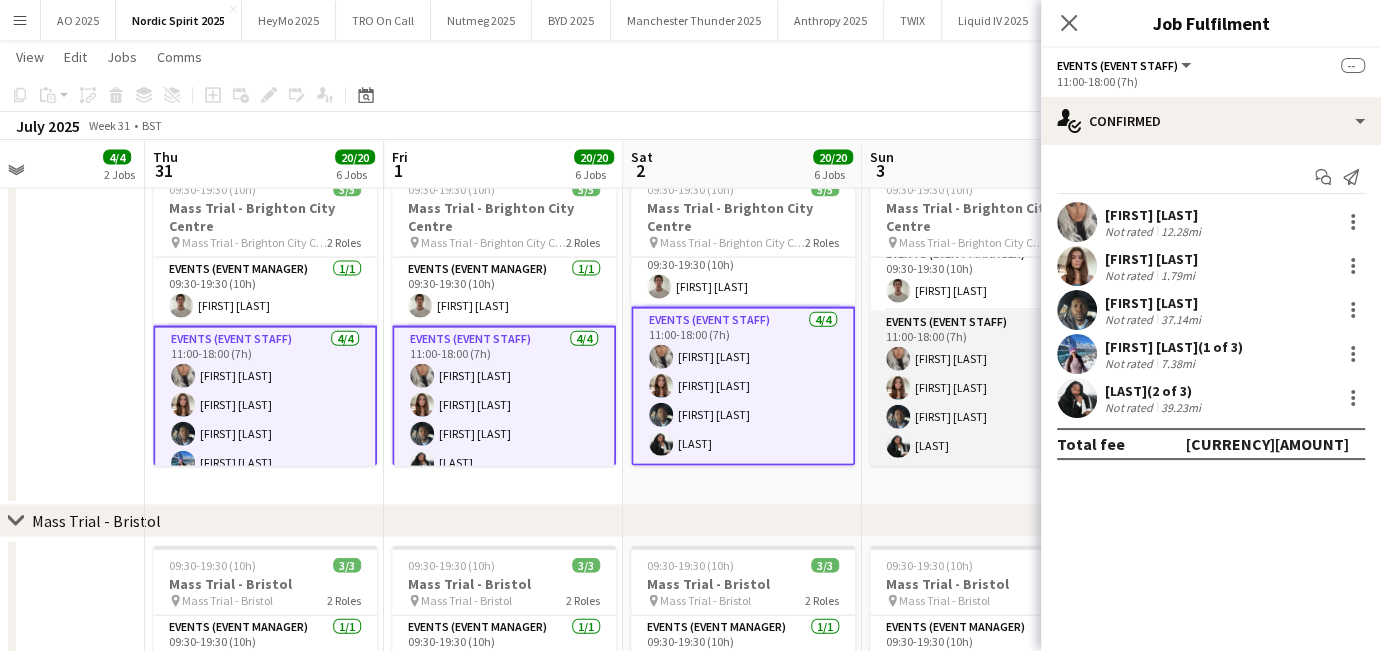 click at bounding box center (898, 388) 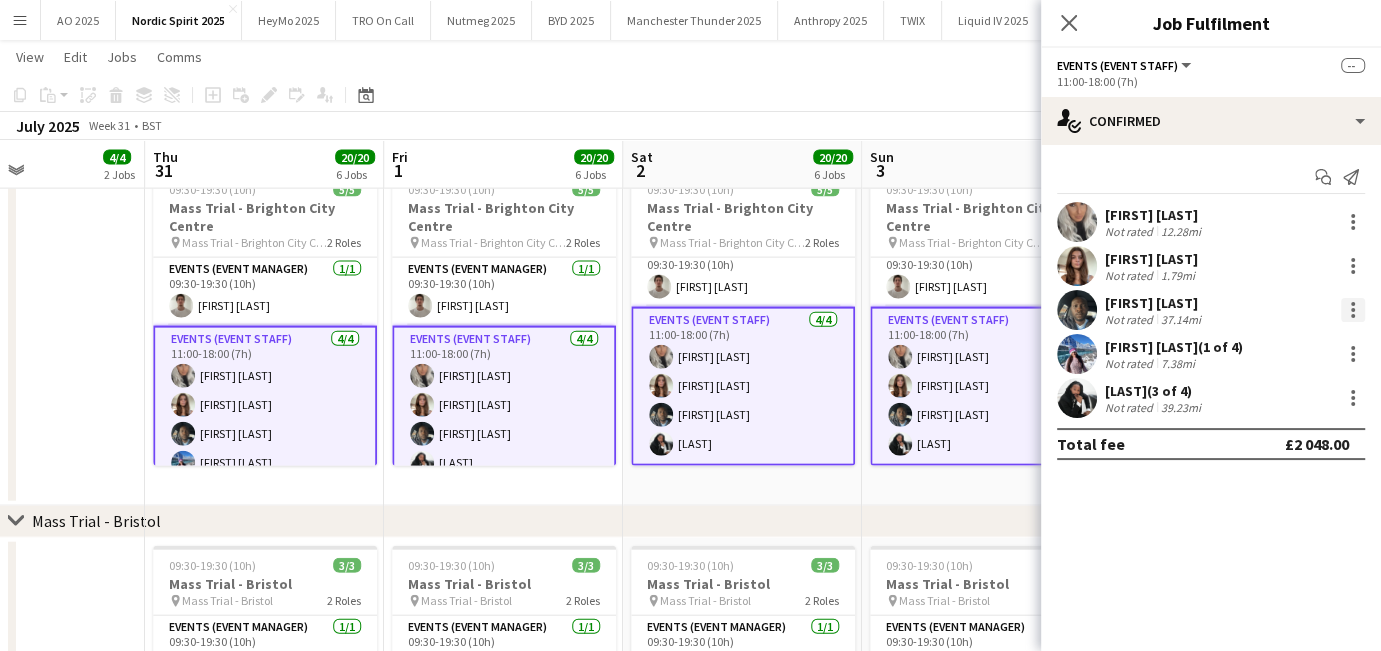 click at bounding box center (1353, 316) 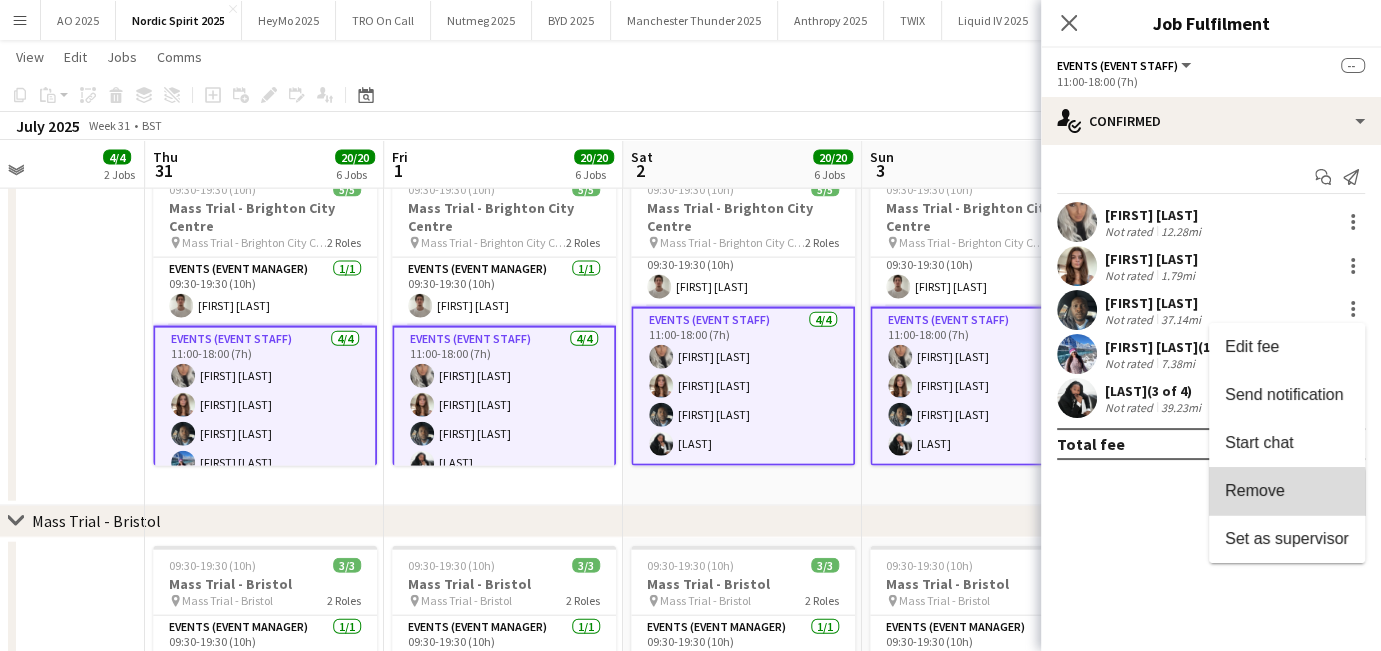click on "Remove" at bounding box center (1255, 490) 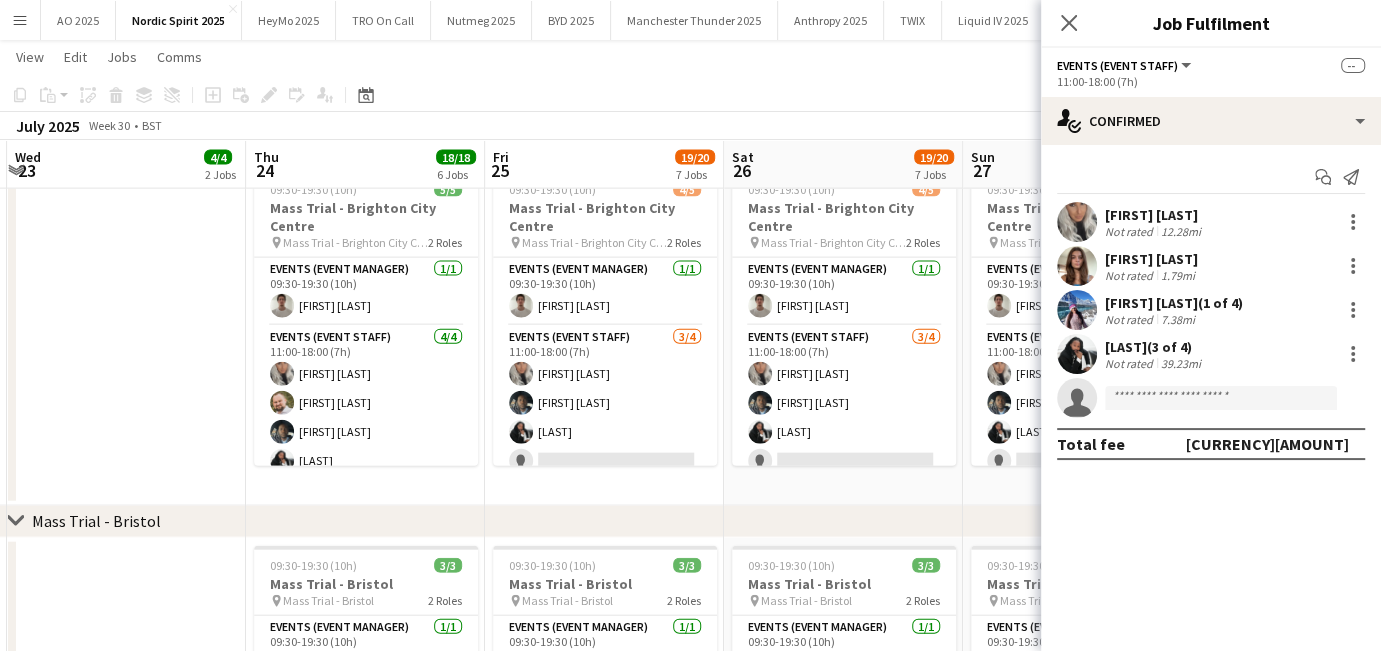 scroll, scrollTop: 0, scrollLeft: 470, axis: horizontal 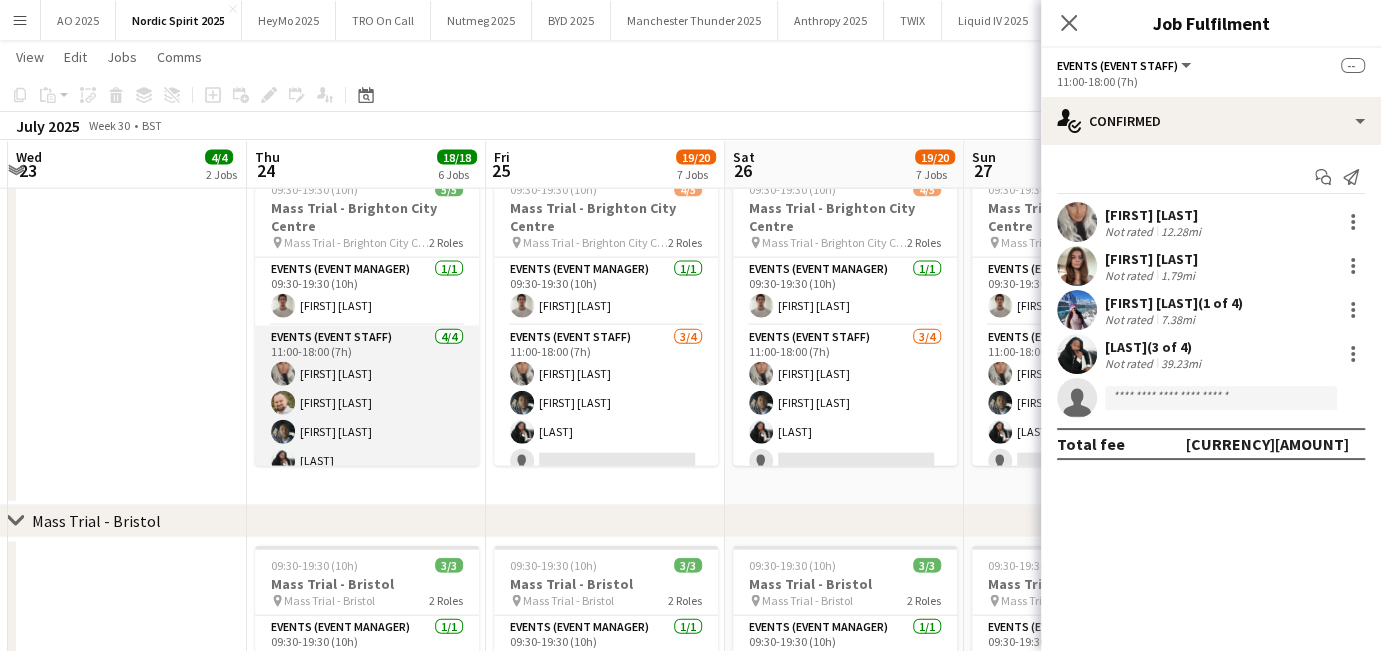click on "Events (Event Staff)   4/4   11:00-18:00 (7h)
[FIRST] [LAST] [FIRST] [LAST] [FIRST] [LAST] [FIRST] [LAST] [FIRST] [LAST]" at bounding box center [367, 403] 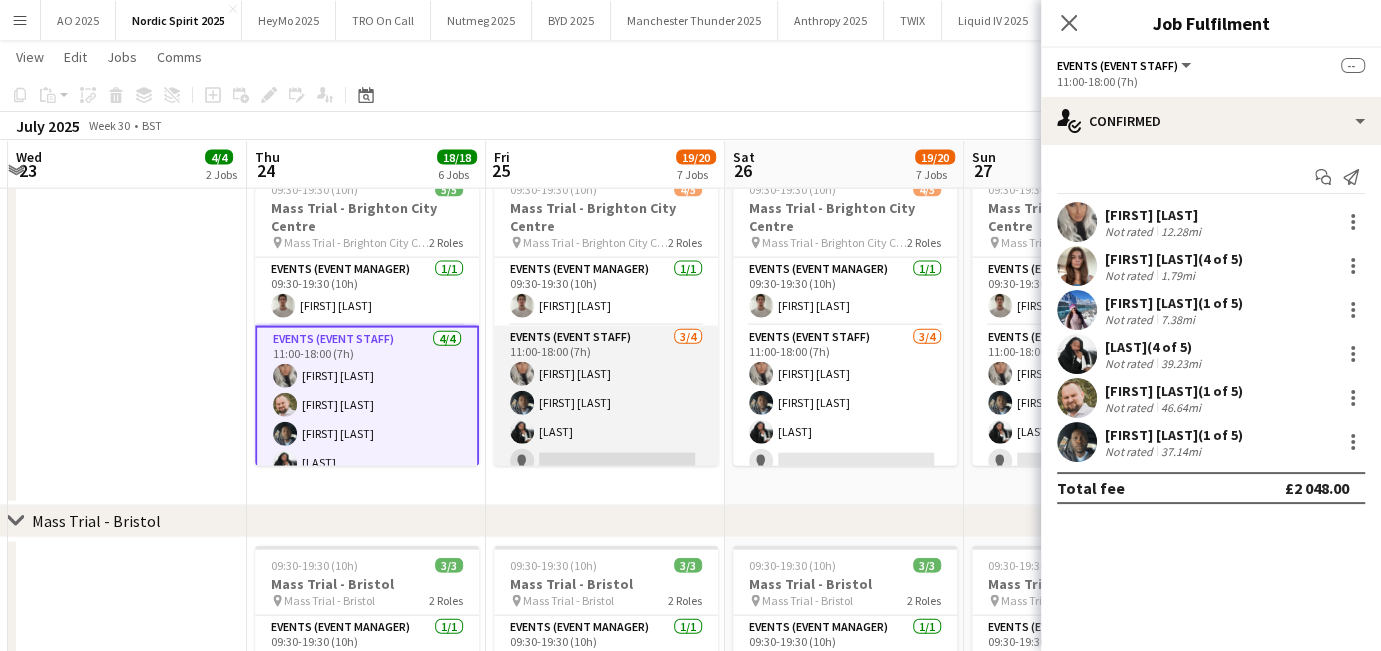 click on "Events (Event Staff)   3/4   11:00-18:00 (7h)
[FIRST] [LAST] [FIRST] [LAST] [FIRST] [LAST]
single-neutral-actions" at bounding box center [606, 403] 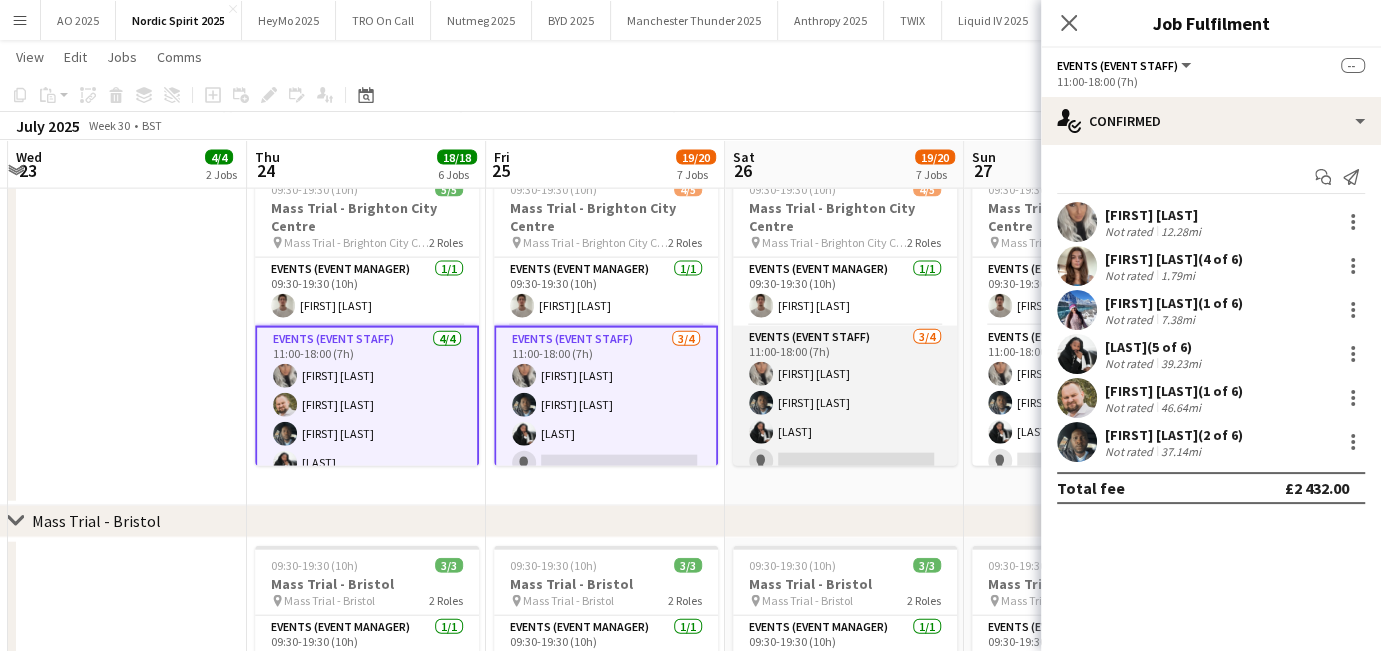 click on "Events (Event Staff)   3/4   11:00-18:00 (7h)
[FIRST] [LAST] [FIRST] [LAST] [FIRST] [LAST]
single-neutral-actions" at bounding box center (845, 403) 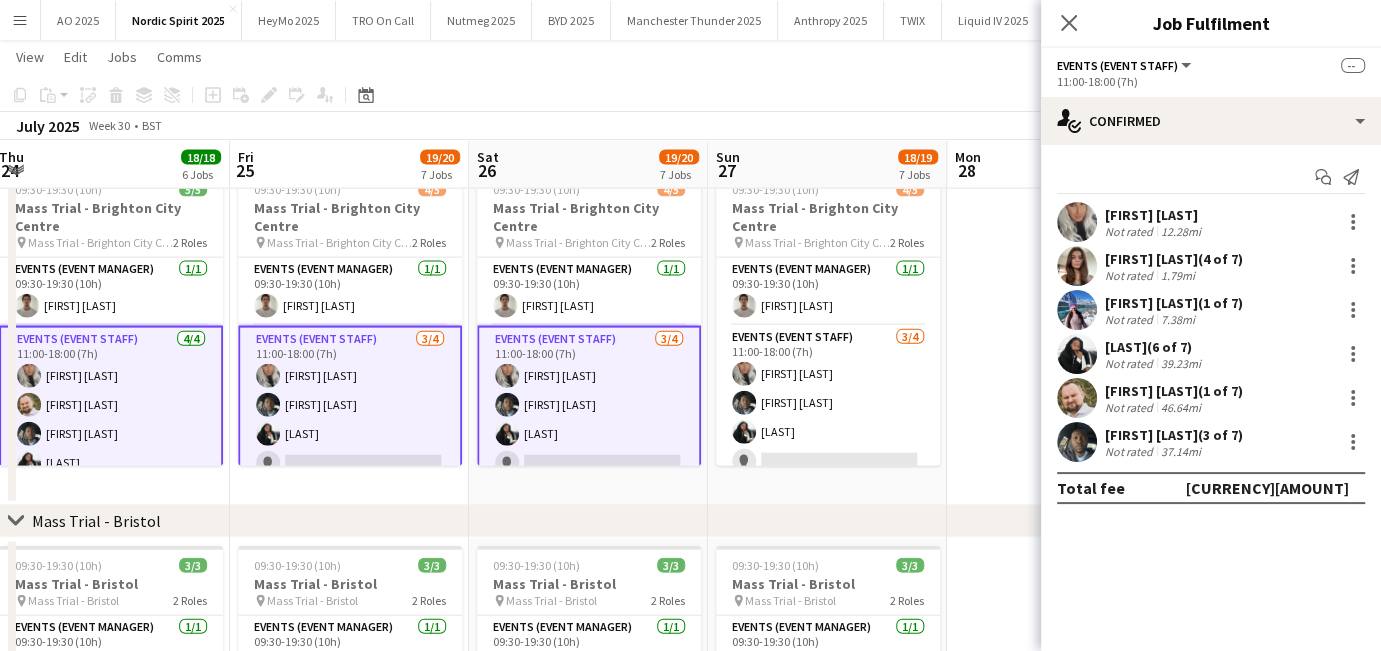 scroll, scrollTop: 0, scrollLeft: 731, axis: horizontal 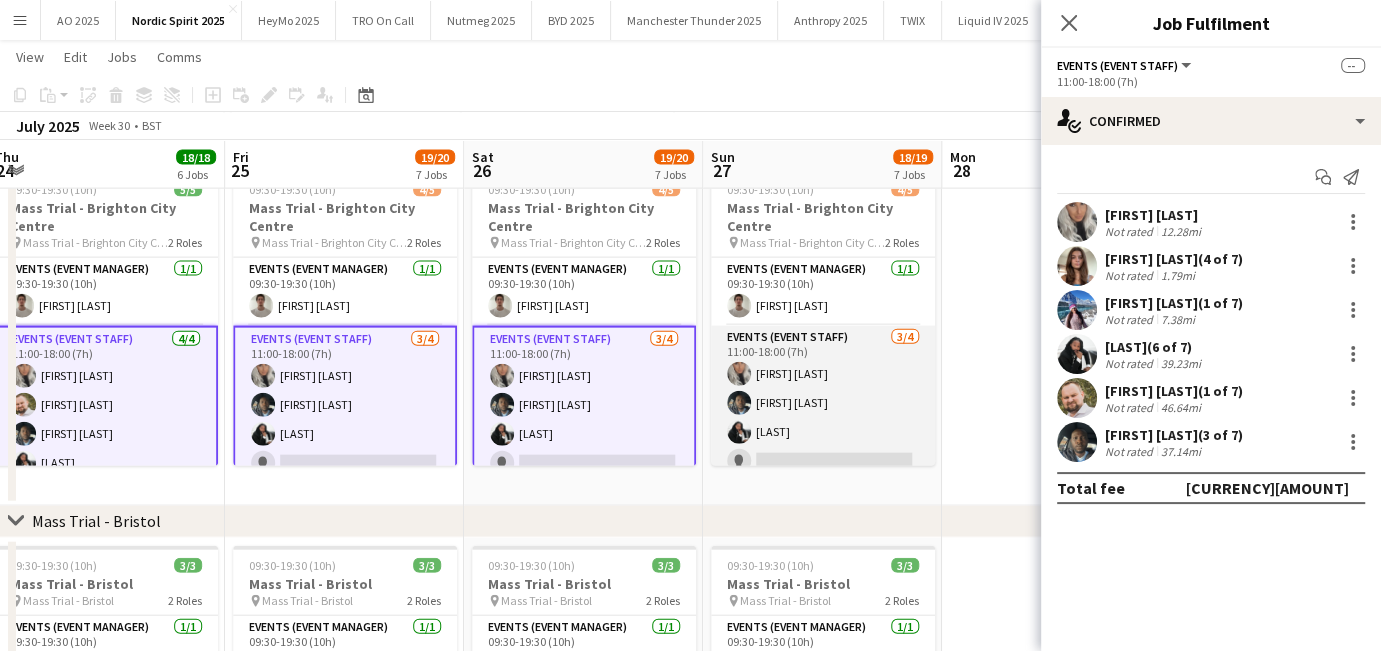 click on "Events (Event Staff)   3/4   11:00-18:00 (7h)
[FIRST] [LAST] [FIRST] [LAST] [FIRST] [LAST]
single-neutral-actions" at bounding box center [823, 403] 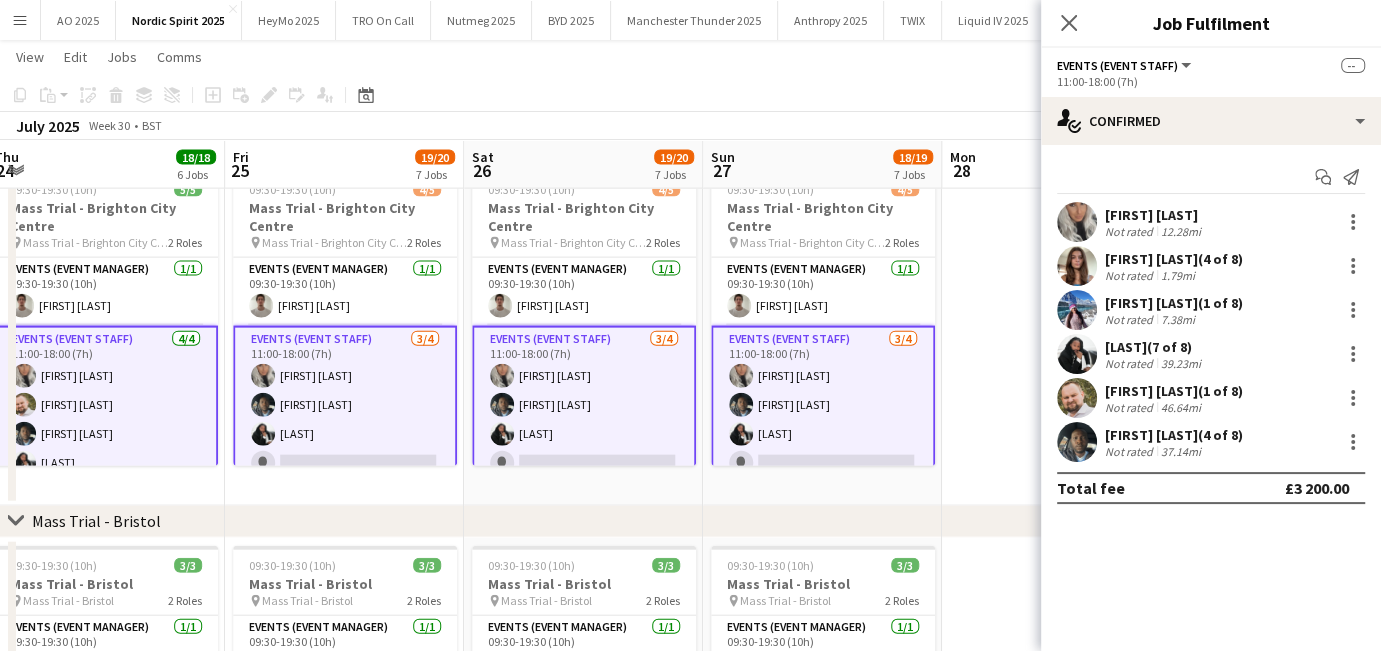 click on "Close pop-in" 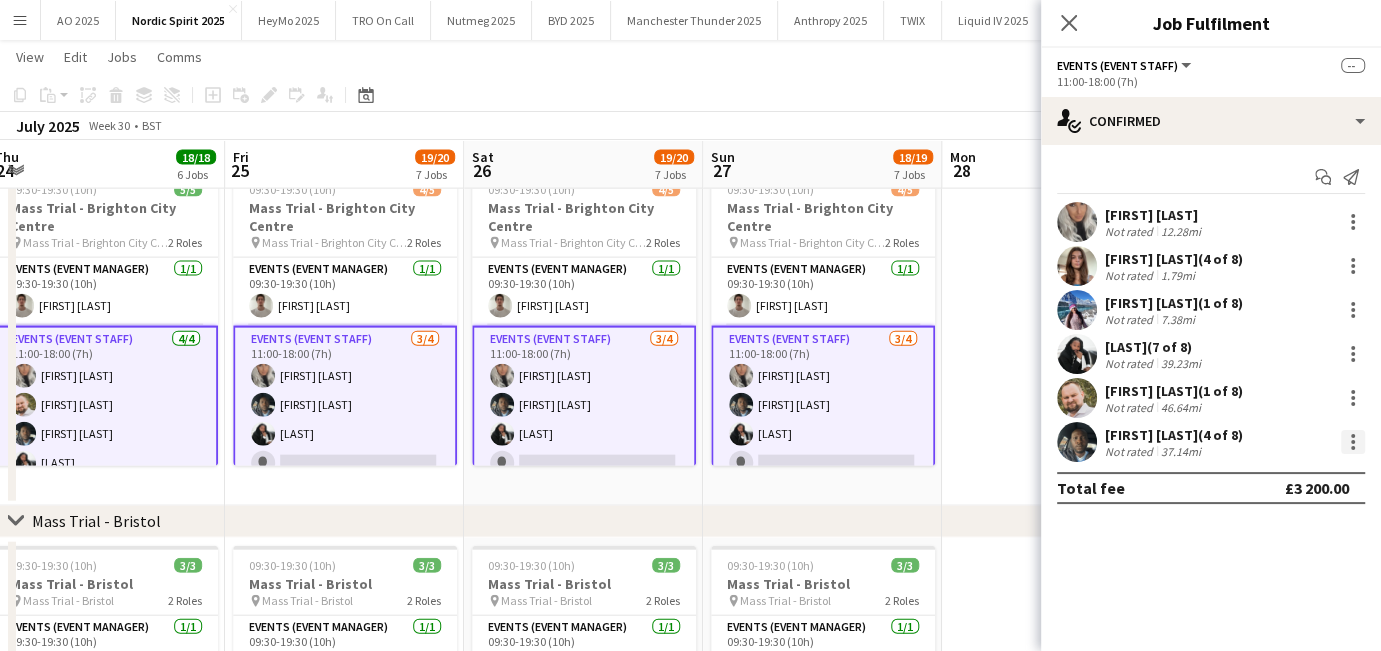 click at bounding box center [1353, 442] 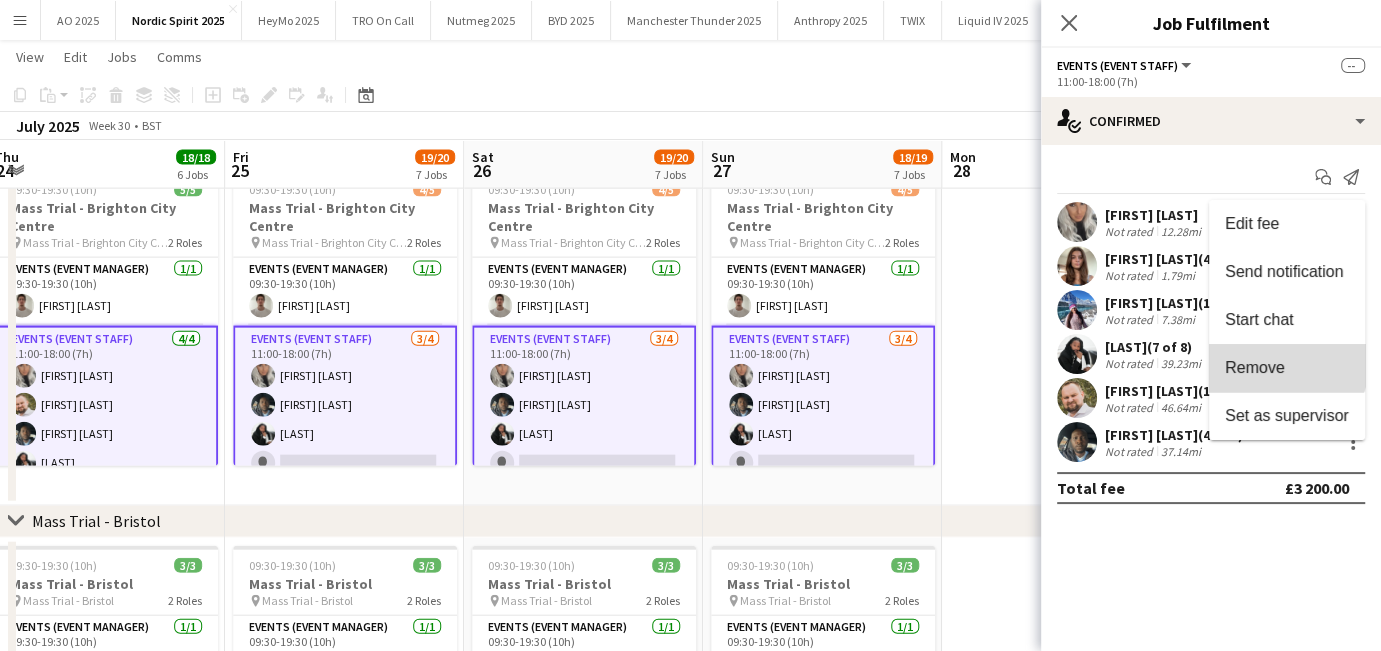 click on "Remove" at bounding box center [1255, 367] 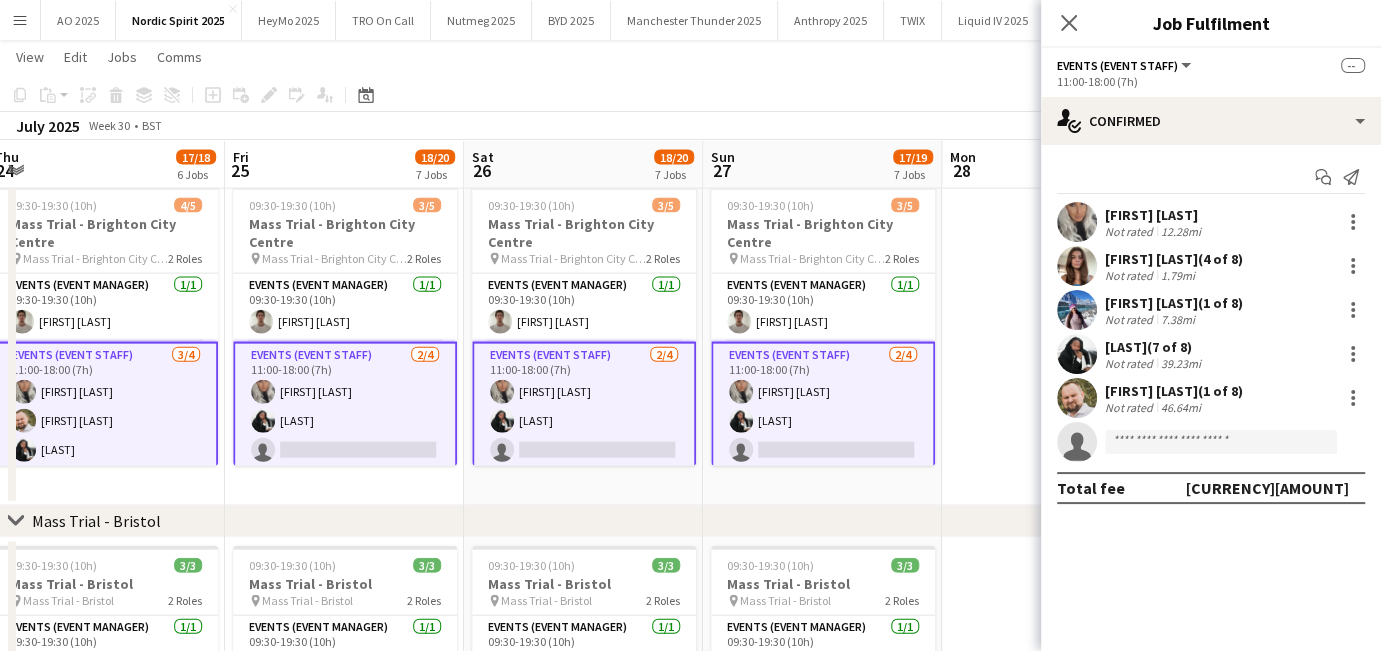 click at bounding box center (1061, 334) 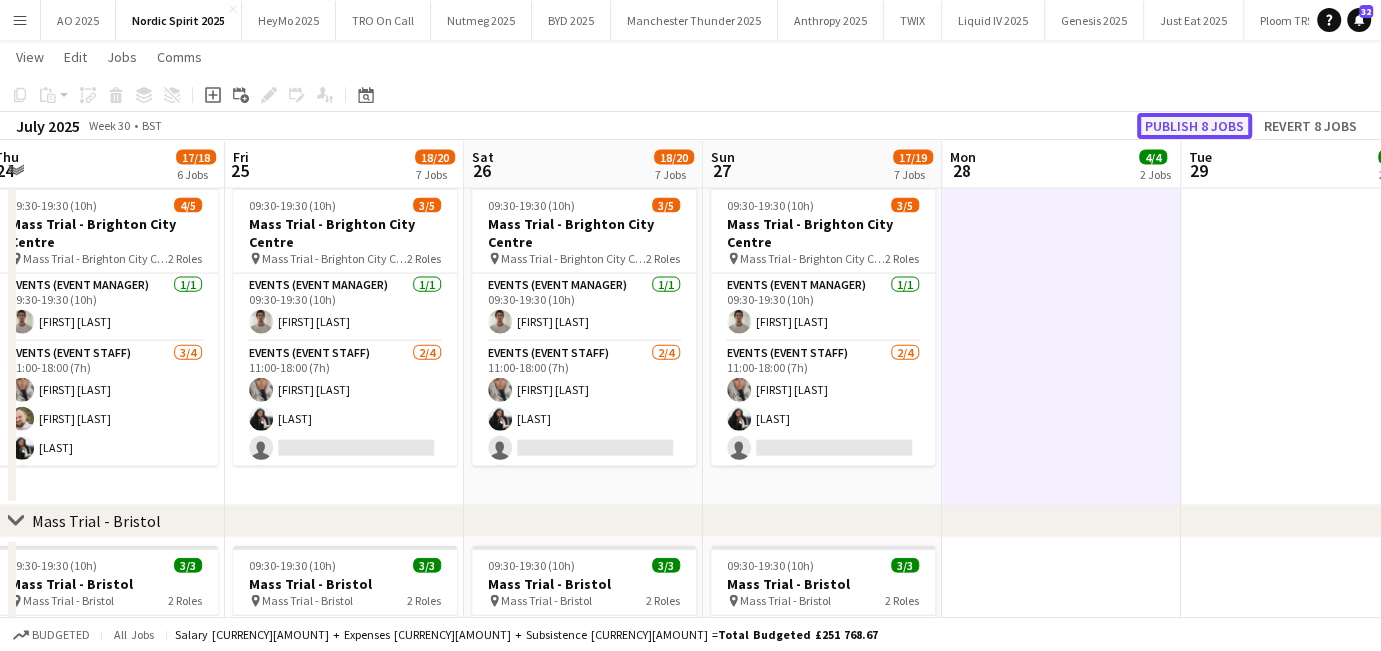 click on "Publish 8 jobs" 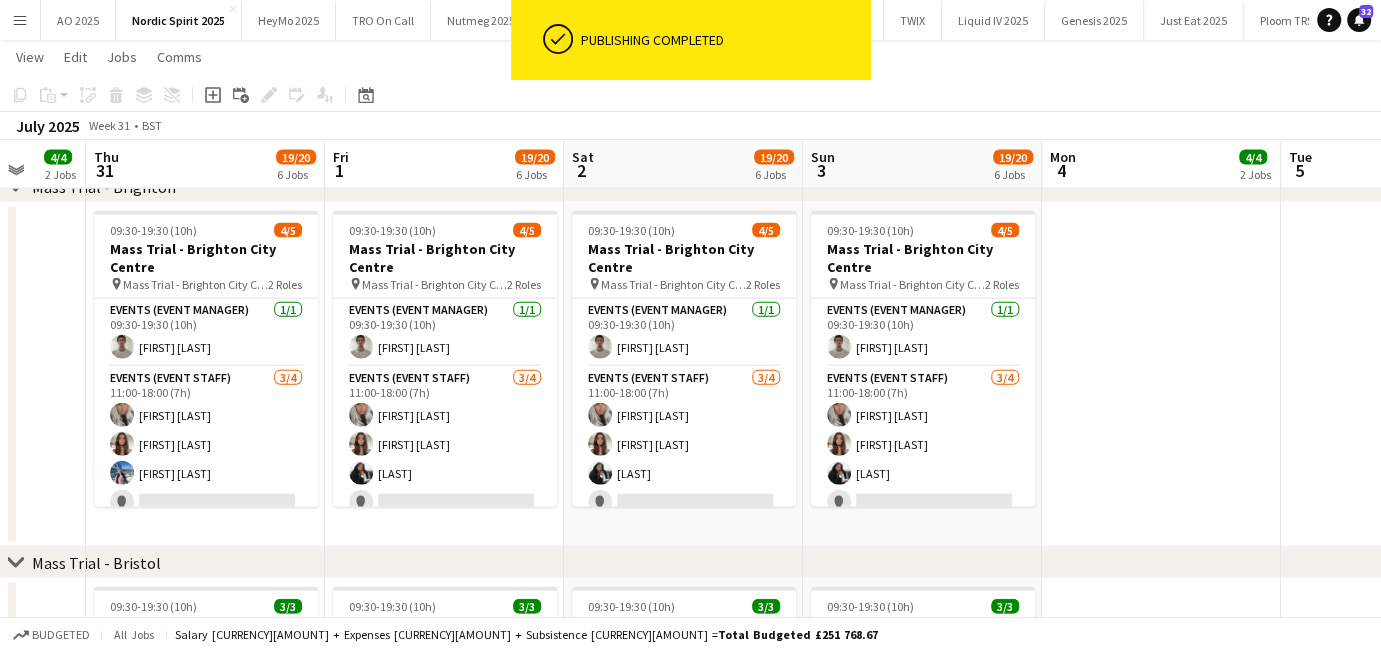 scroll, scrollTop: 0, scrollLeft: 755, axis: horizontal 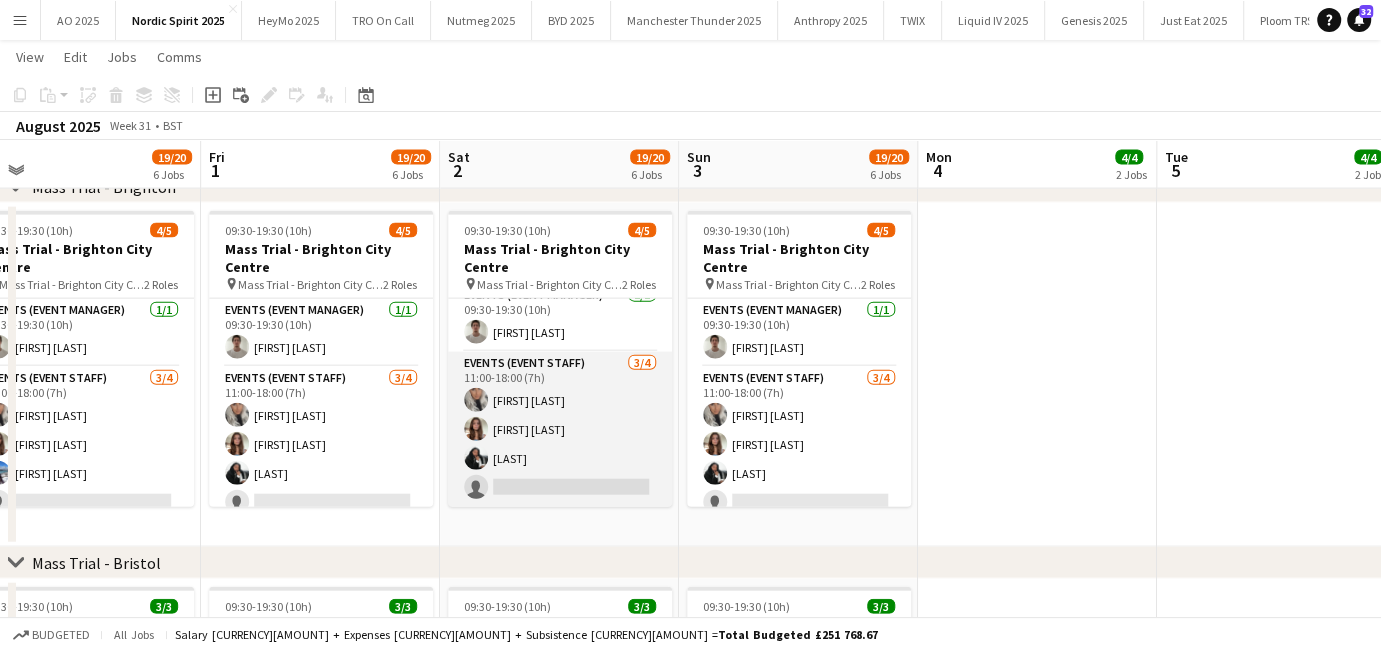 click on "Events (Event Staff)   3/4   11:00-18:00 (7h)
[FIRST] [LAST] [FIRST] [LAST]
single-neutral-actions" at bounding box center [560, 429] 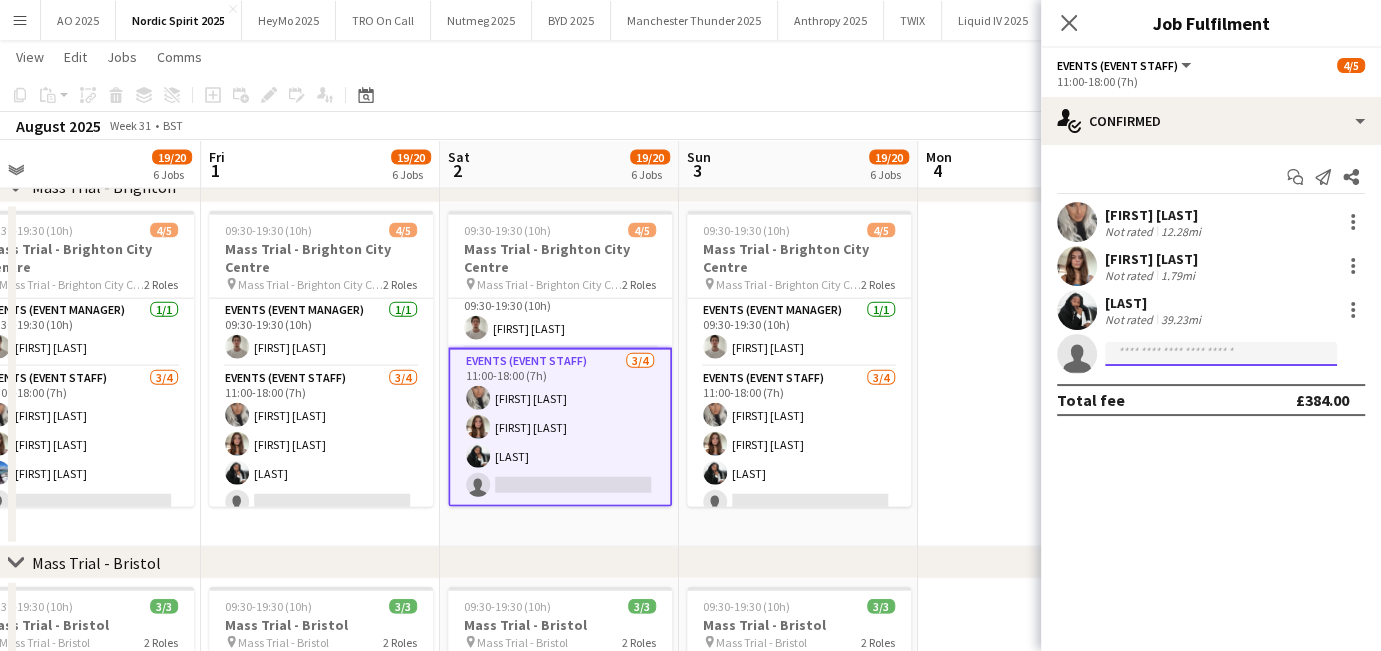 click 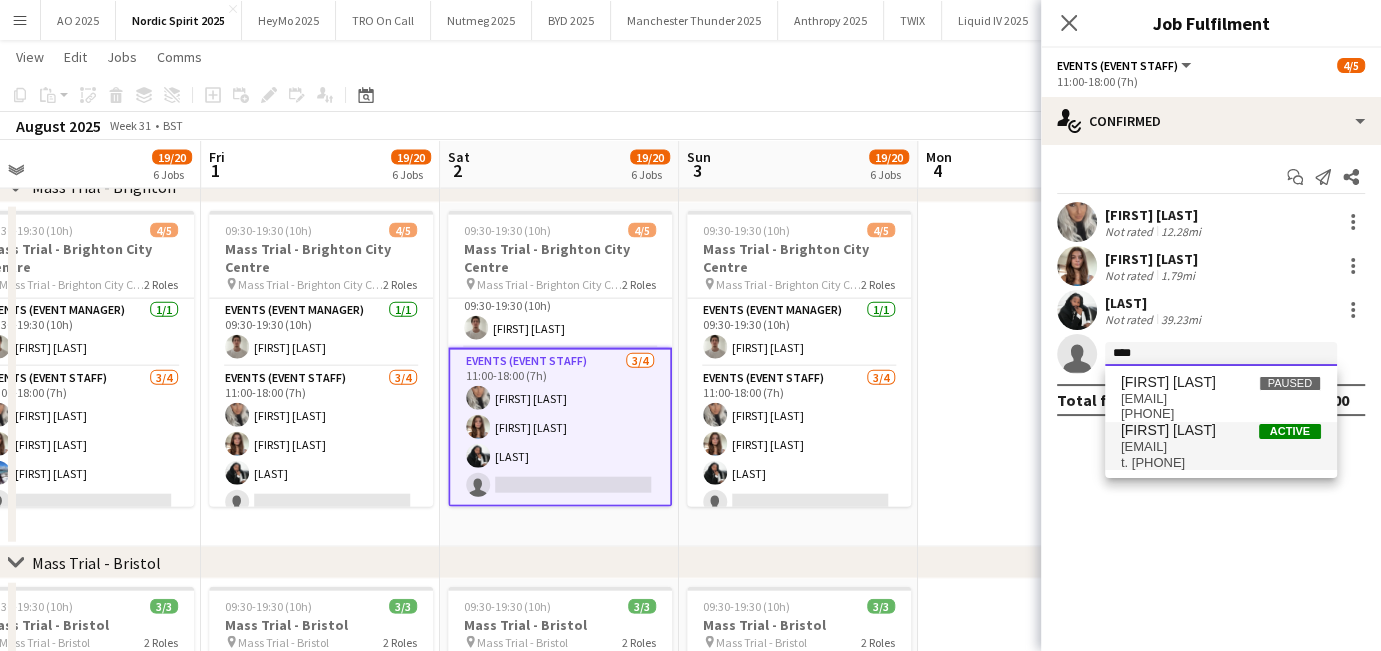 type on "****" 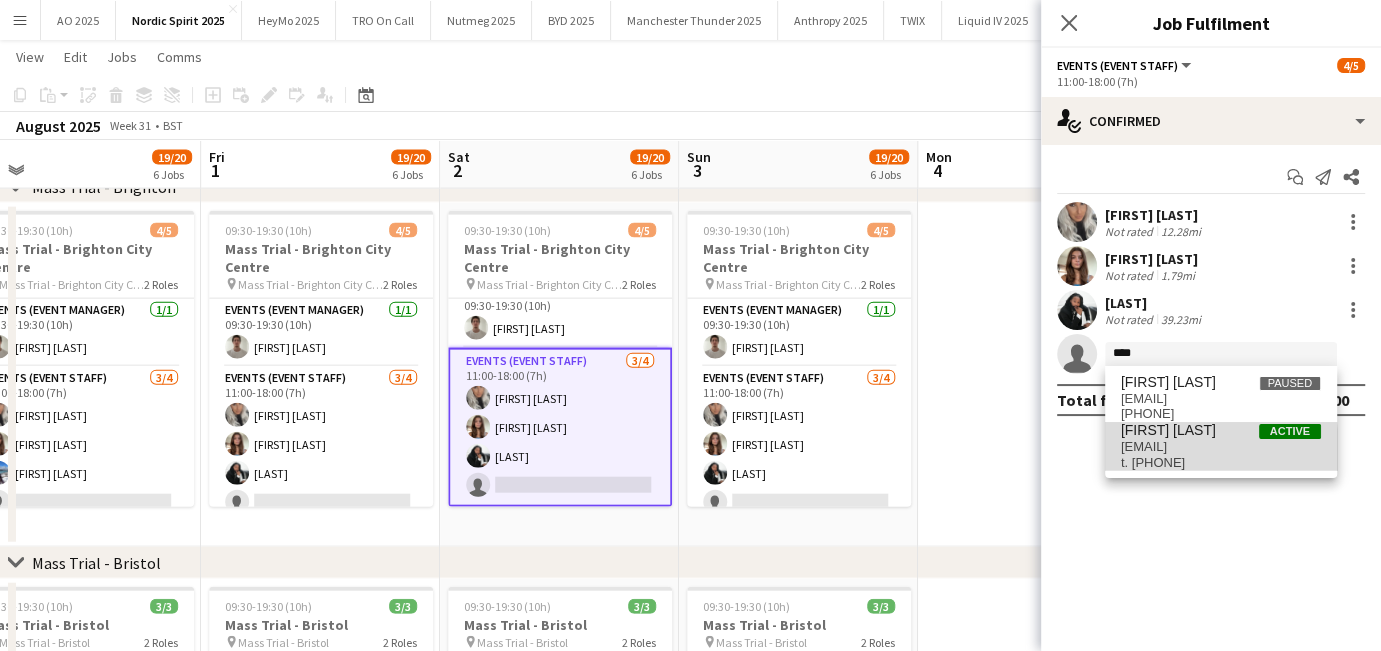 click on "[EMAIL]" at bounding box center [1221, 447] 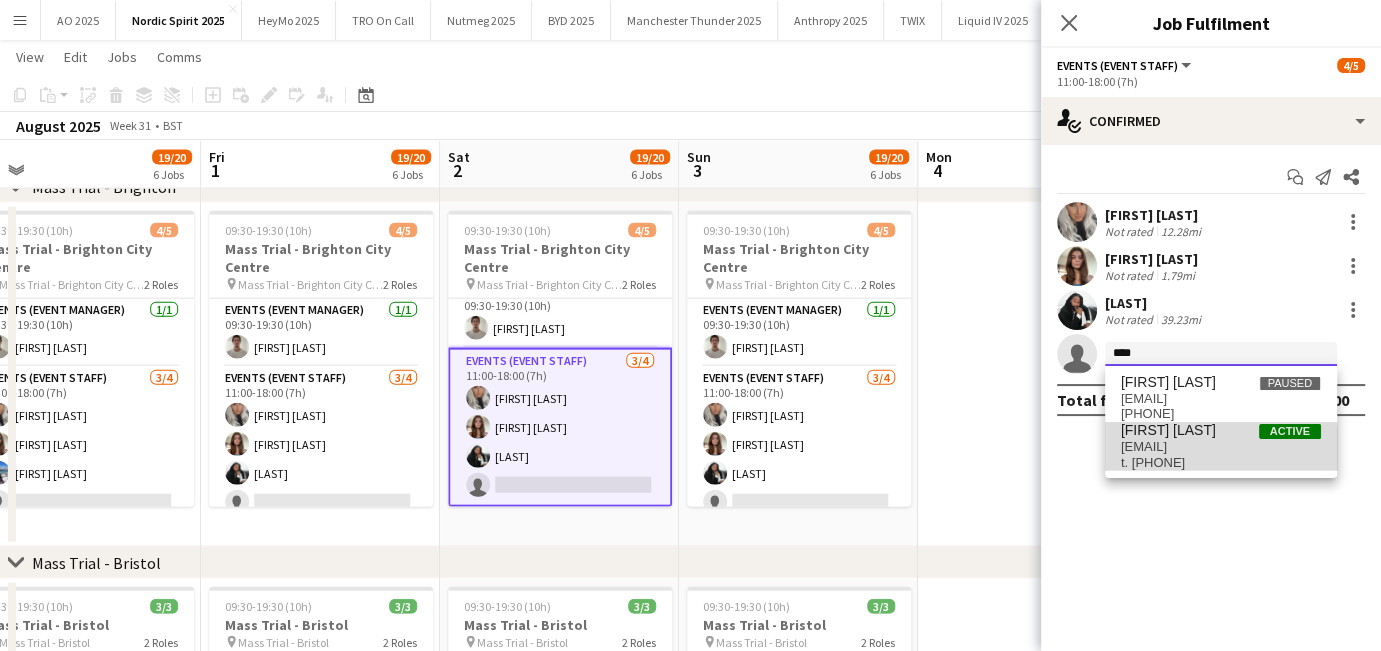 type 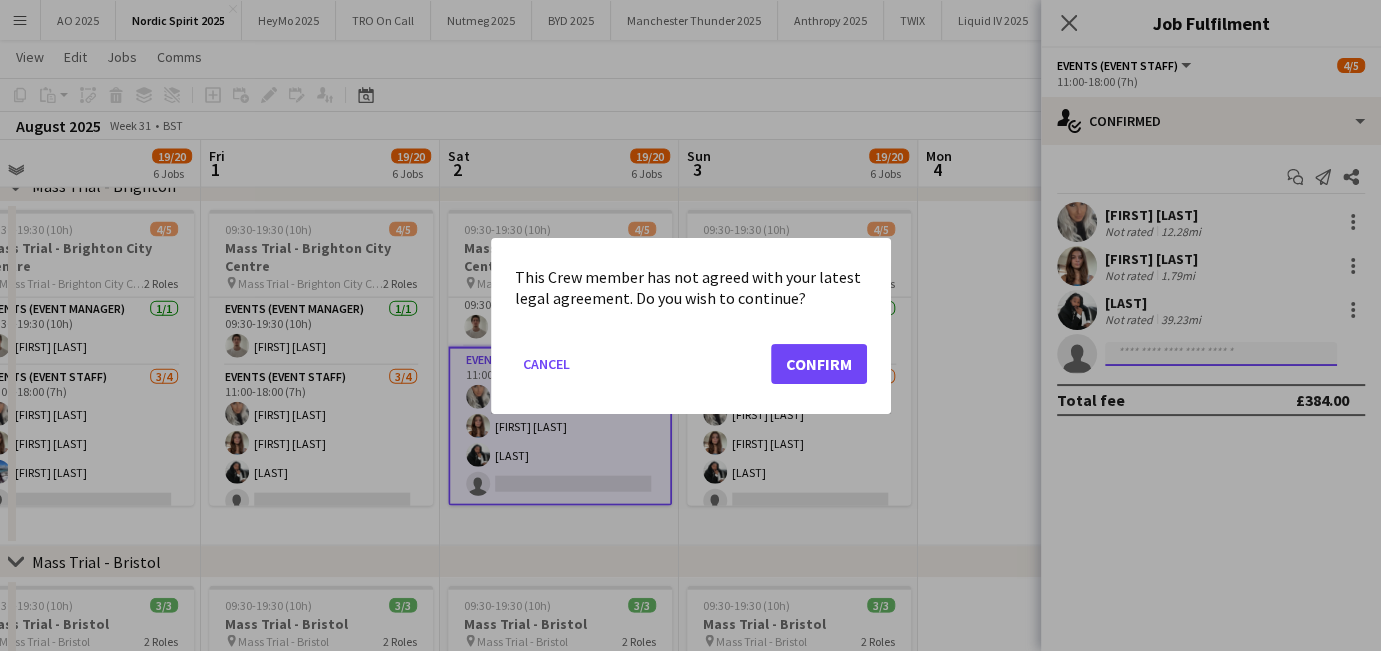scroll, scrollTop: 0, scrollLeft: 0, axis: both 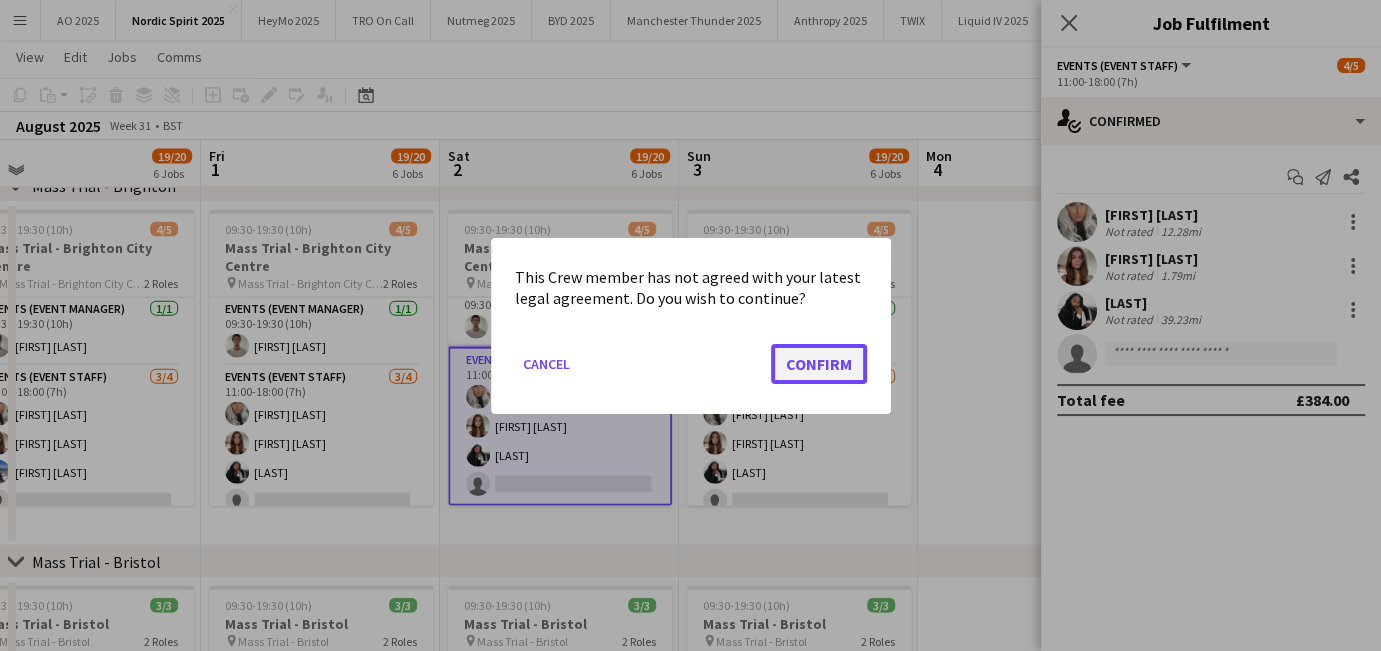click on "Confirm" 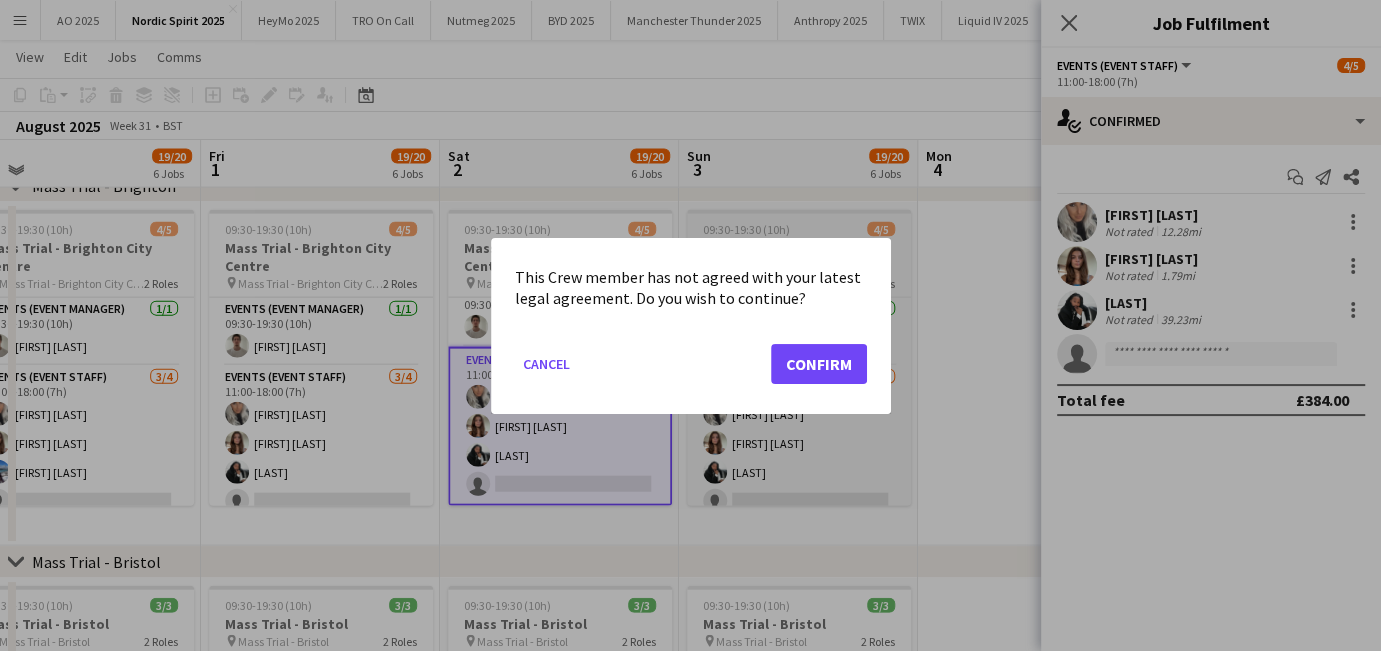scroll, scrollTop: 3131, scrollLeft: 0, axis: vertical 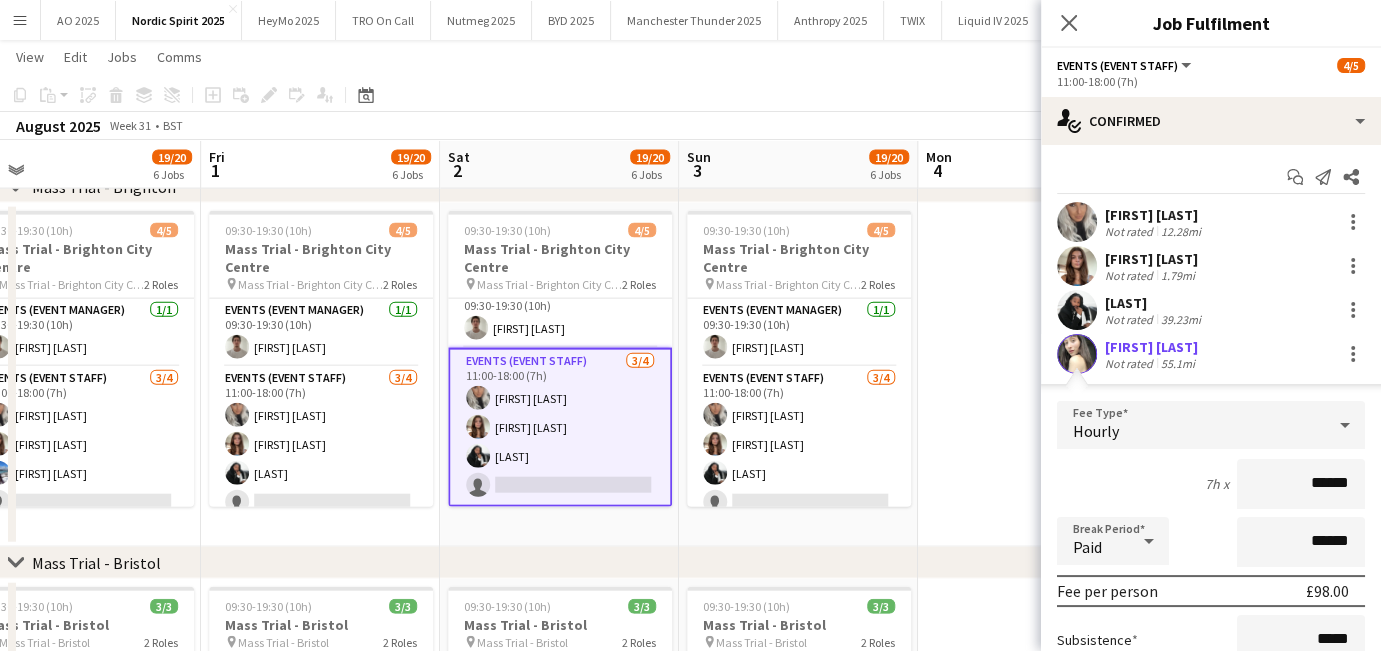 drag, startPoint x: 803, startPoint y: 364, endPoint x: 1200, endPoint y: 387, distance: 397.66568 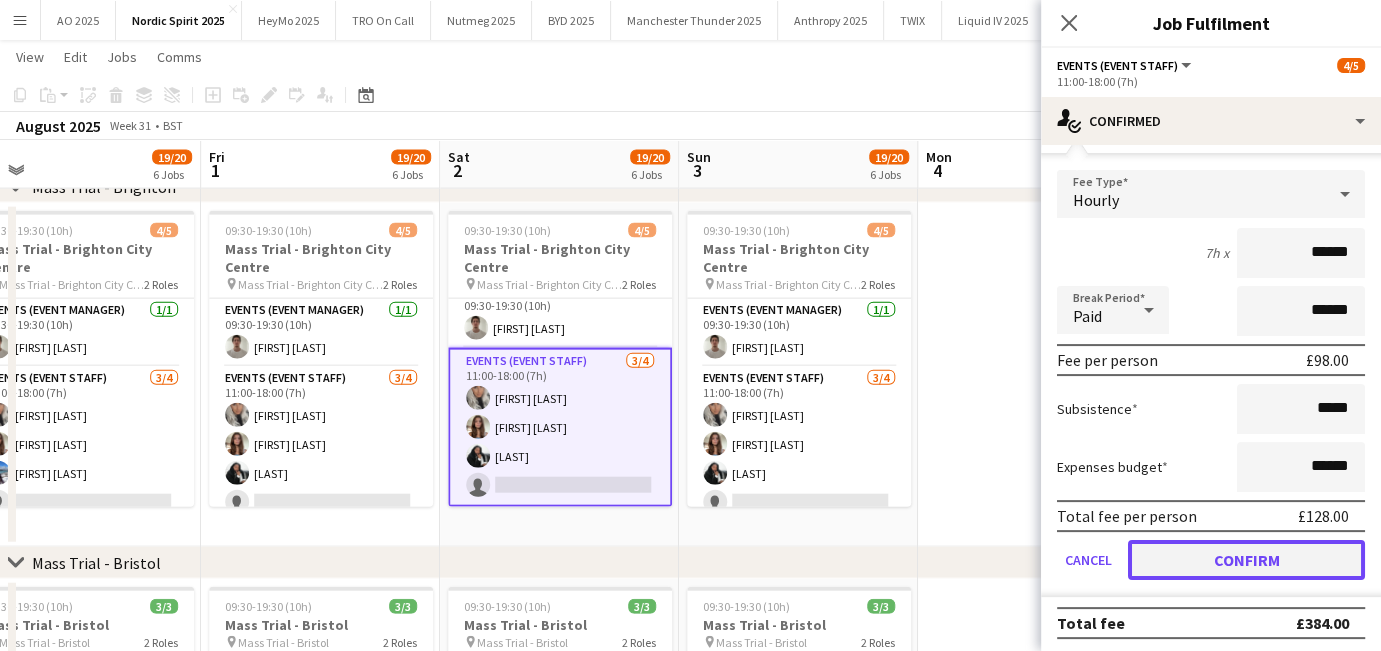 click on "Confirm" at bounding box center (1246, 560) 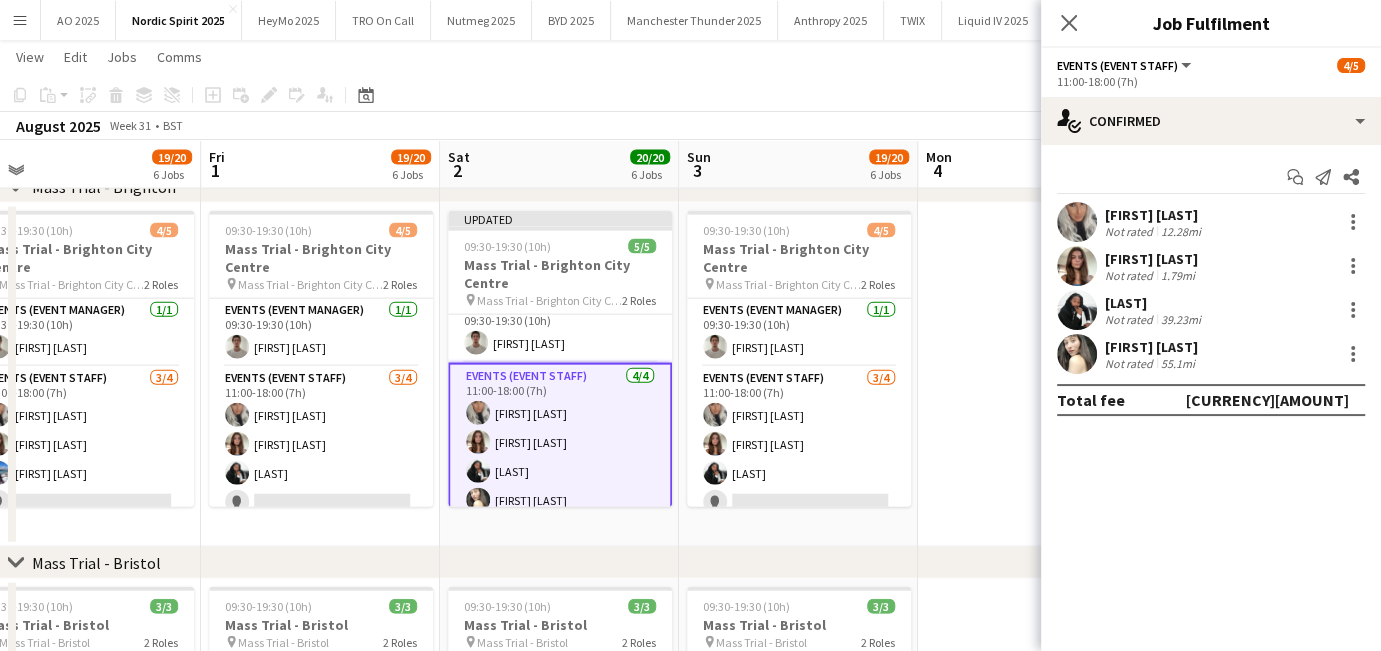 scroll, scrollTop: 0, scrollLeft: 0, axis: both 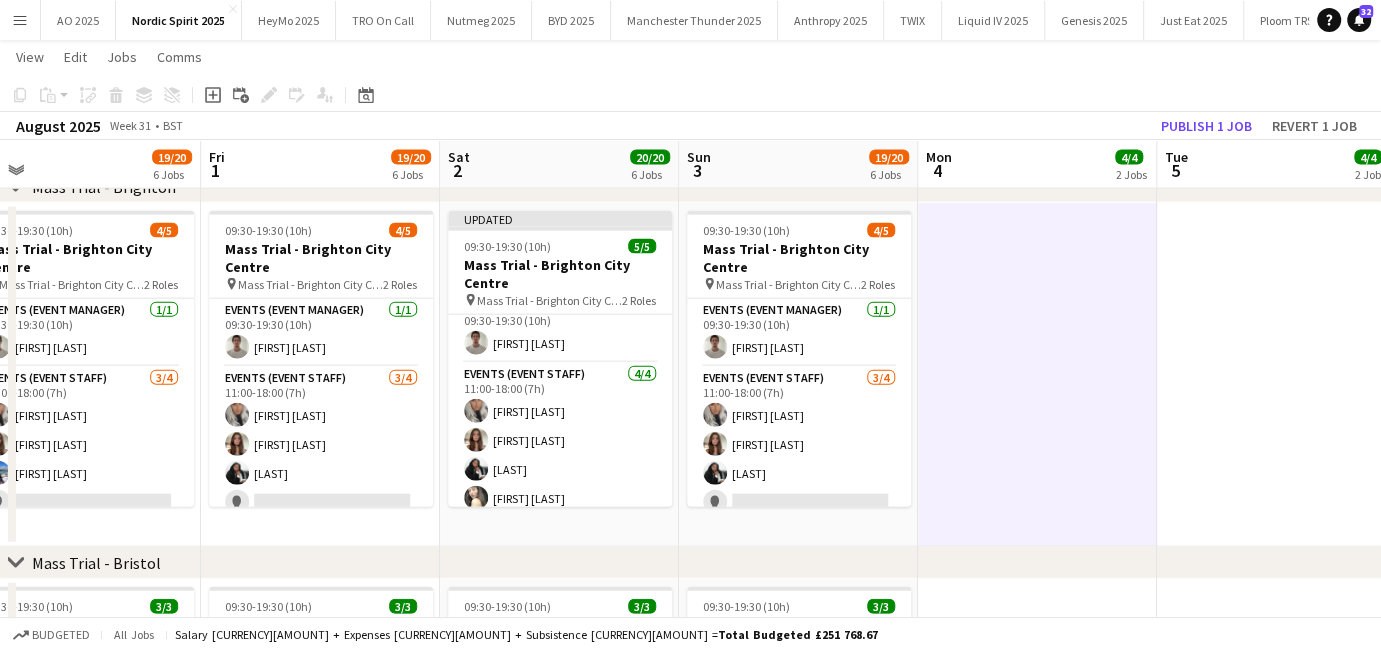 click on "Tue   5   4/4   2 Jobs" at bounding box center (1276, 165) 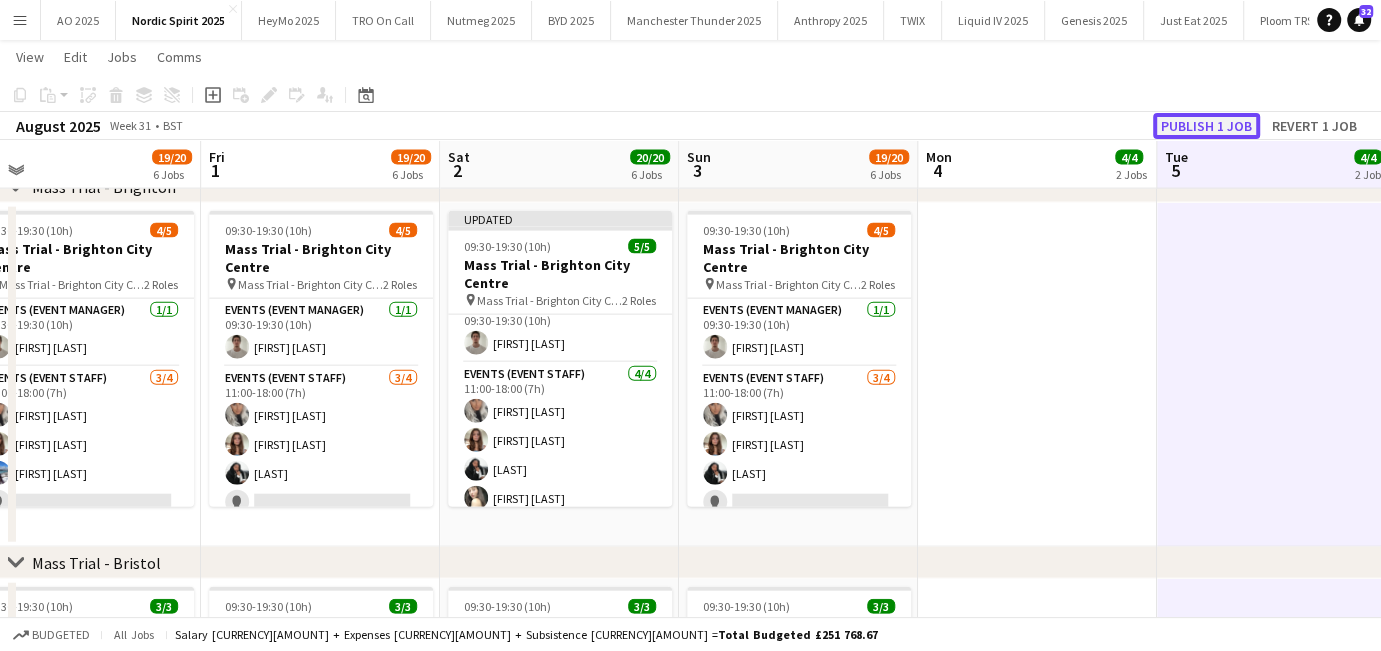 click on "Publish 1 job" 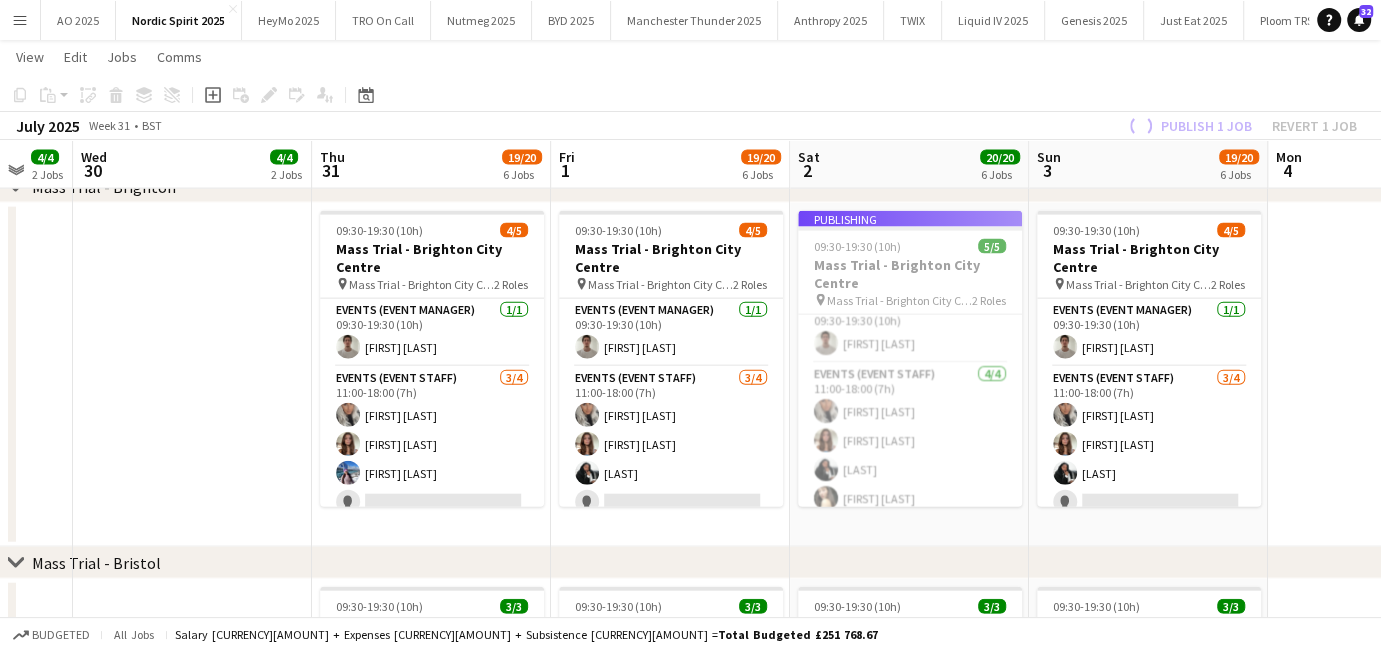 scroll, scrollTop: 0, scrollLeft: 628, axis: horizontal 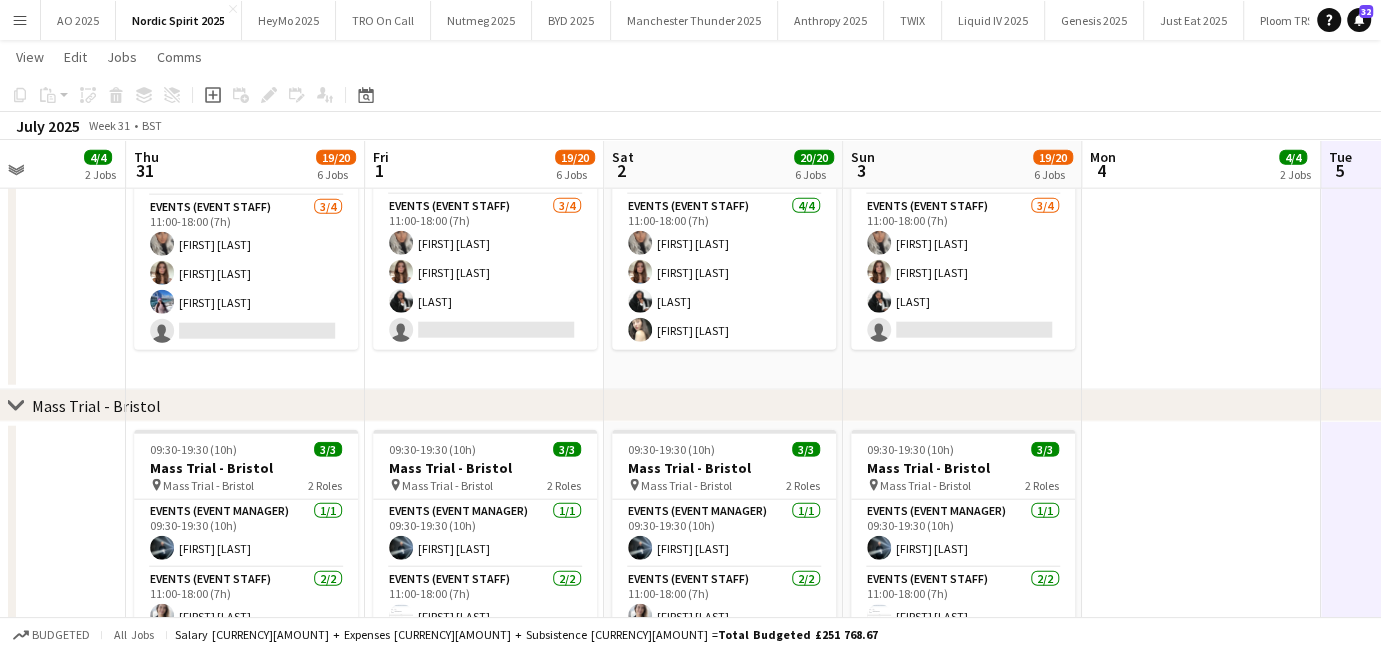 click on "Menu" at bounding box center [20, 20] 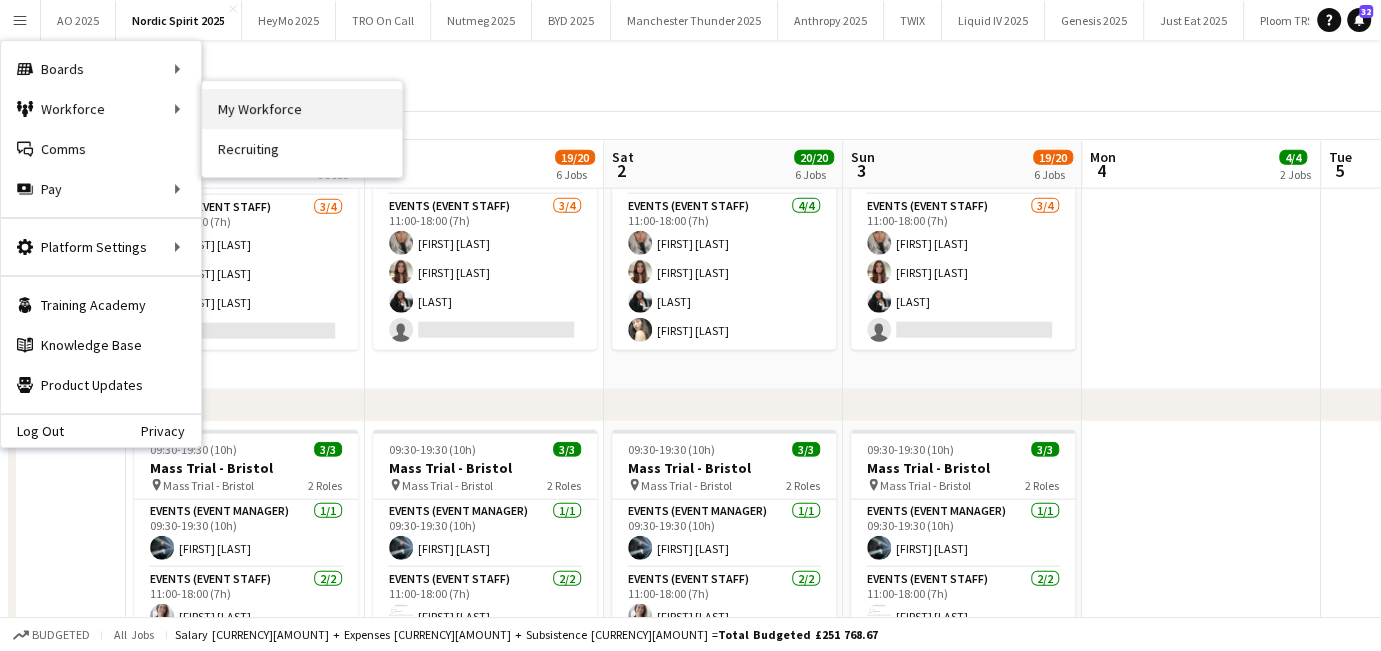 click on "My Workforce" at bounding box center (302, 109) 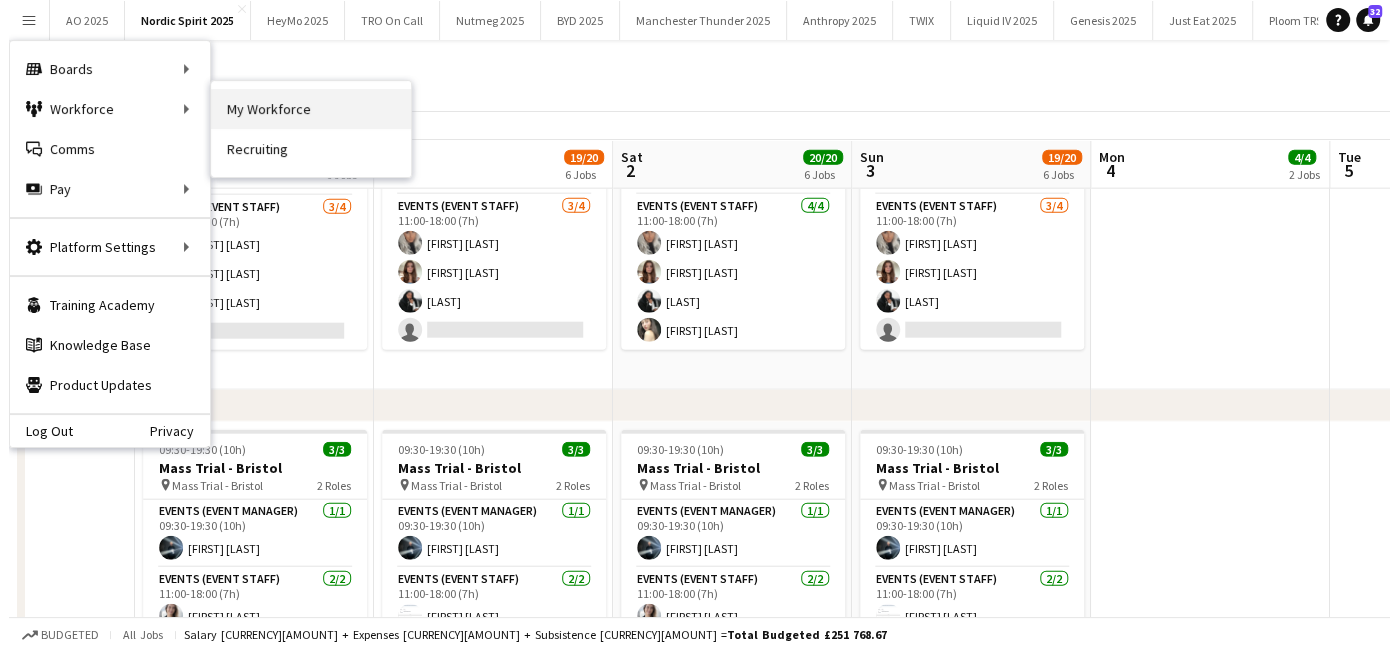 scroll, scrollTop: 0, scrollLeft: 0, axis: both 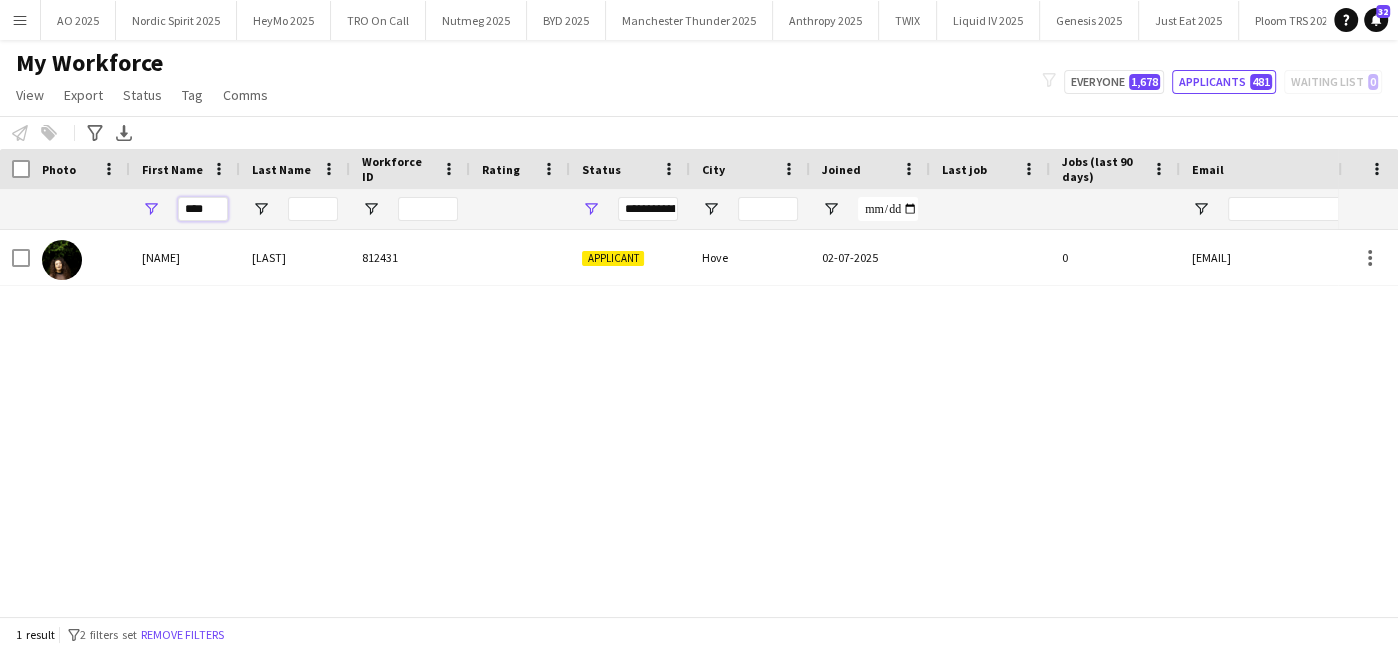 click on "****" at bounding box center (203, 209) 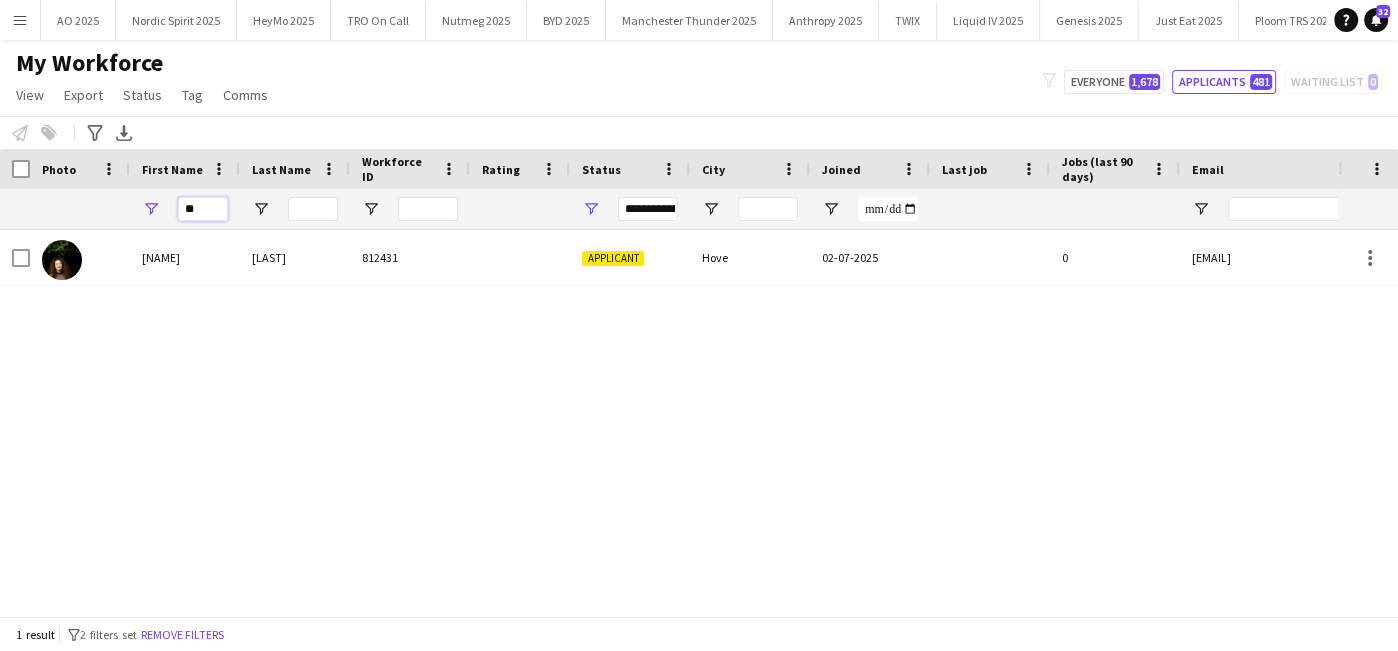 type on "*" 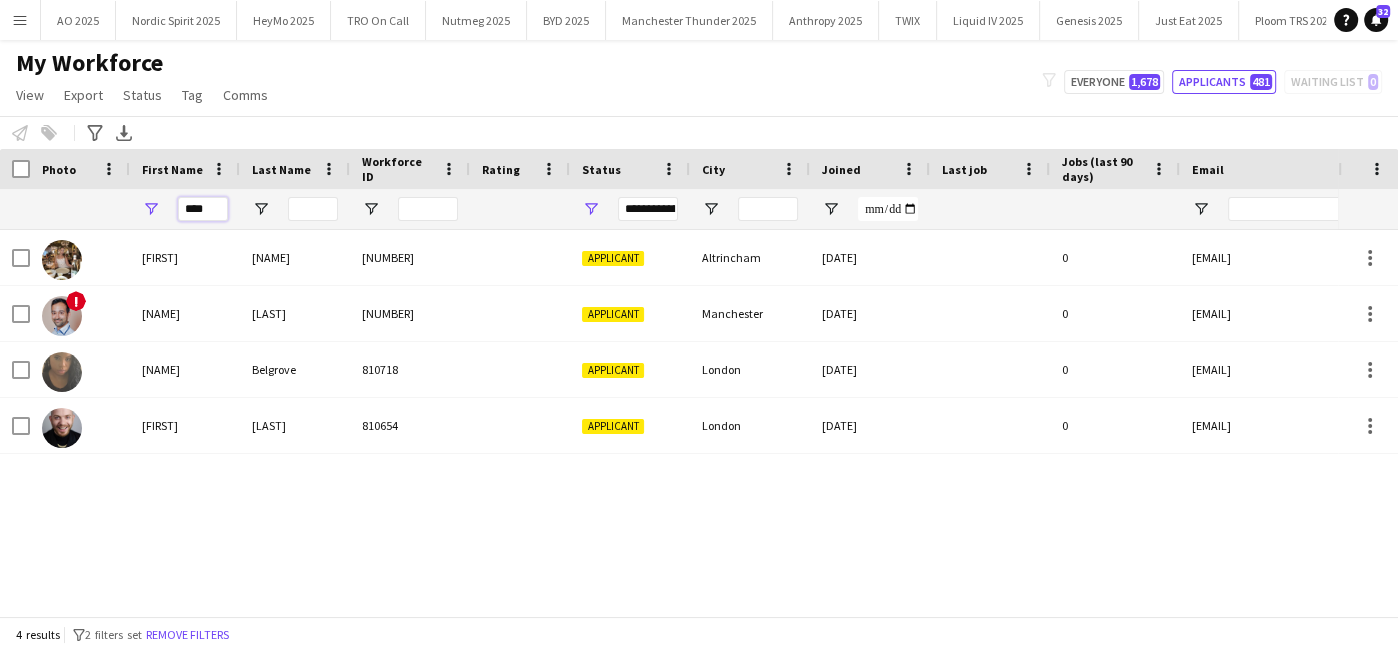 type on "****" 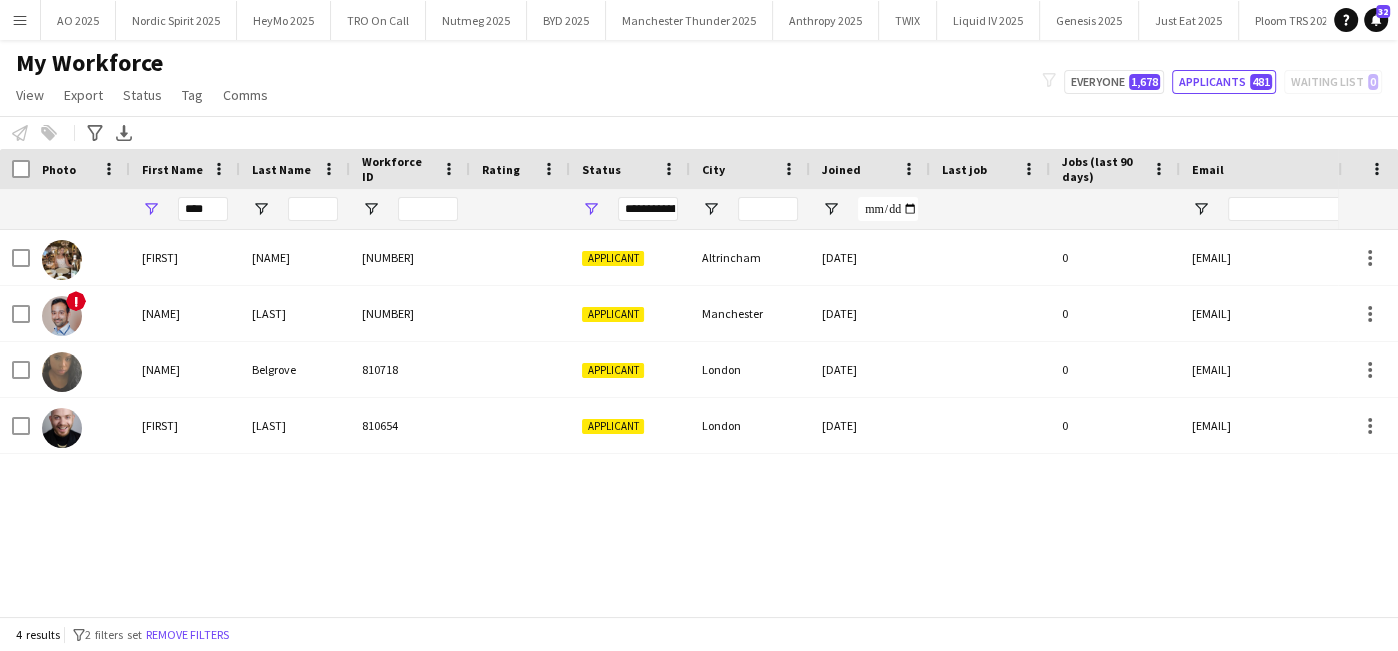 click on "[FIRST] [LAST] [NUMBER] Applicant [CITY] [DATE] 0 [EMAIL]
!
[FIRST] [LAST] [NUMBER] Applicant [CITY] [DATE] 0 [EMAIL]
[FIRST] [LAST] [NUMBER] Applicant [CITY] [DATE] 0 [EMAIL]
[FIRST] [LAST] [NUMBER] Applicant [CITY] [DATE] 0 [EMAIL]" at bounding box center [669, 414] 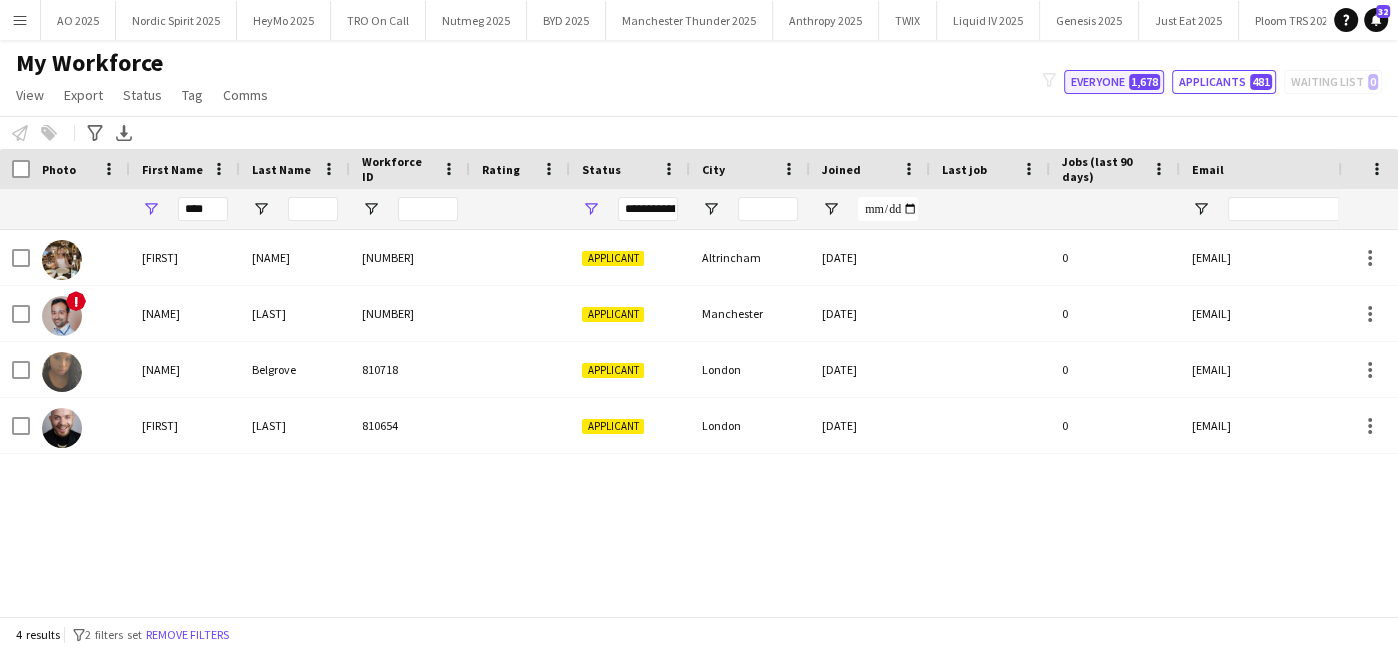 click on "Everyone   1,678" 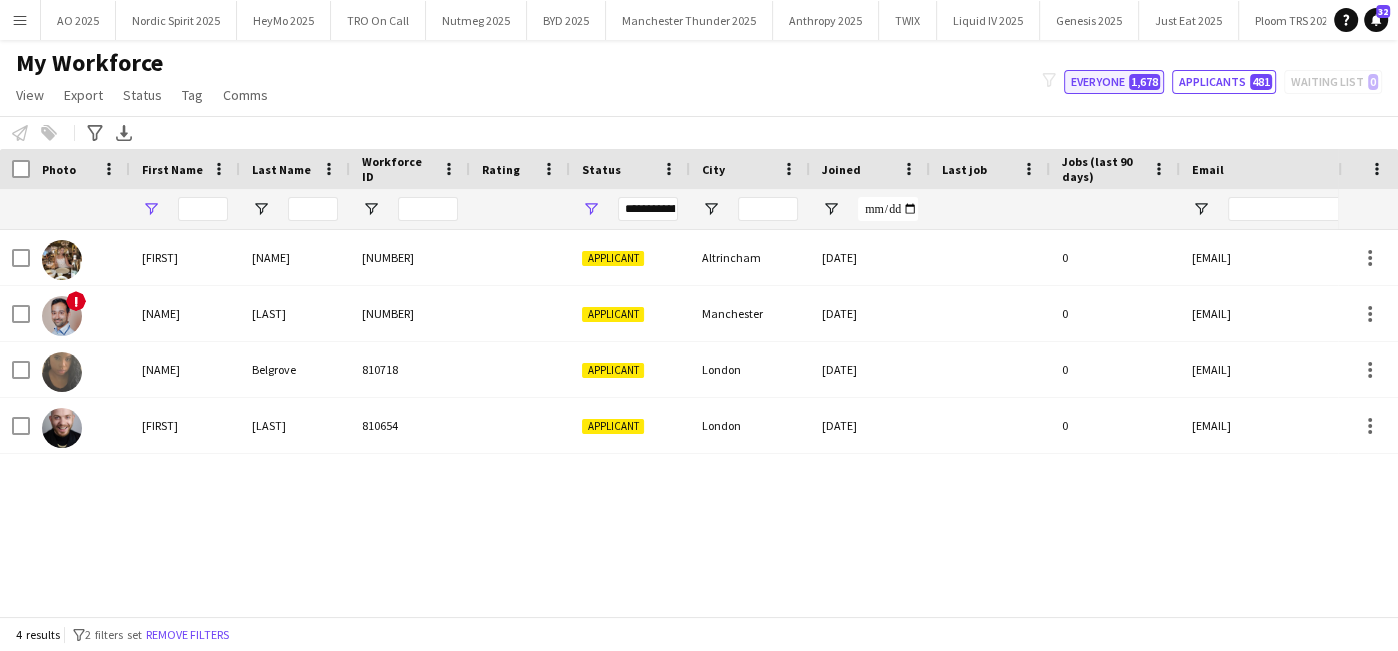 type on "**********" 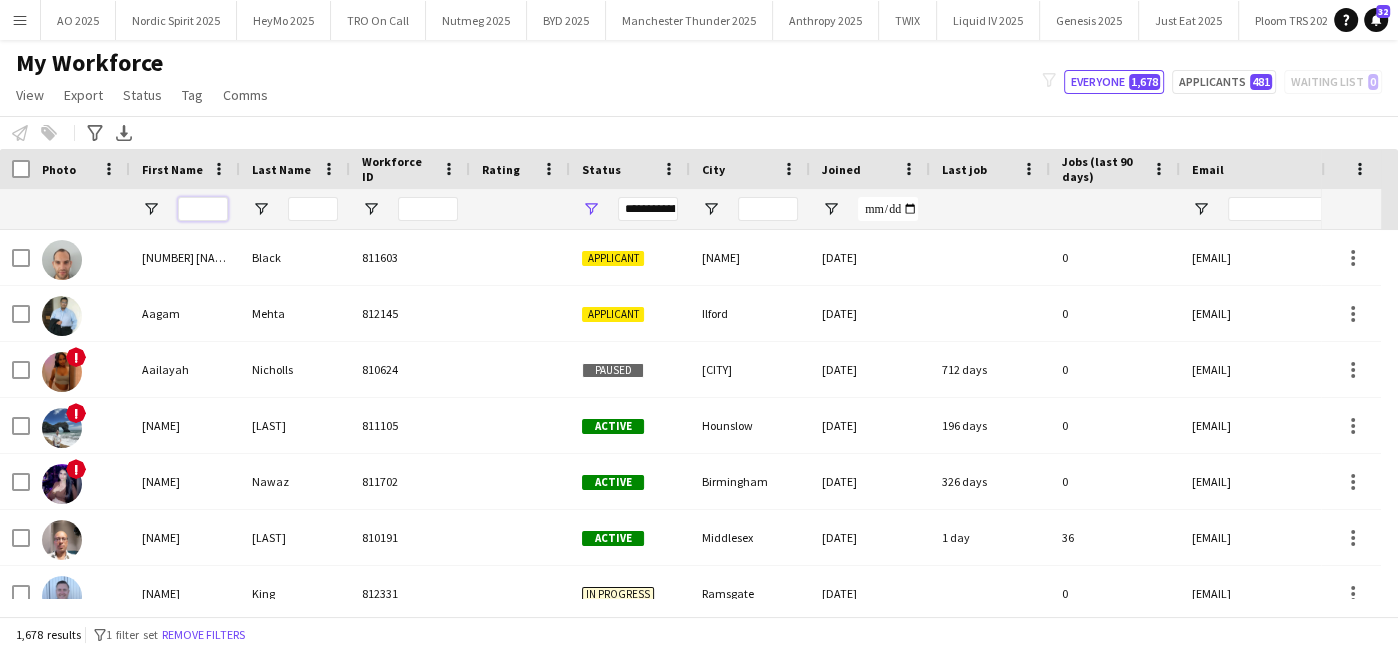 click at bounding box center [203, 209] 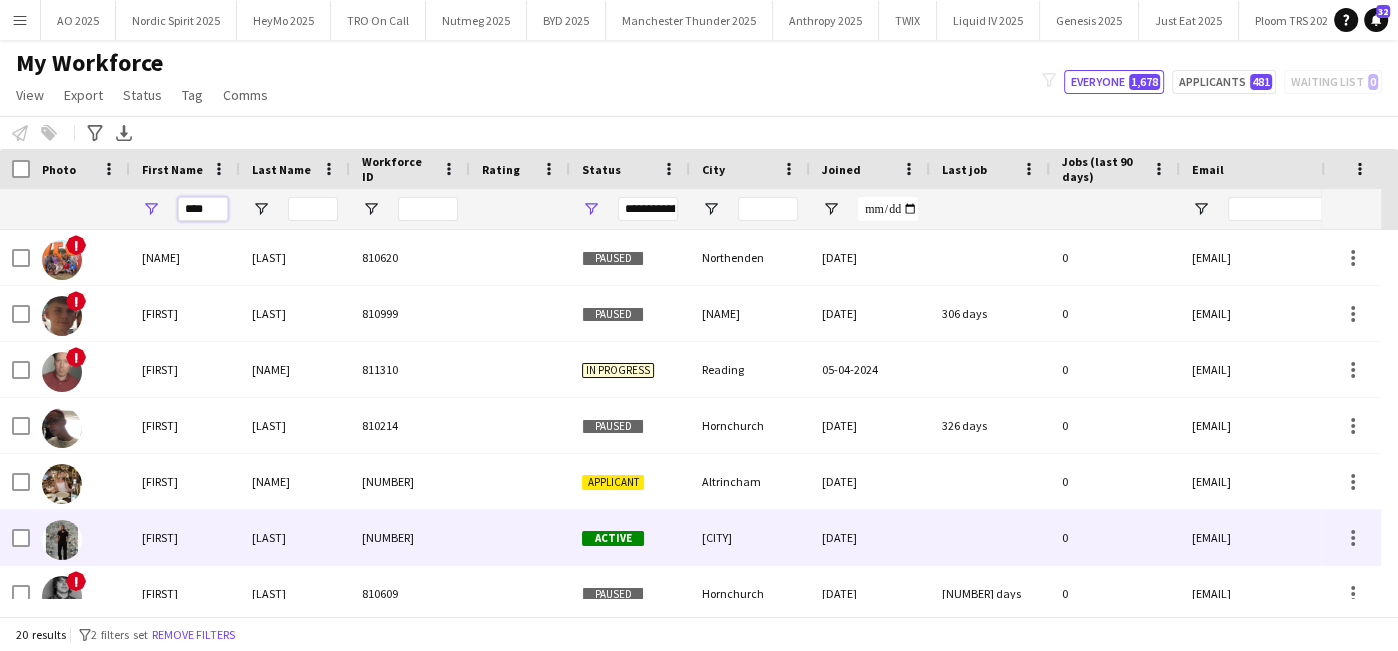 scroll, scrollTop: 188, scrollLeft: 0, axis: vertical 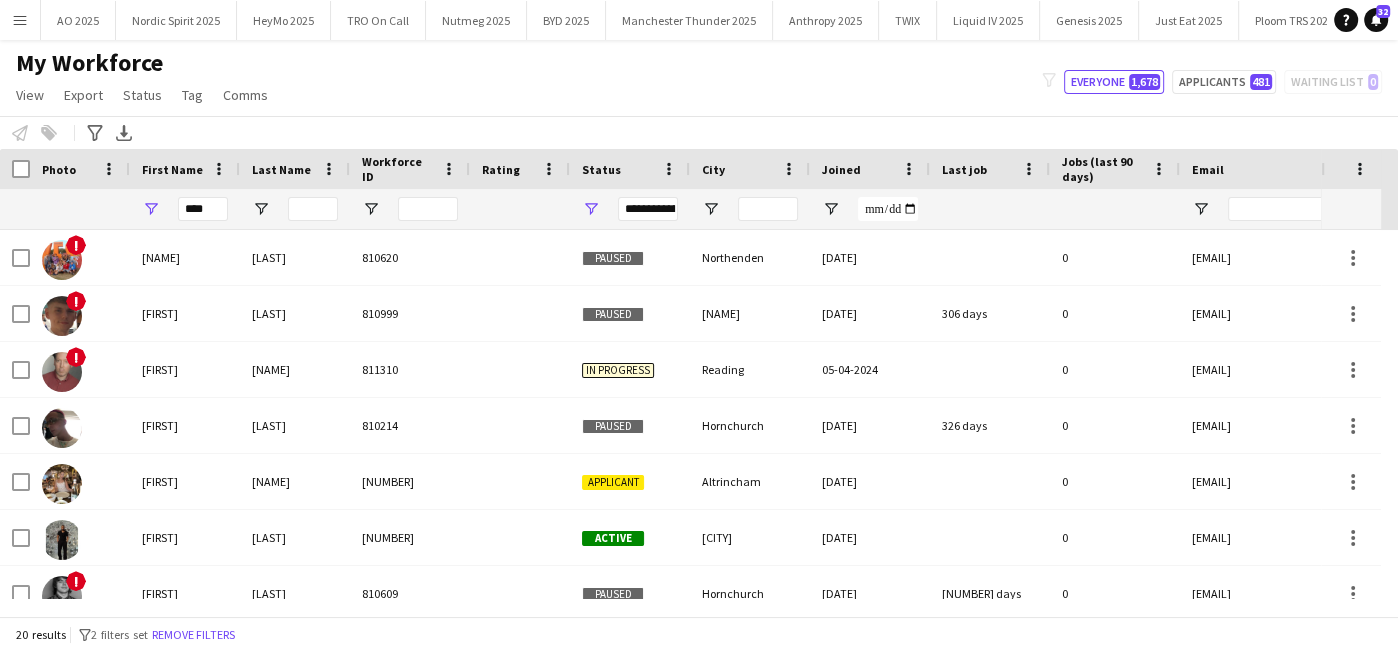 click on "Notify workforce
Add to tag
Select at least one crew to tag him or her.
Advanced filters
Advanced filters   Availability   Start Time   End Time   Skills   Role types   Worked with these clients...   Address
Address
Distance from address (mi)   Clear   View results
Export XLSX" 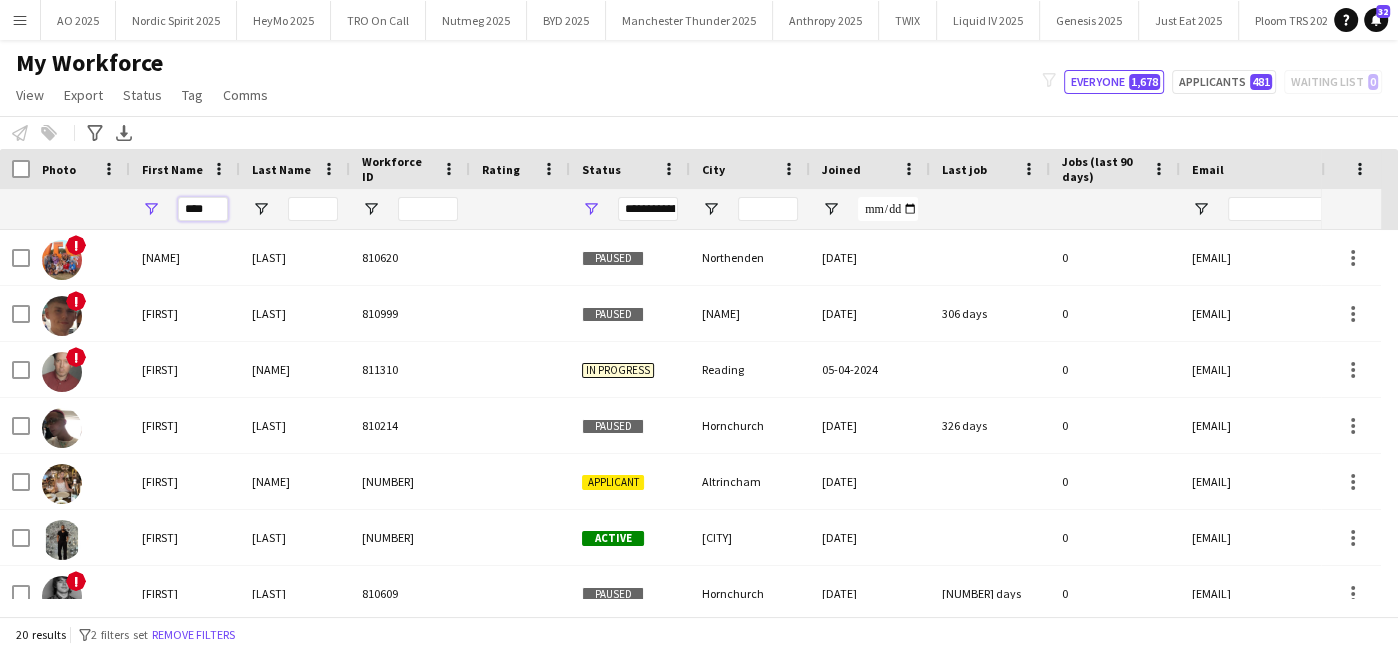 click on "****" at bounding box center [203, 209] 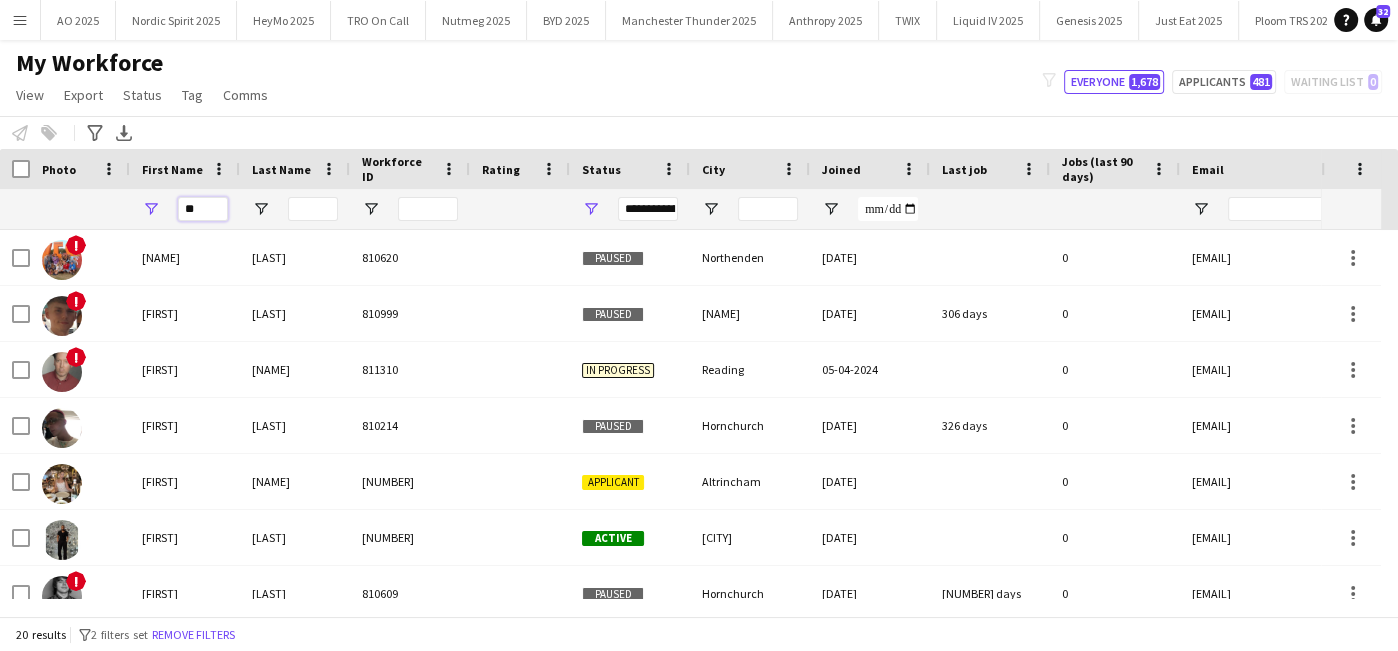 type on "*" 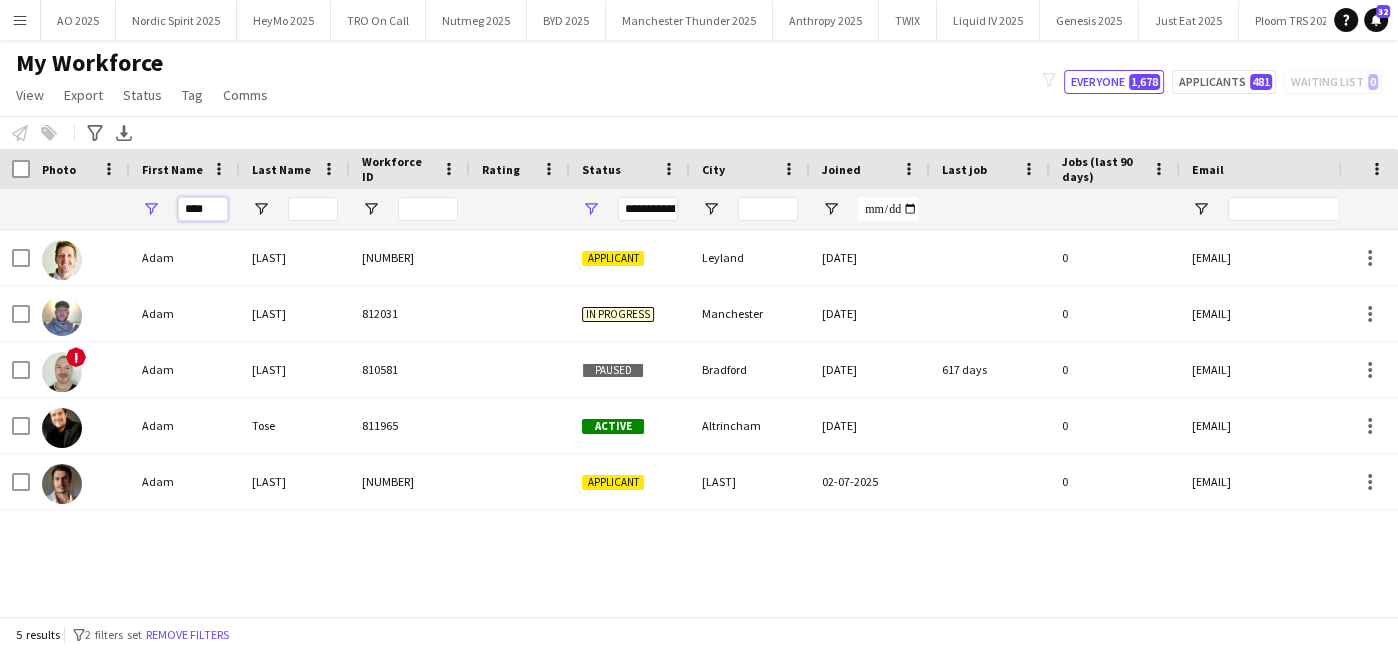 type on "****" 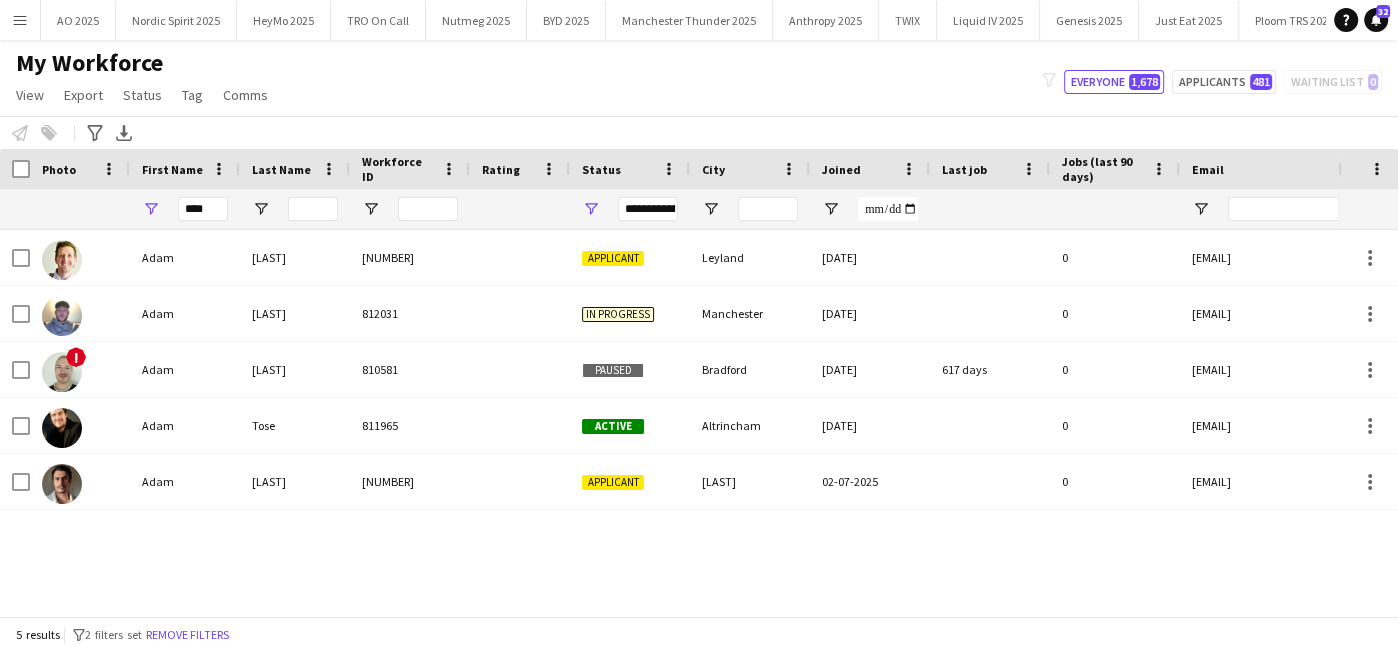 click on "[FIRST] [LAST] [NUMBER] Applicant [CITY] [DATE] 0 [EMAIL]
[FIRST] [LAST] [NUMBER] In progress [CITY] [DATE] 0 [EMAIL]
!
[FIRST] [LAST] [NUMBER] Paused [CITY] [DATE] [NUMBER] 0 [EMAIL]
[FIRST] [LAST] [NUMBER] Active [CITY] [DATE] 0 [EMAIL]" at bounding box center [669, 414] 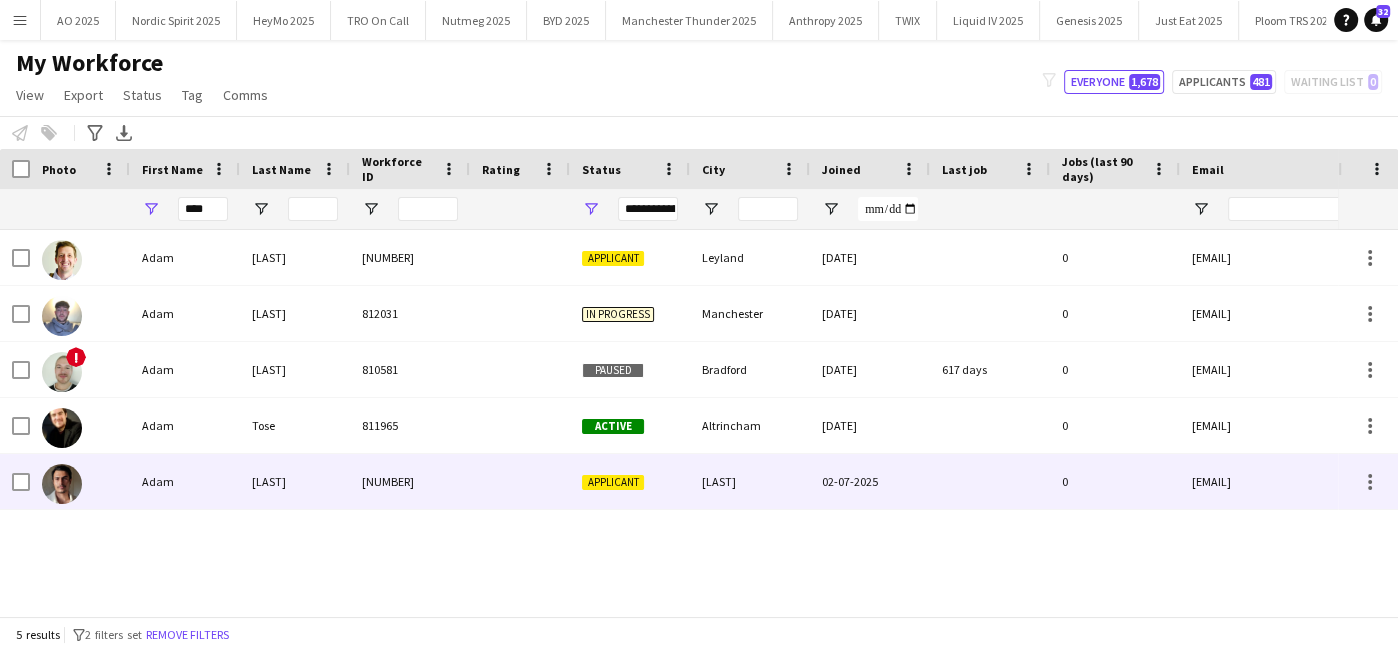 click on "Adam" at bounding box center (185, 481) 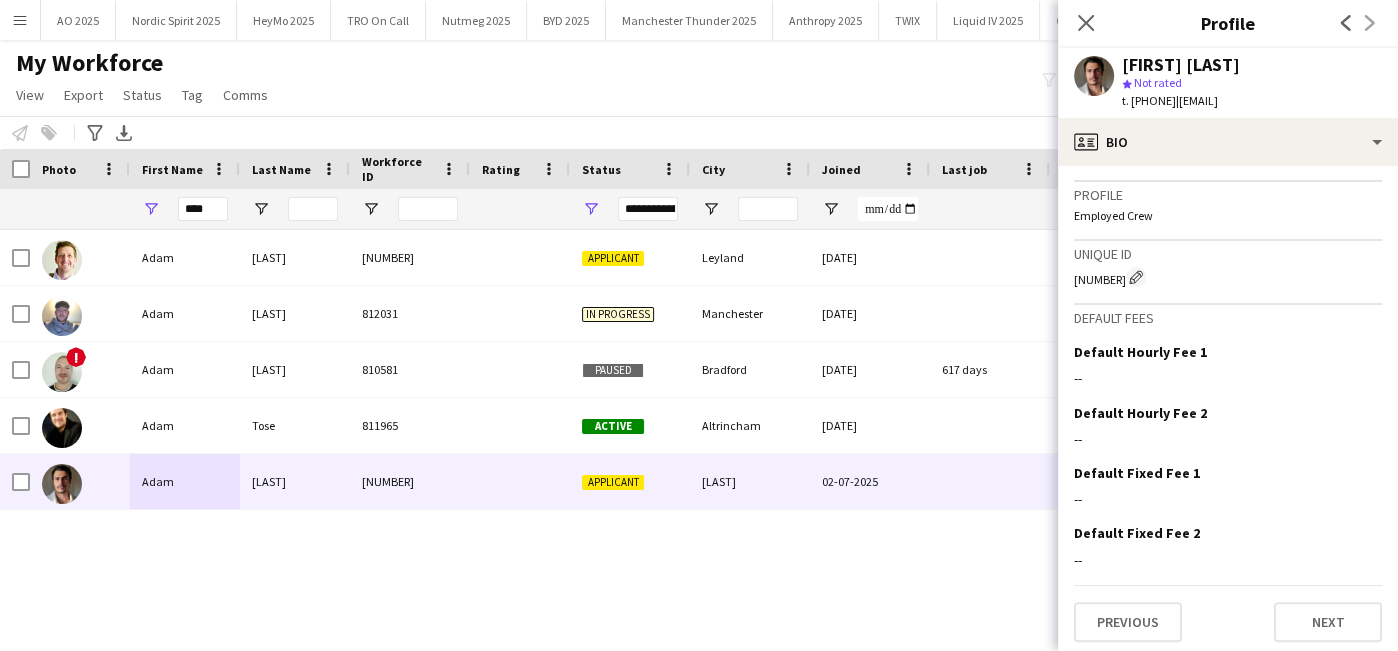 click on "[FIRST] [LAST] [NUMBER] Applicant [CITY] [DATE] 0 [EMAIL]
[FIRST] [LAST] [NUMBER] In progress [CITY] [DATE] 0 [EMAIL]
!
[FIRST] [LAST] [NUMBER] Paused [CITY] [DATE] [NUMBER] 0 [EMAIL]
[FIRST] [LAST] [NUMBER] Active [CITY] [DATE] 0 [EMAIL]" at bounding box center [669, 414] 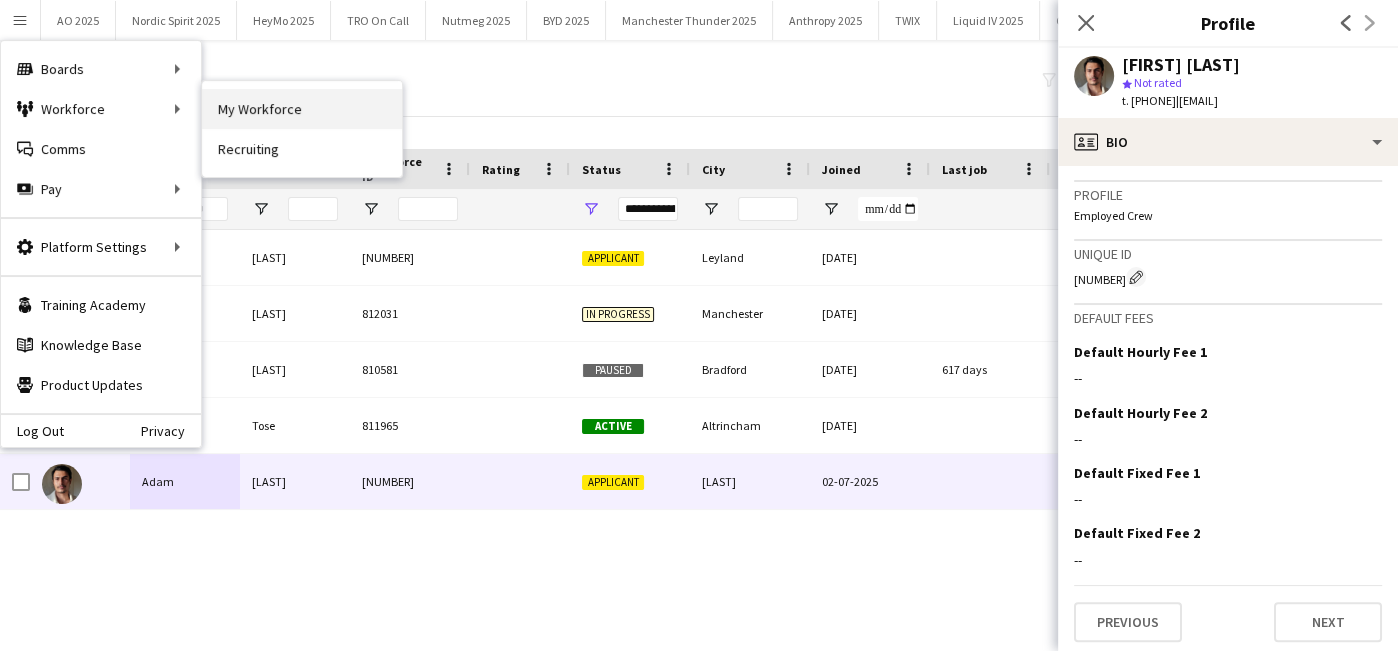 click on "My Workforce" at bounding box center (302, 109) 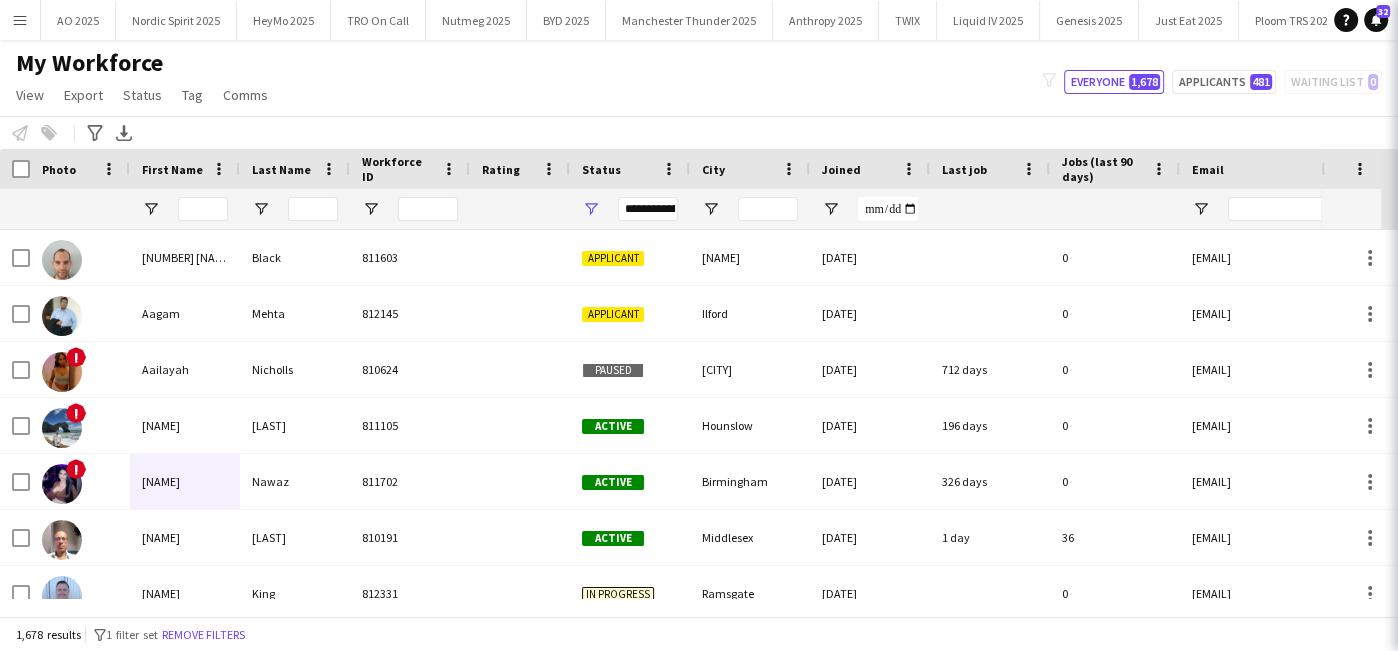 type on "****" 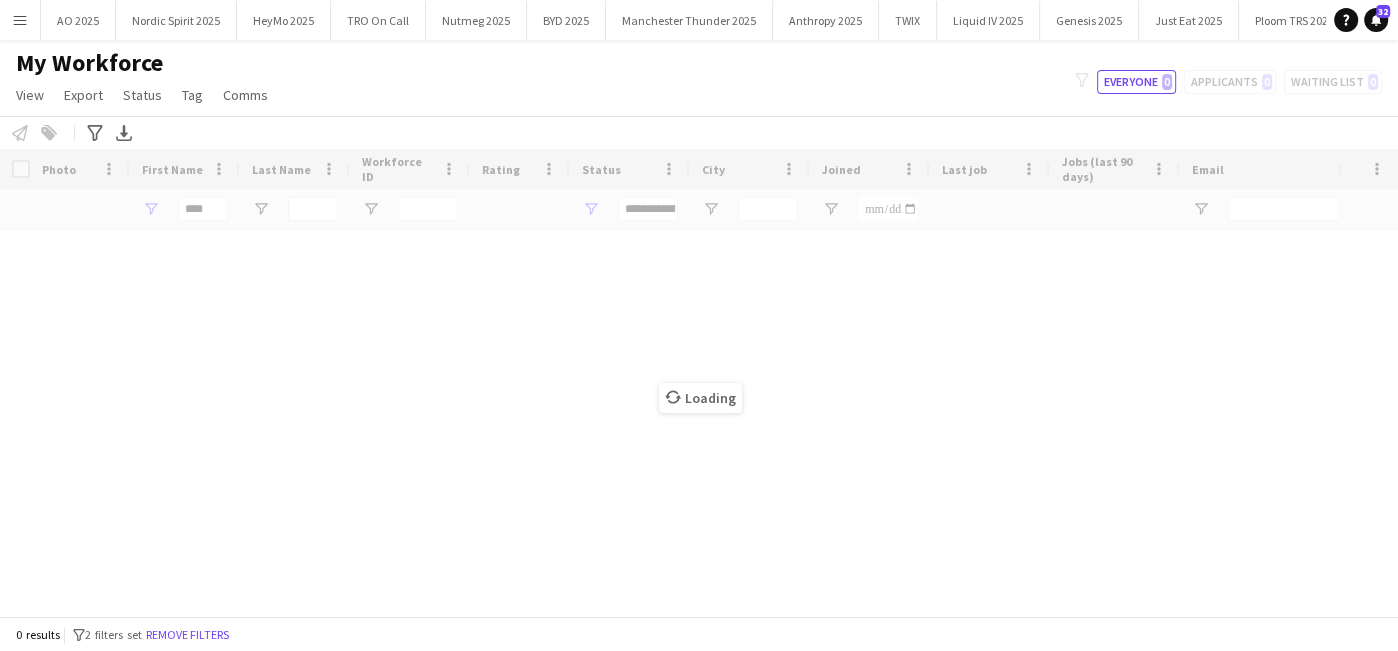 click on "Menu" at bounding box center (20, 20) 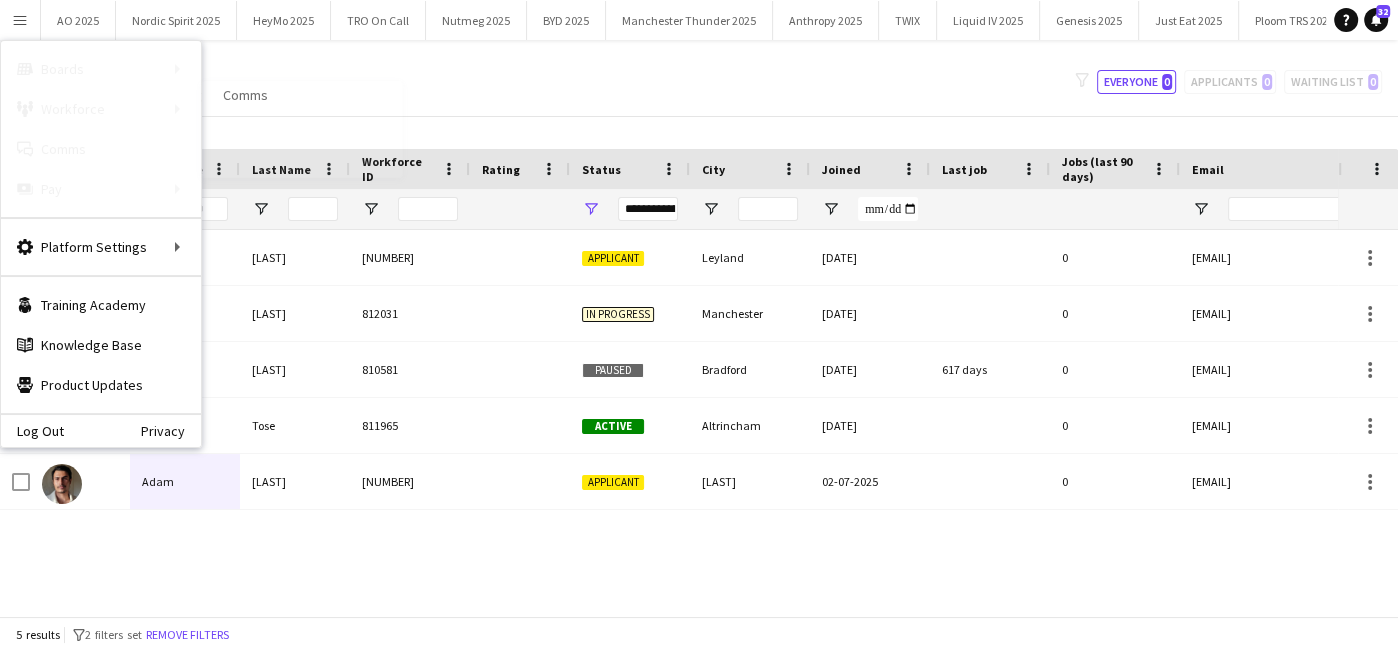 click on "Recruiting" at bounding box center [302, 149] 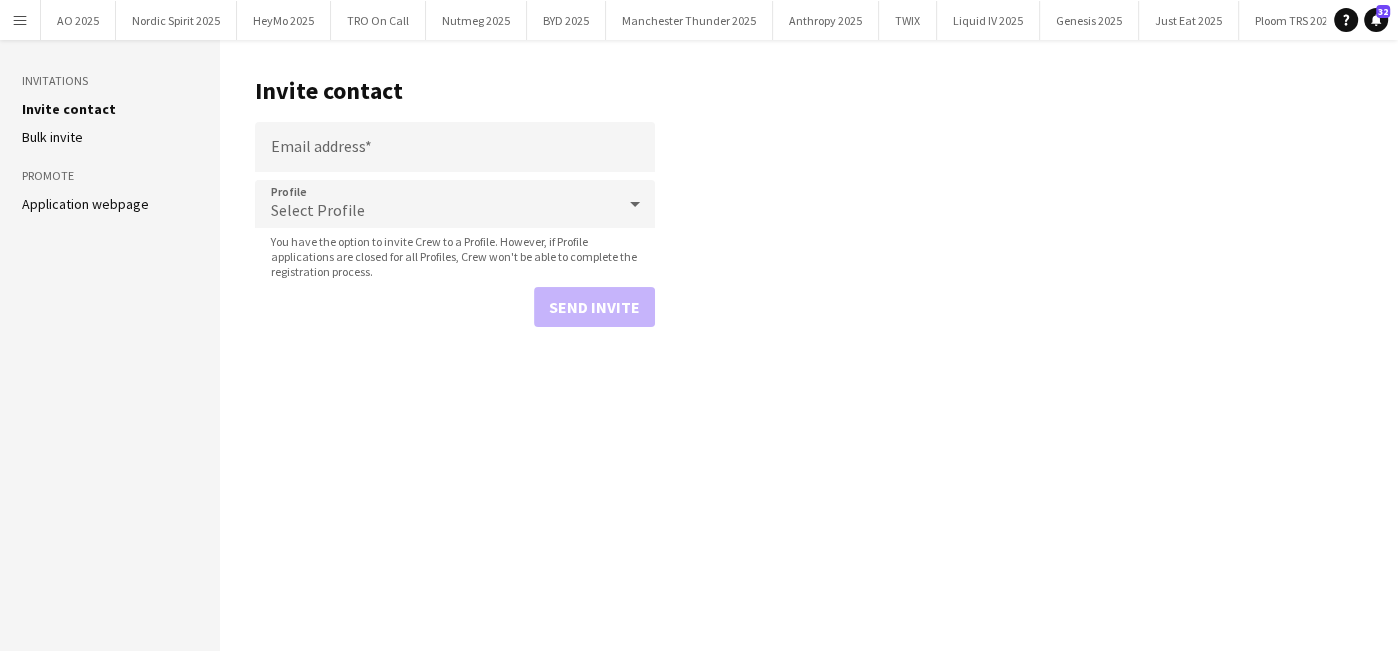 click on "Application webpage" 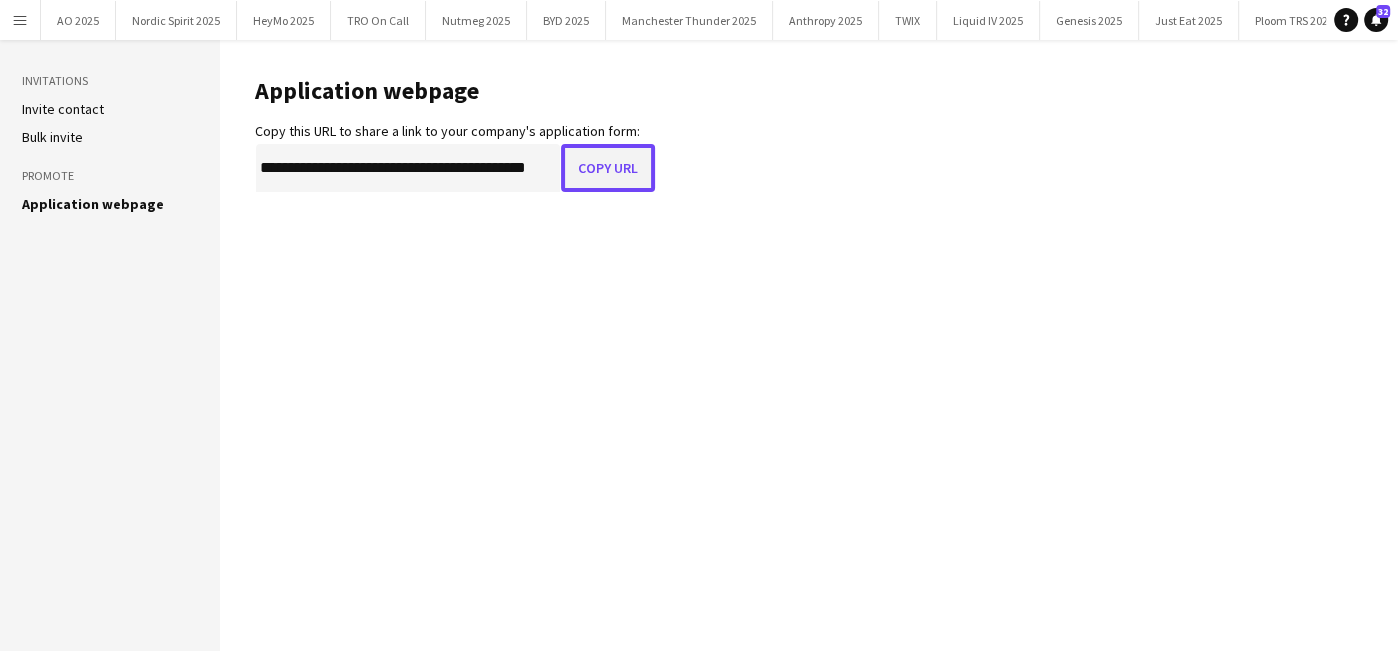 click on "Copy URL" 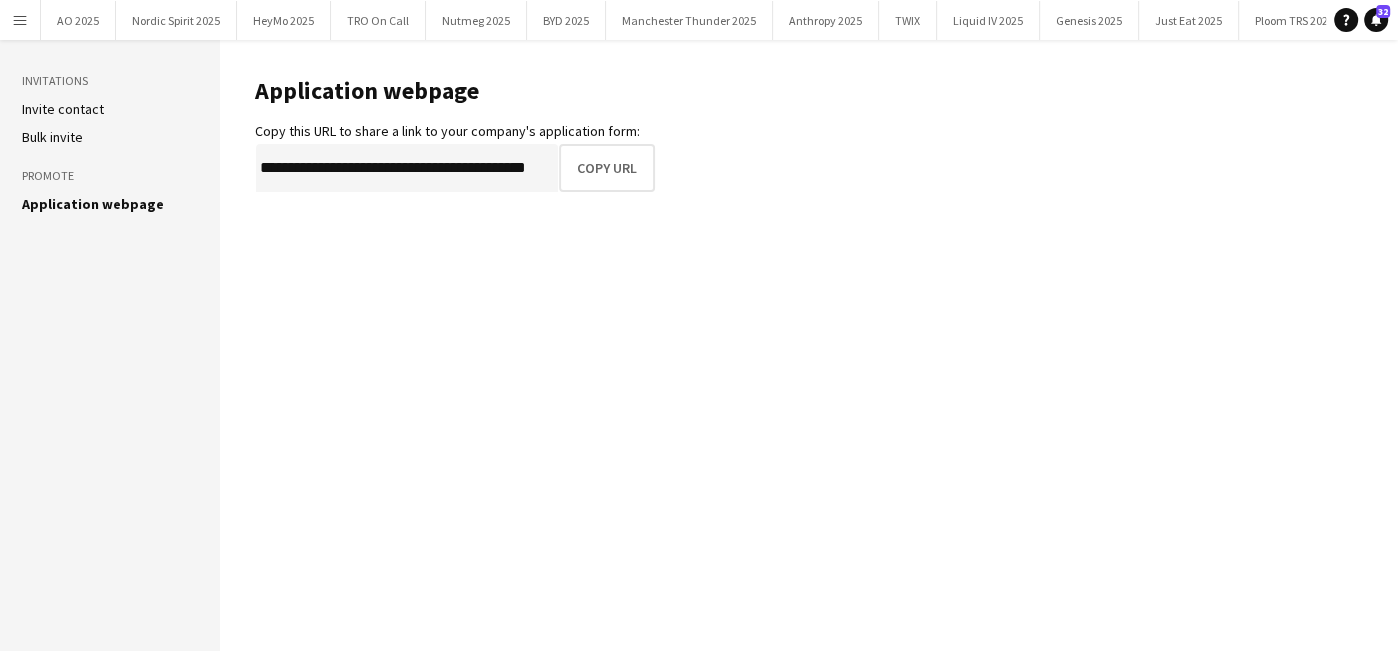 click on "Menu" at bounding box center (20, 20) 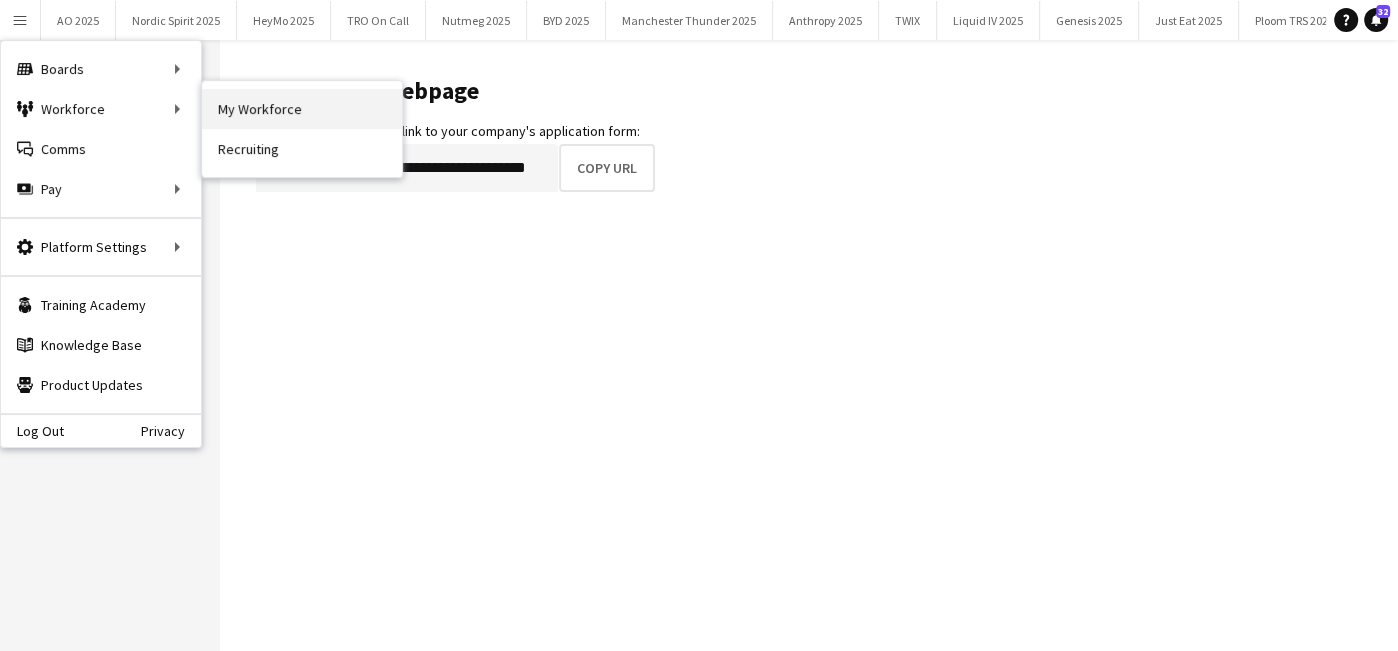 click on "My Workforce" at bounding box center [302, 109] 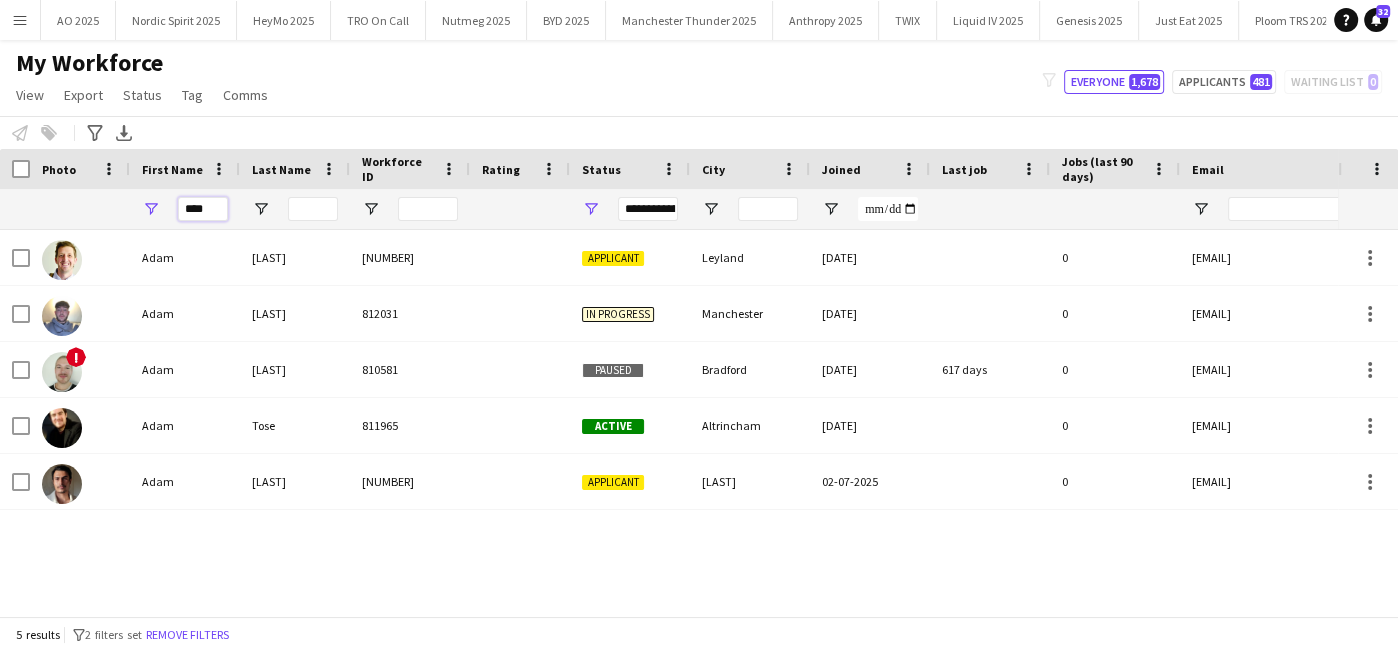 click on "****" at bounding box center [203, 209] 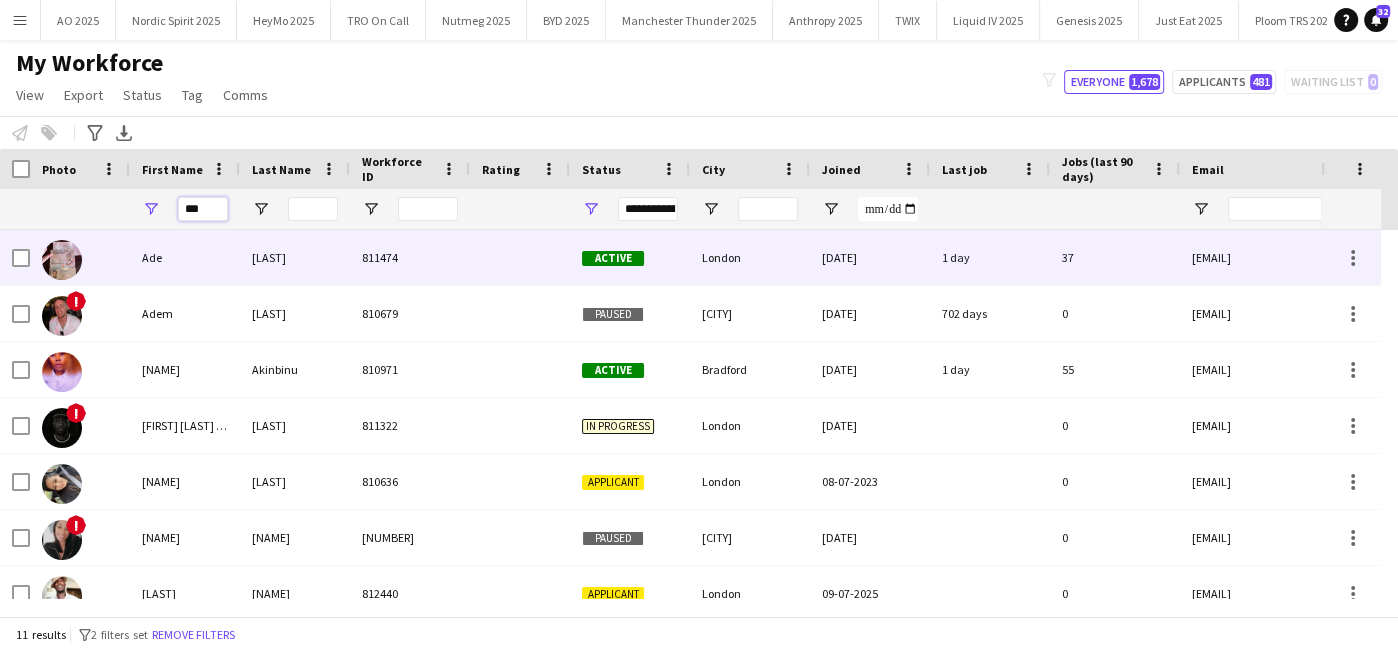 type on "***" 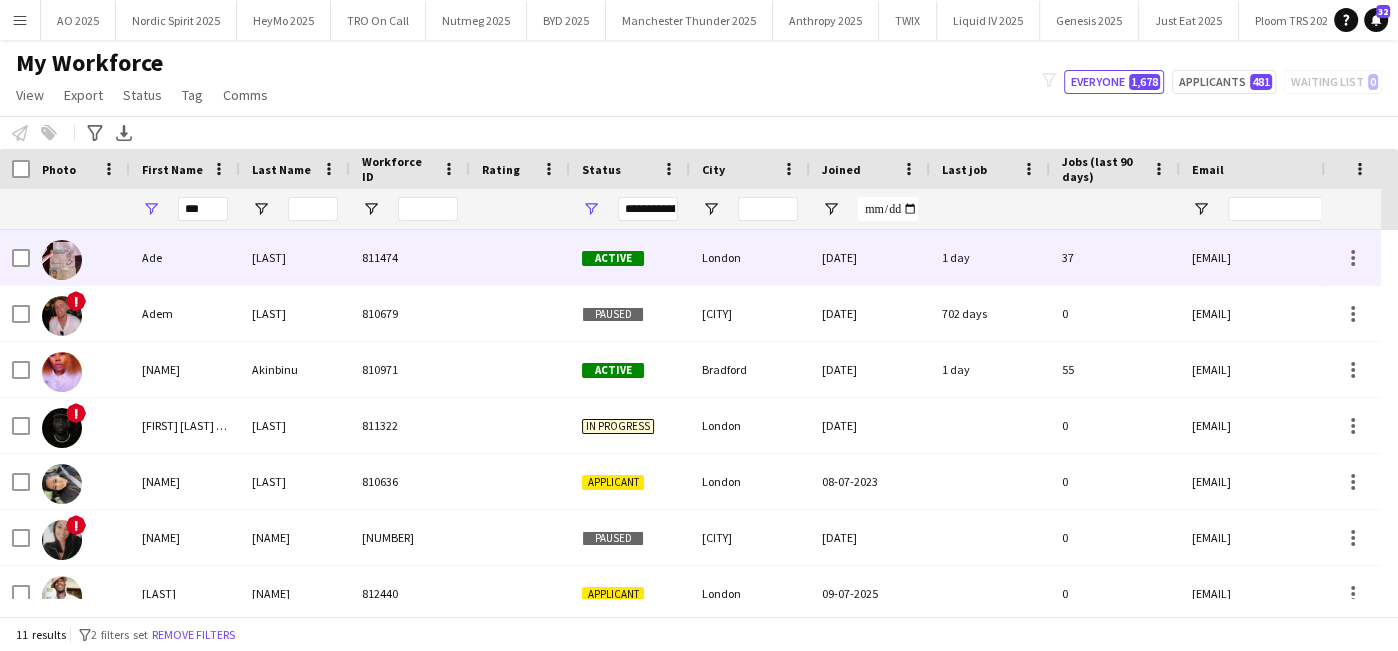 click on "Ade" at bounding box center (185, 257) 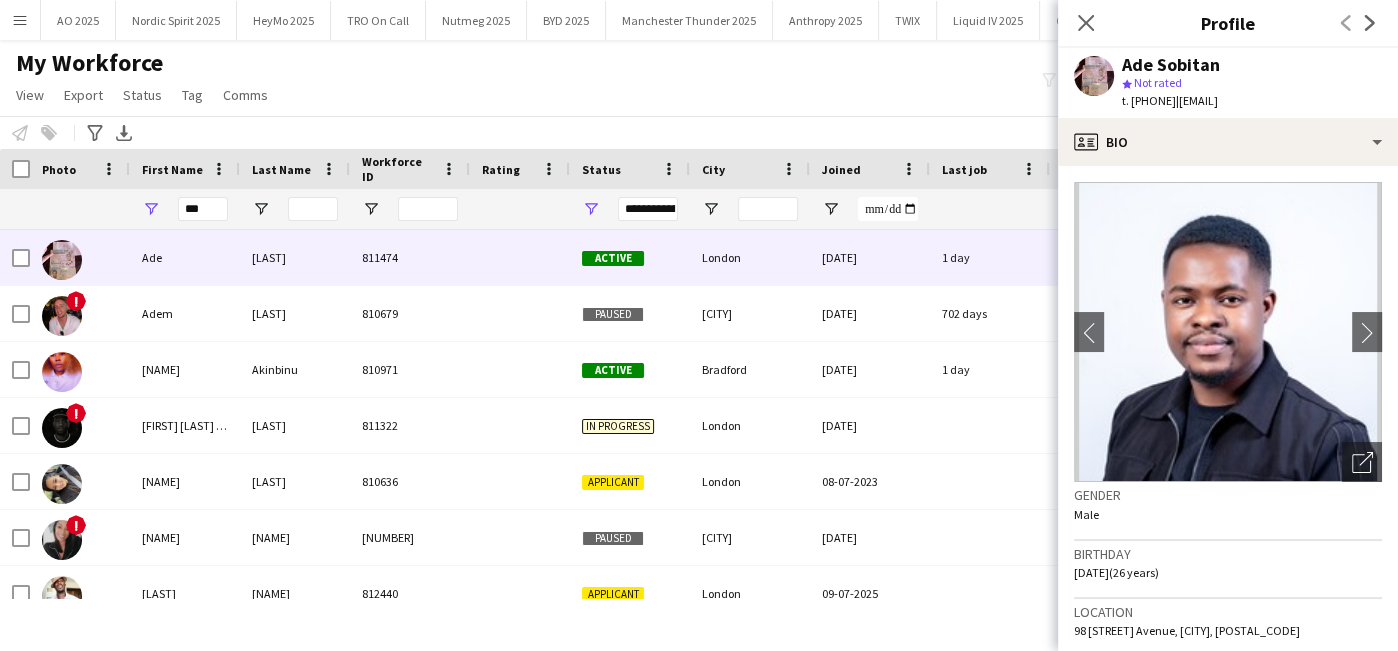 scroll, scrollTop: 63, scrollLeft: 0, axis: vertical 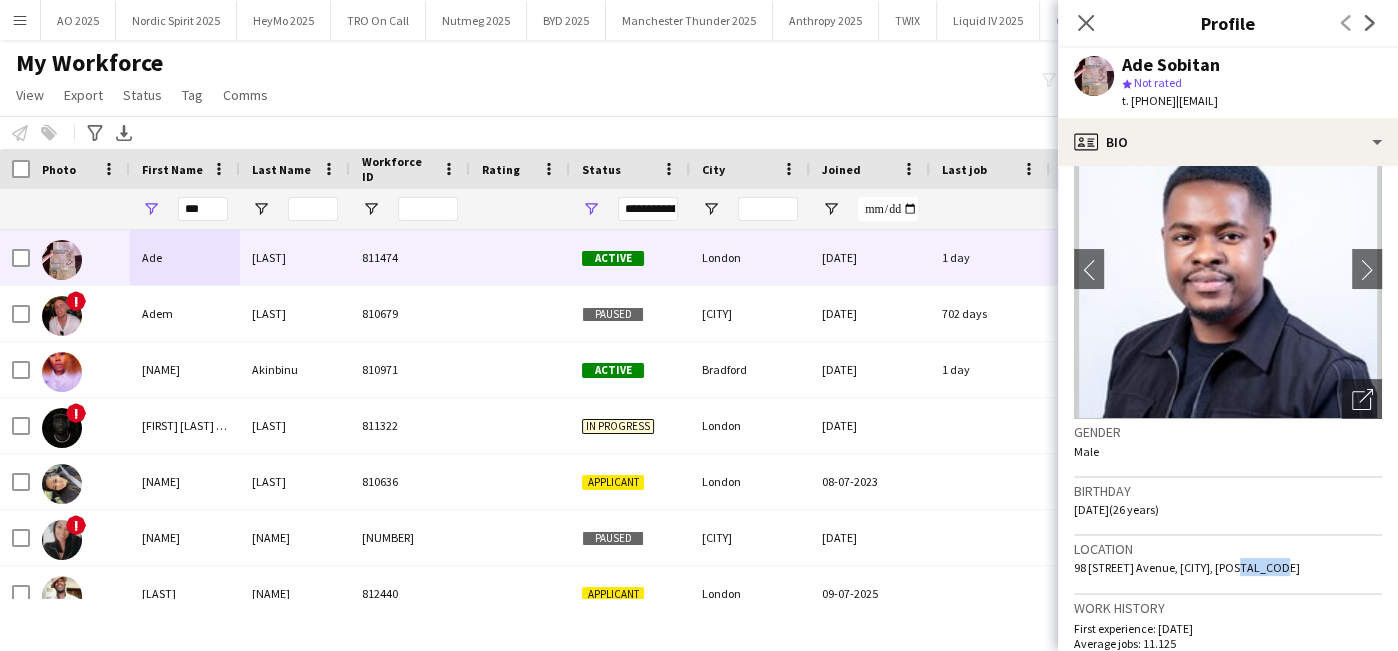 drag, startPoint x: 1234, startPoint y: 565, endPoint x: 1279, endPoint y: 564, distance: 45.01111 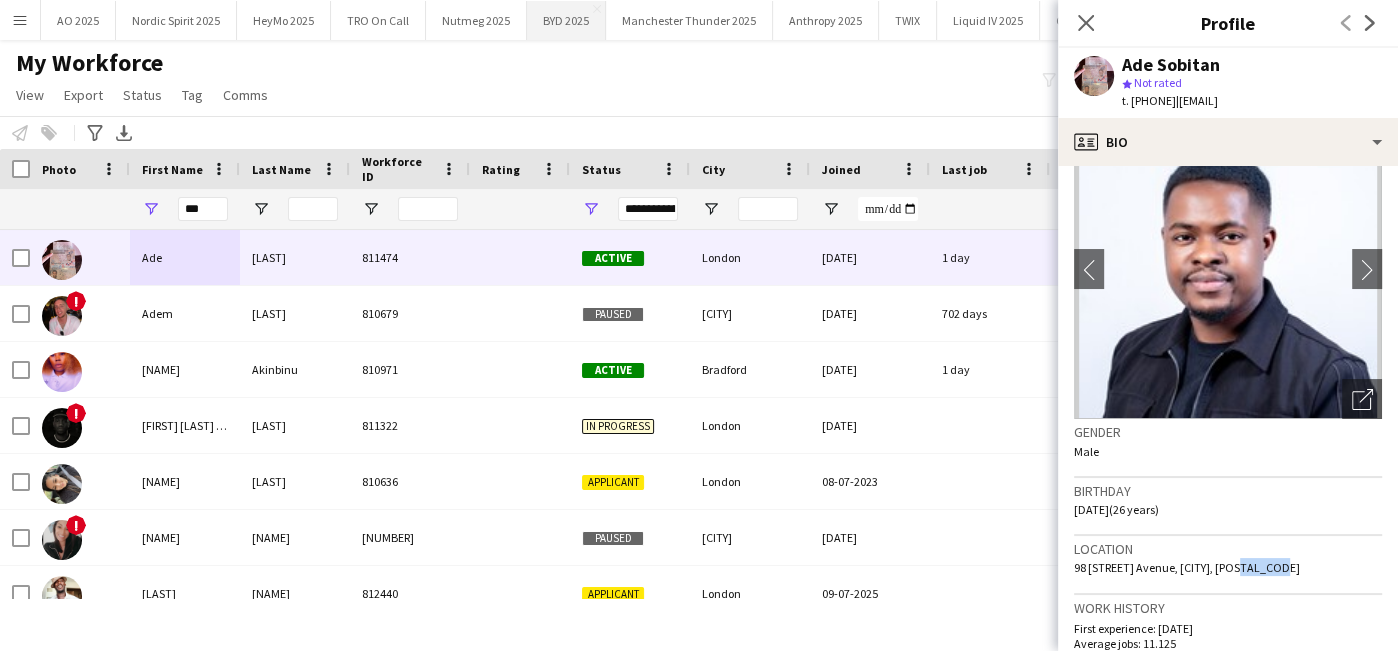 scroll, scrollTop: 0, scrollLeft: 775, axis: horizontal 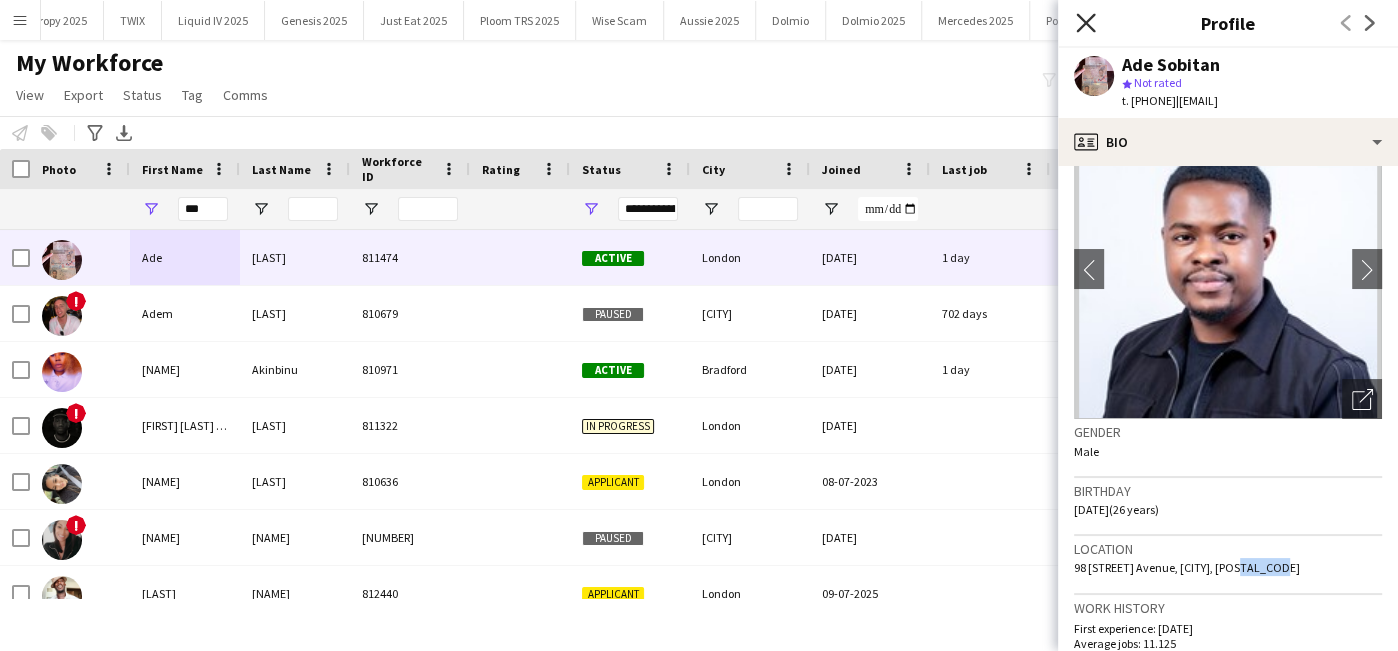click on "Close pop-in" 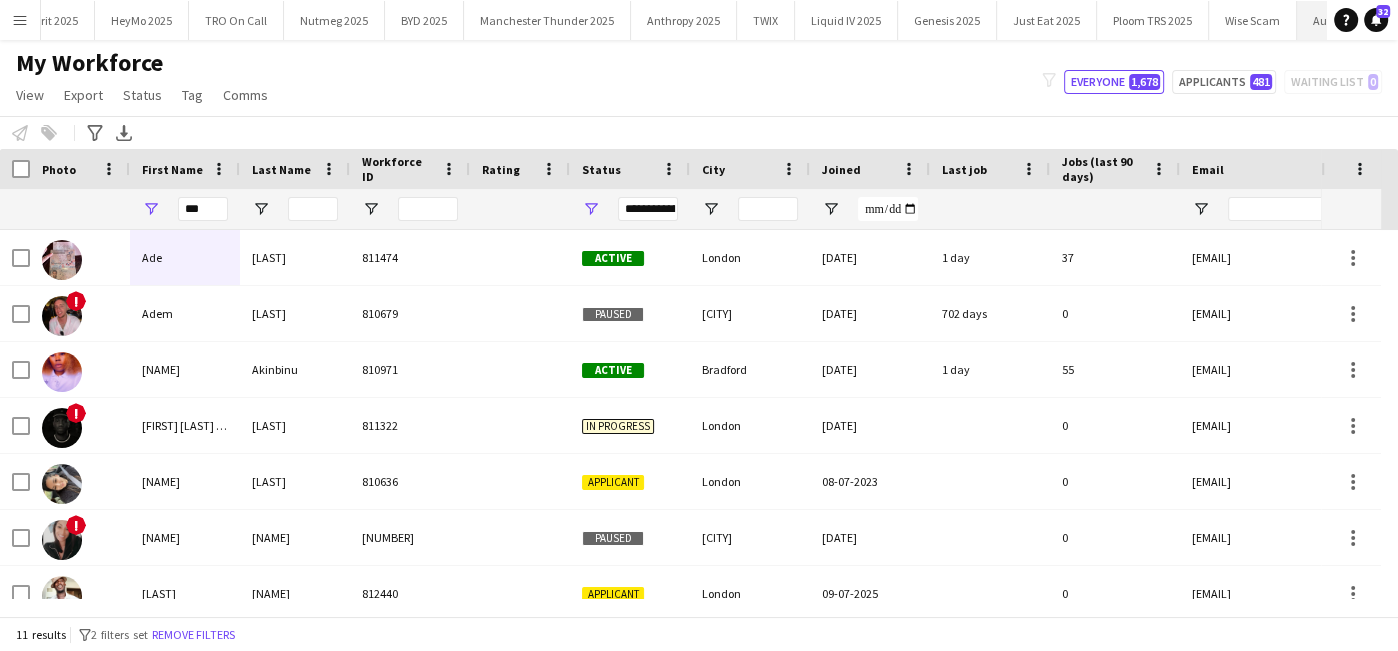 scroll, scrollTop: 0, scrollLeft: 0, axis: both 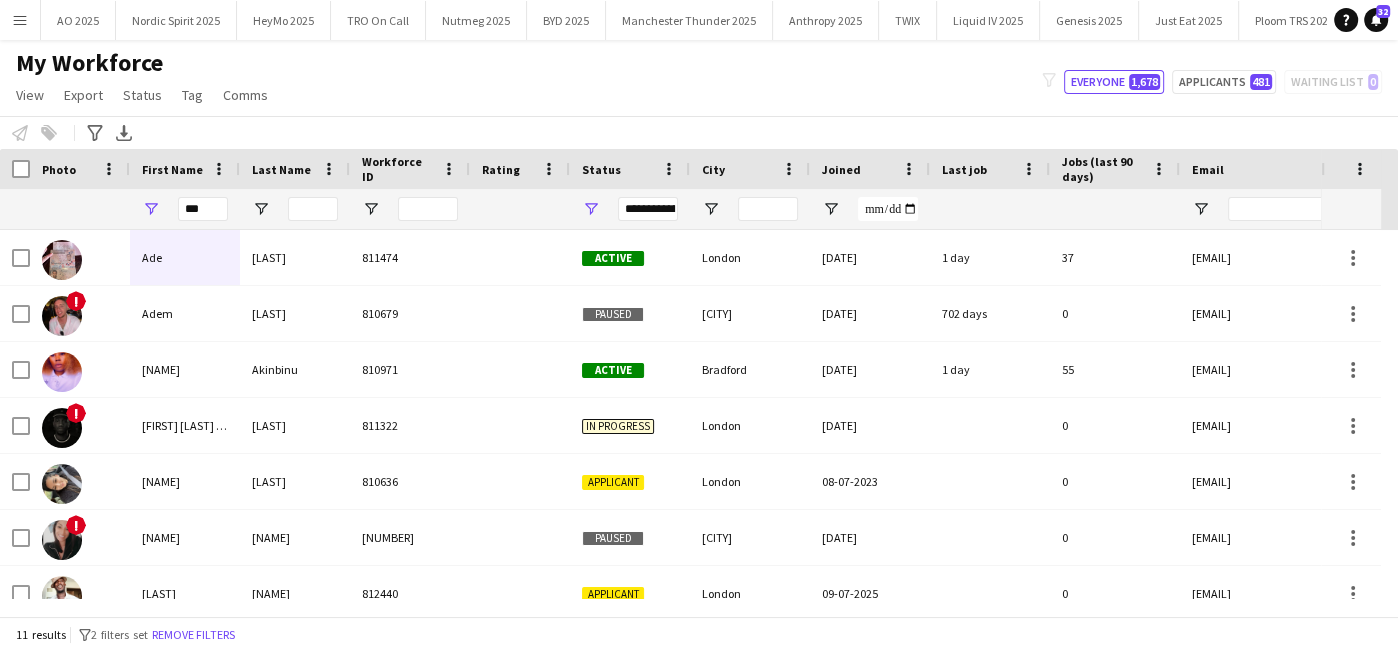 click on "Menu" at bounding box center (20, 20) 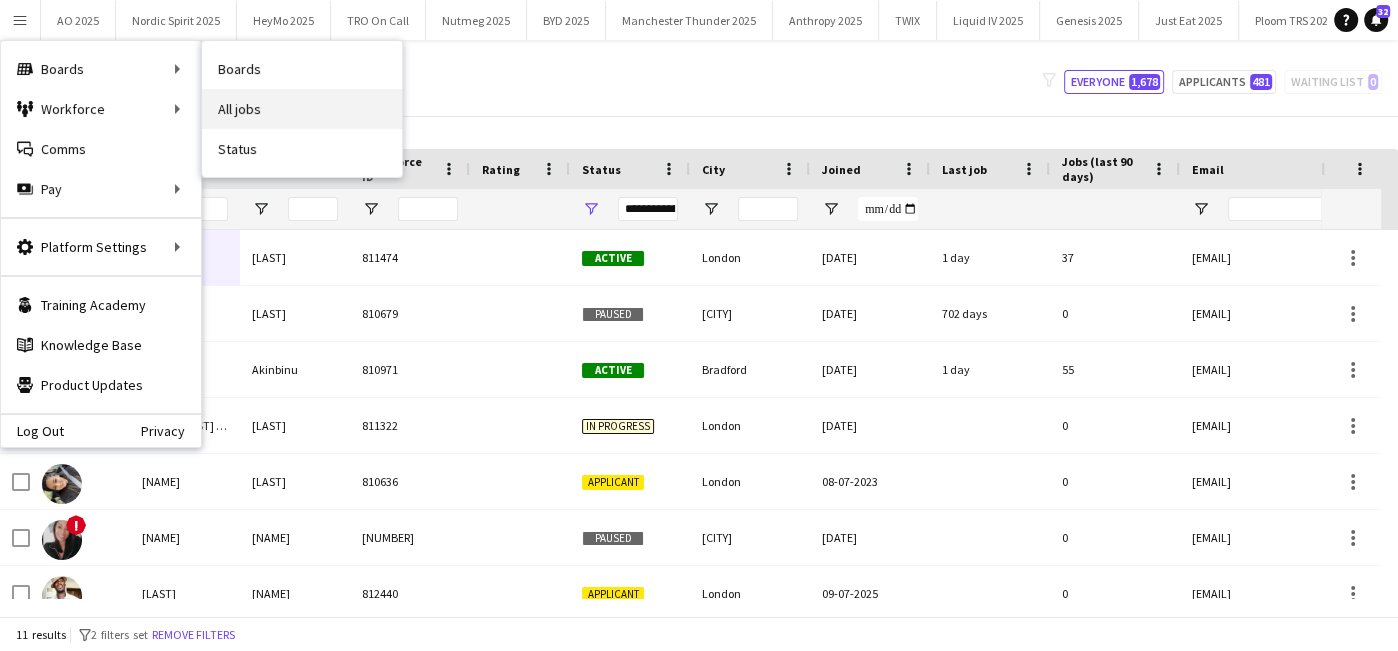 click on "All jobs" at bounding box center (302, 109) 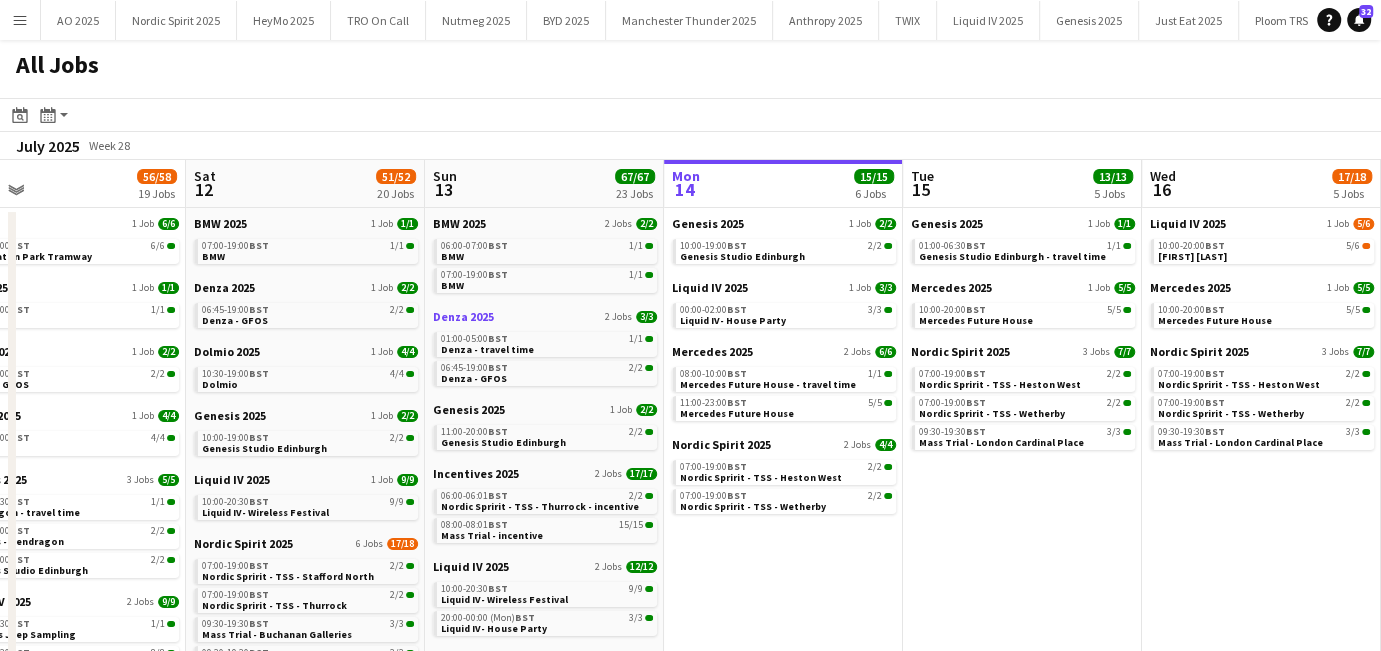 scroll, scrollTop: 0, scrollLeft: 528, axis: horizontal 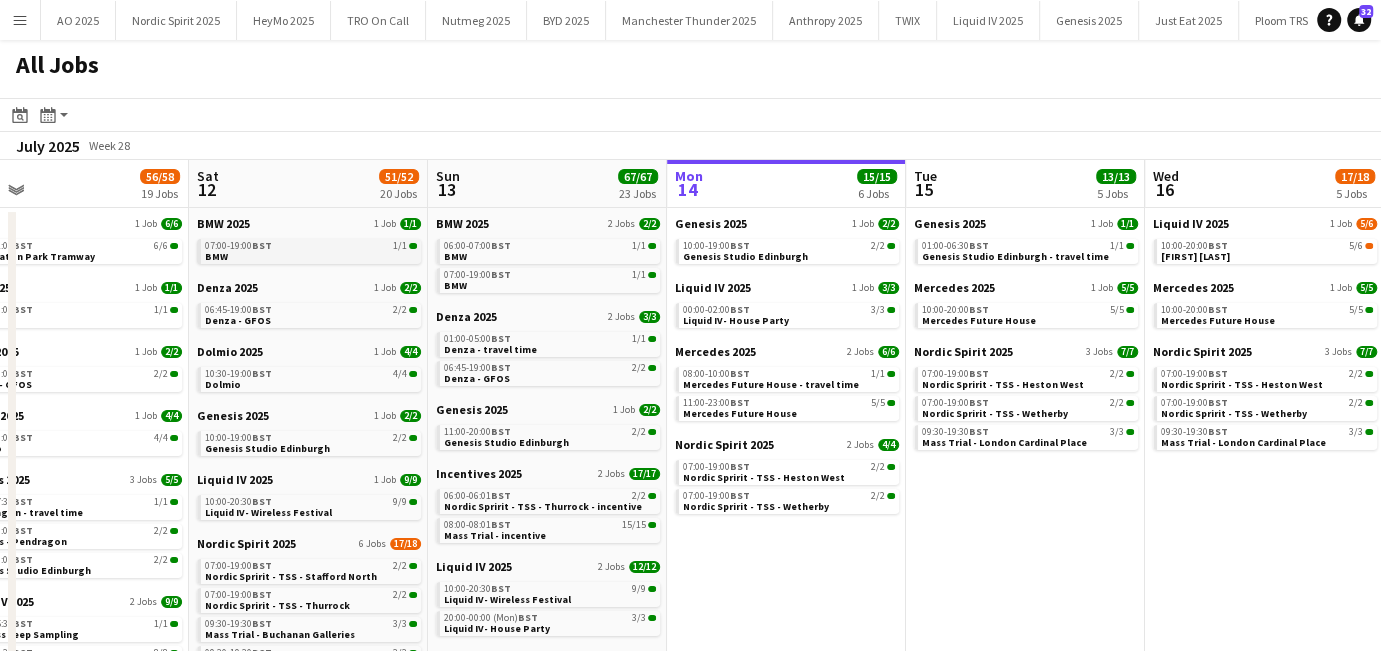 click on "07:00-19:00    BST   1/1   BMW" at bounding box center [311, 250] 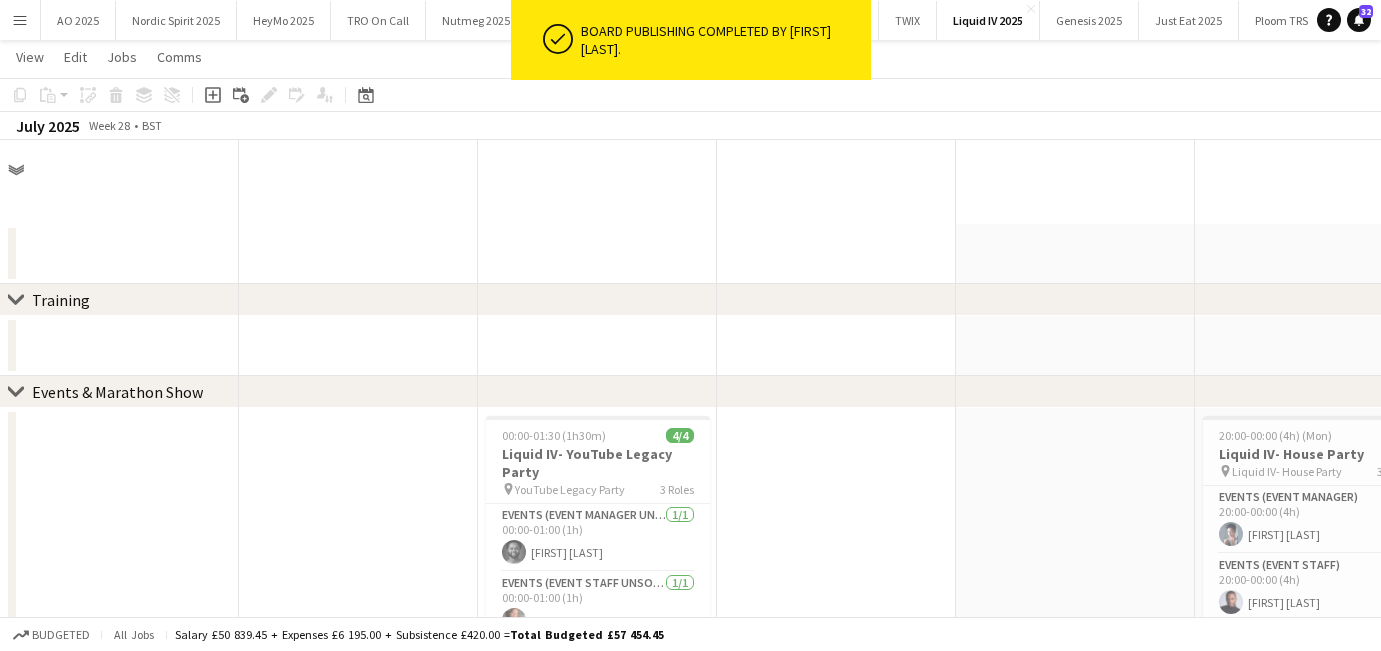 scroll, scrollTop: 1362, scrollLeft: 0, axis: vertical 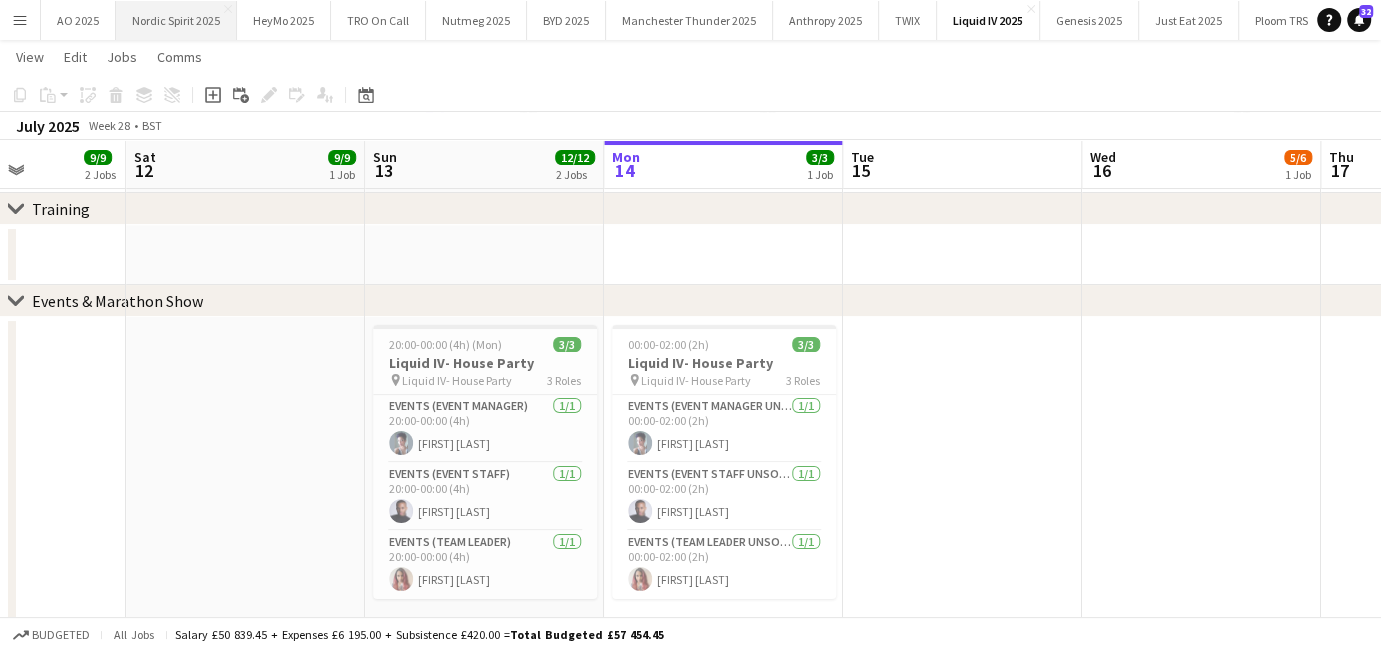 click on "Nordic Spirit 2025
Close" at bounding box center (176, 20) 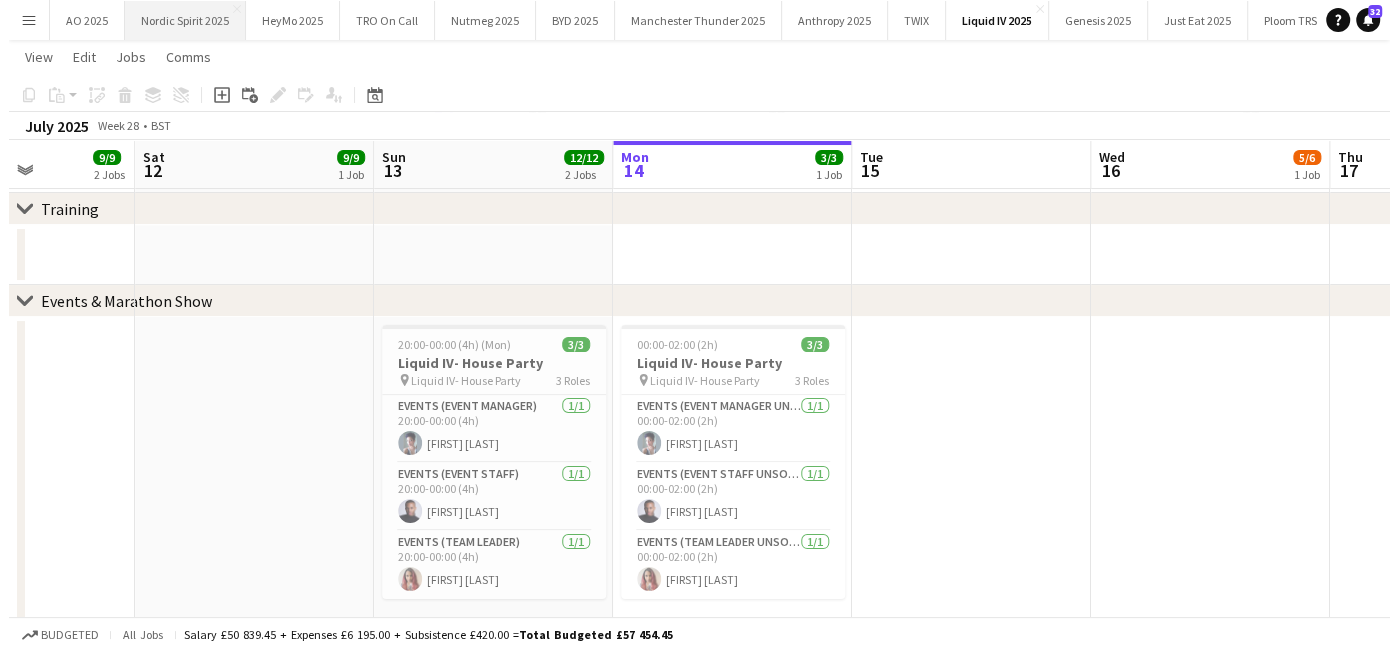 scroll, scrollTop: 0, scrollLeft: 0, axis: both 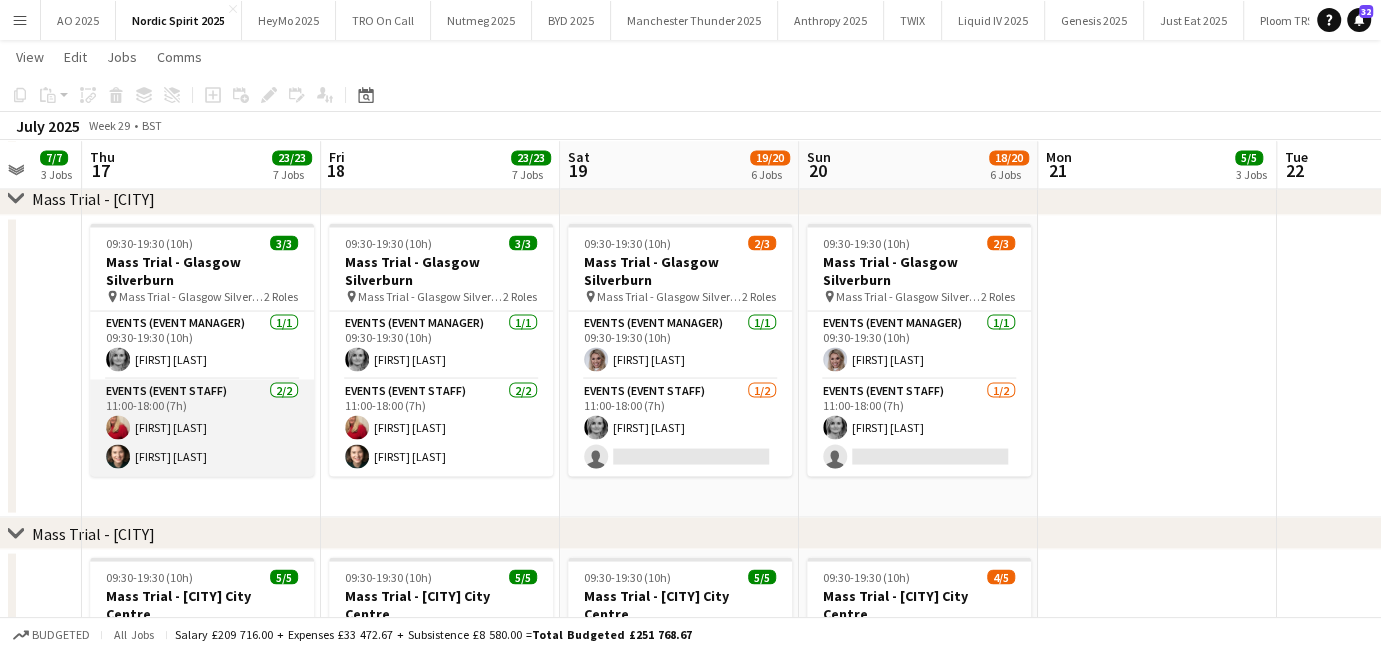 click on "Events (Event Staff)   2/2   11:00-18:00 (7h)
Joanna Thomson Shian Denovan" at bounding box center [202, 427] 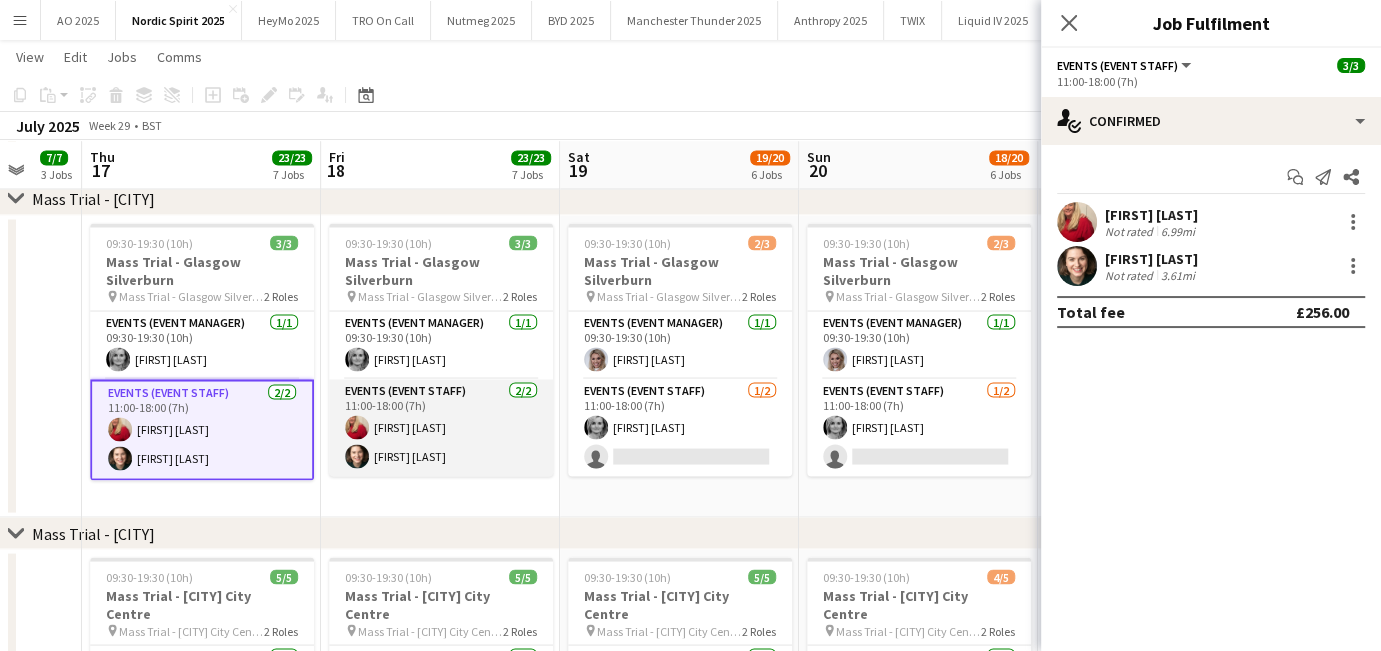 click on "Events (Event Staff)   2/2   11:00-18:00 (7h)
Joanna Thomson Shian Denovan" at bounding box center [441, 427] 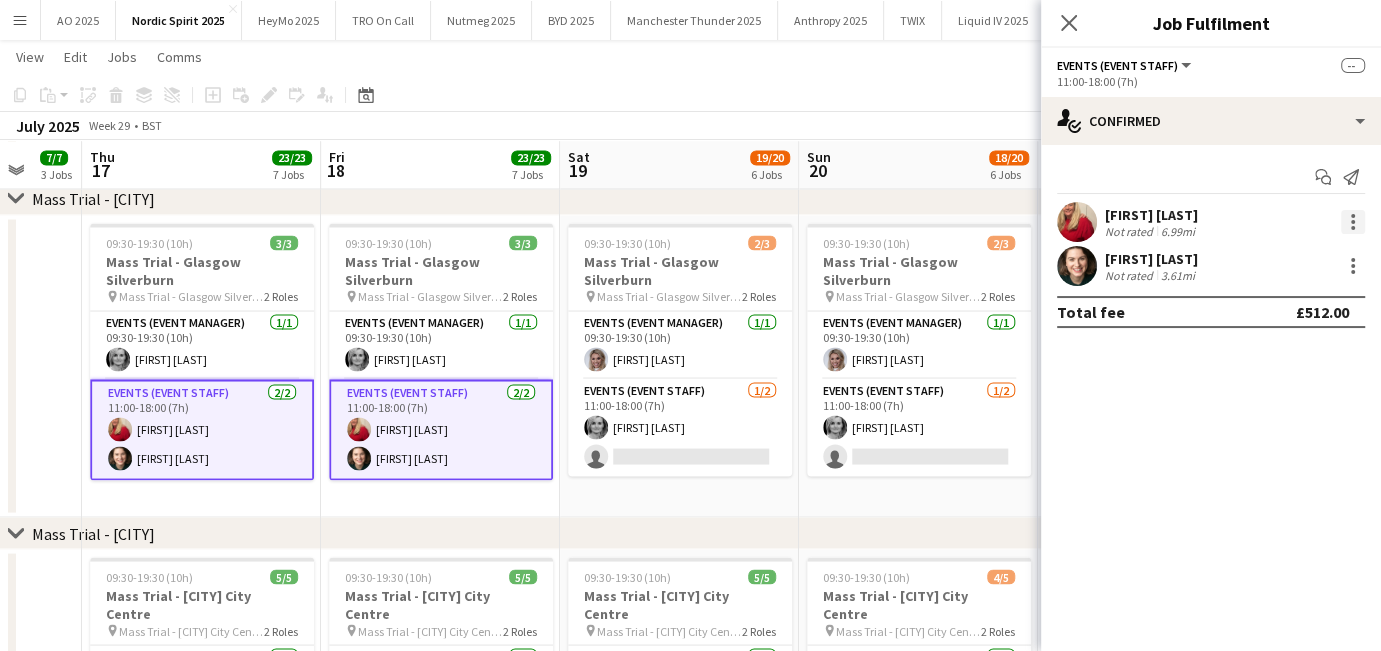 click at bounding box center (1353, 222) 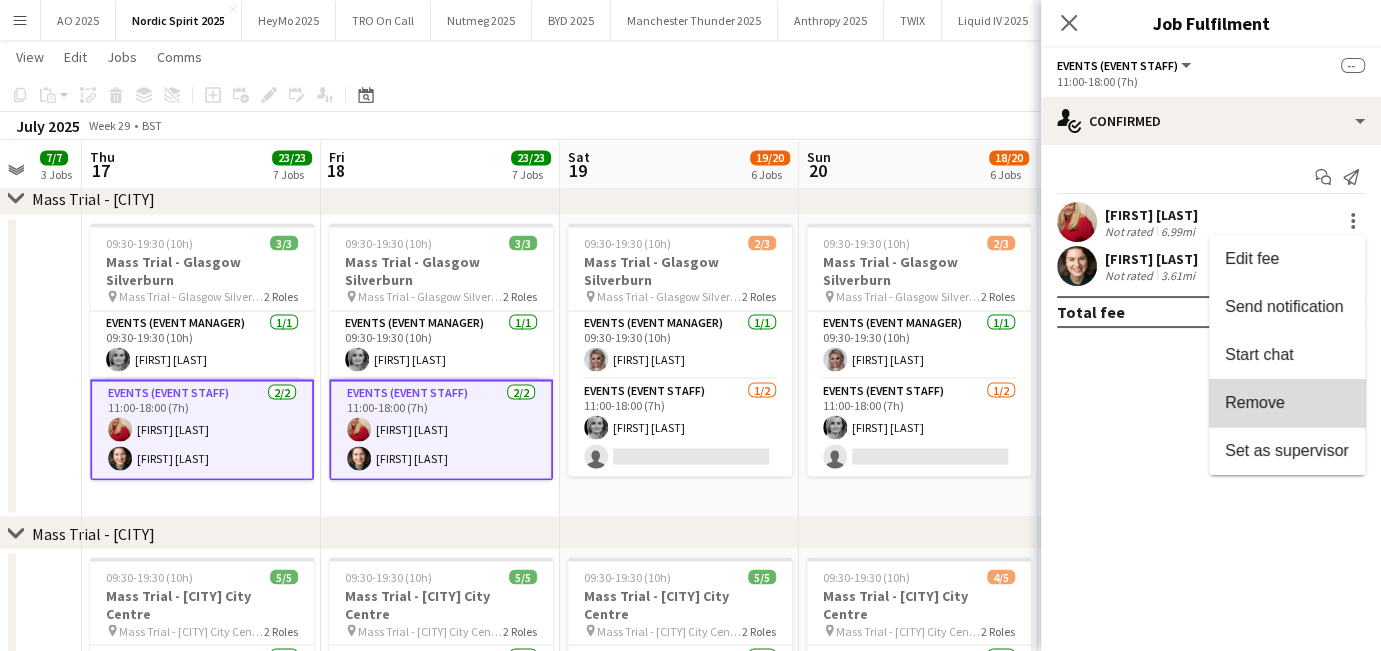 click on "Remove" at bounding box center [1287, 403] 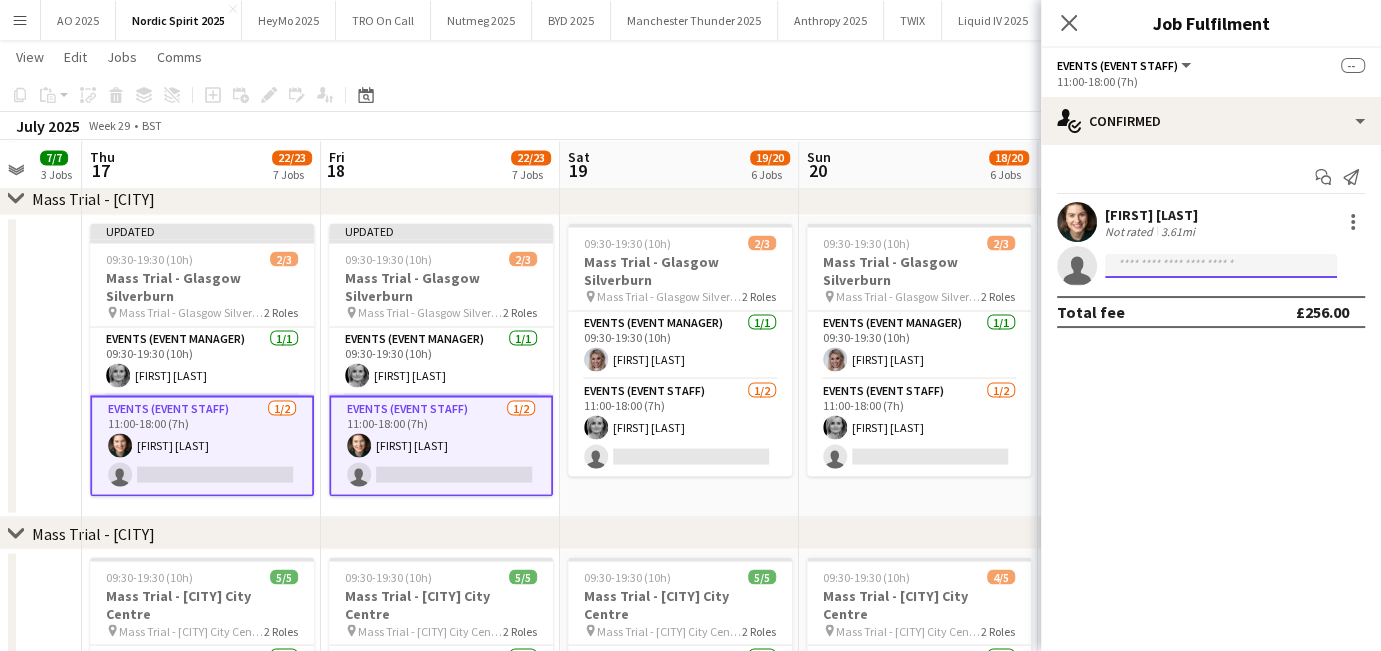 click 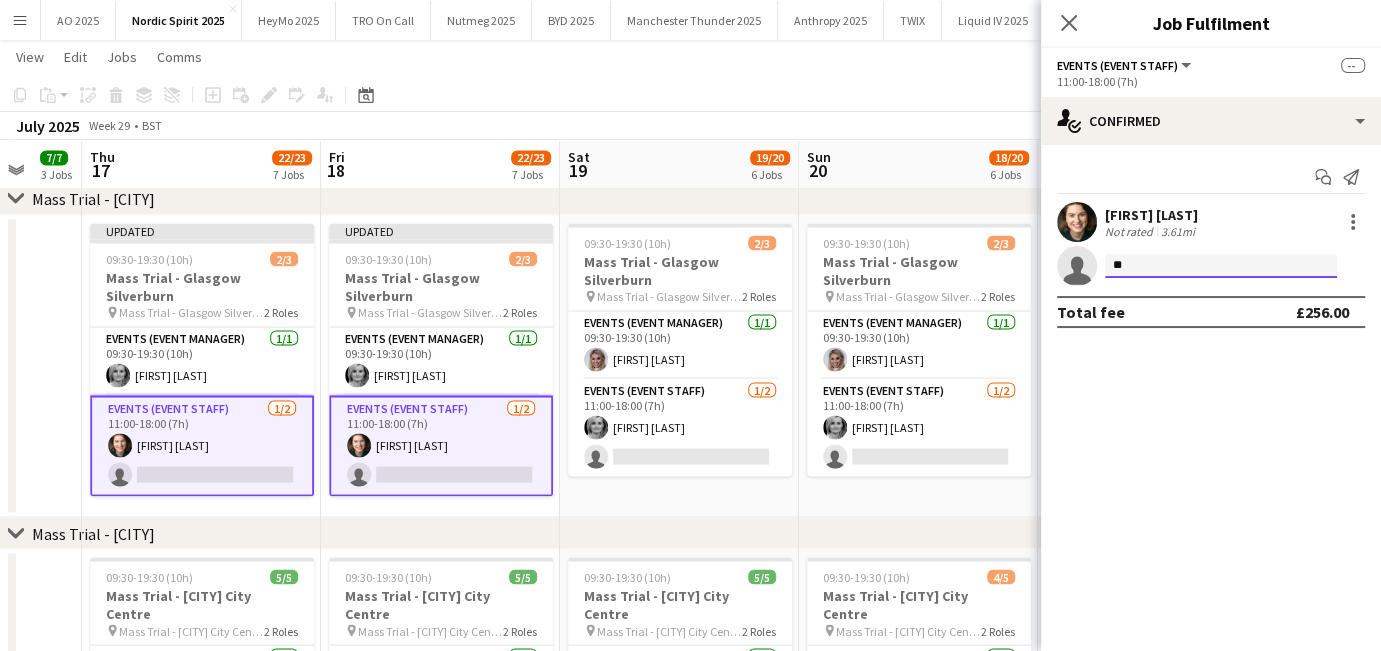 type on "***" 